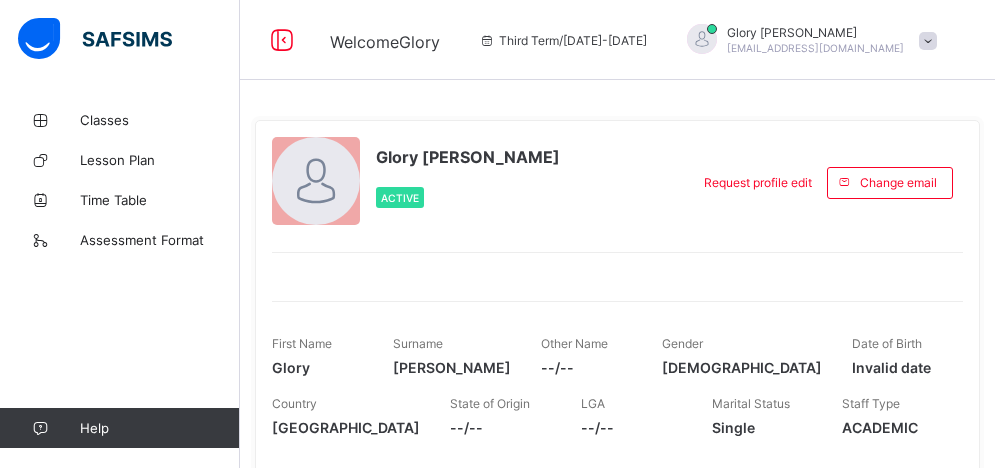 scroll, scrollTop: 65, scrollLeft: 0, axis: vertical 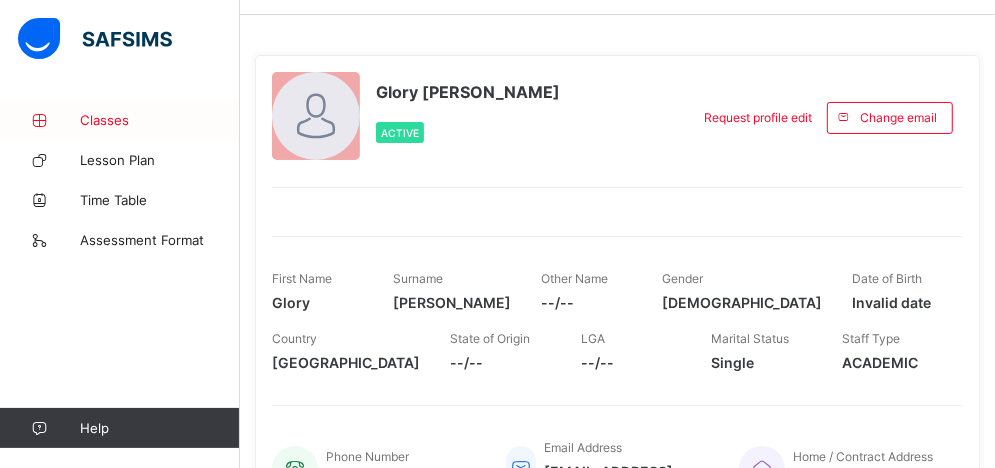 click on "Classes" at bounding box center (160, 120) 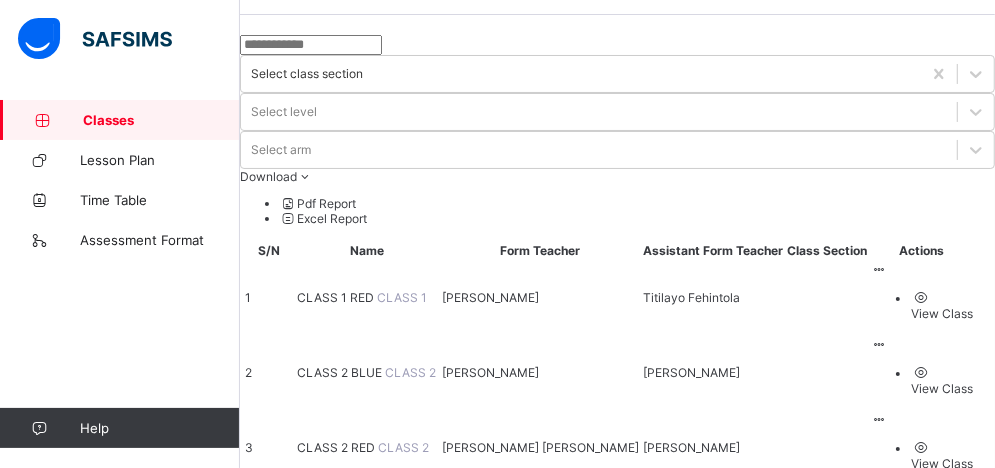 click on "CLASS 1   RED" at bounding box center (337, 297) 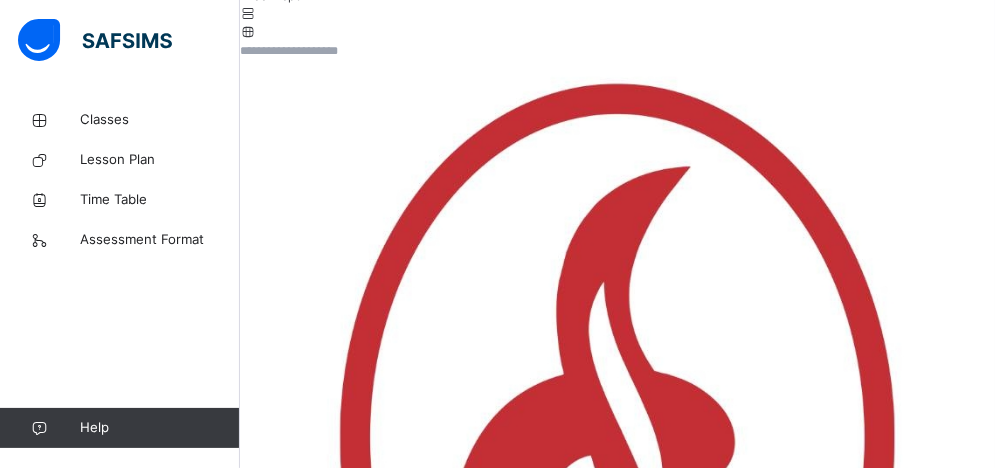 scroll, scrollTop: 320, scrollLeft: 0, axis: vertical 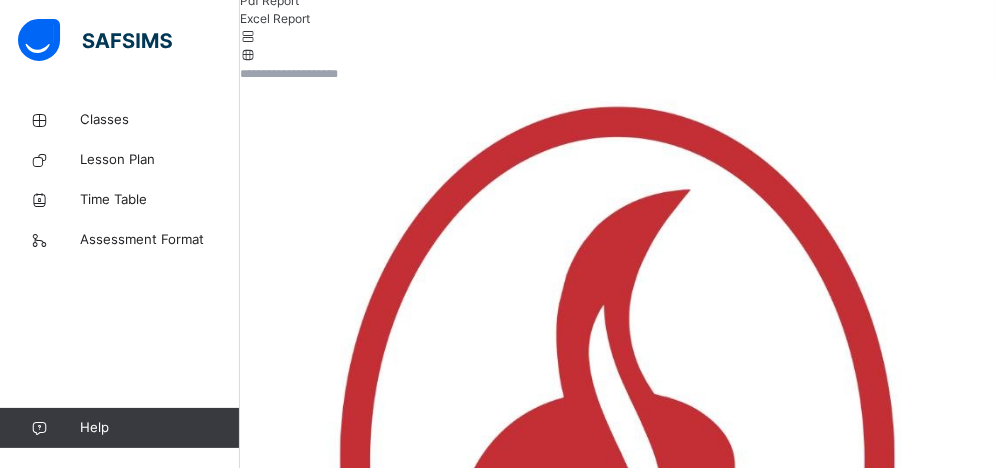 click on "Subjects" at bounding box center (264, -158) 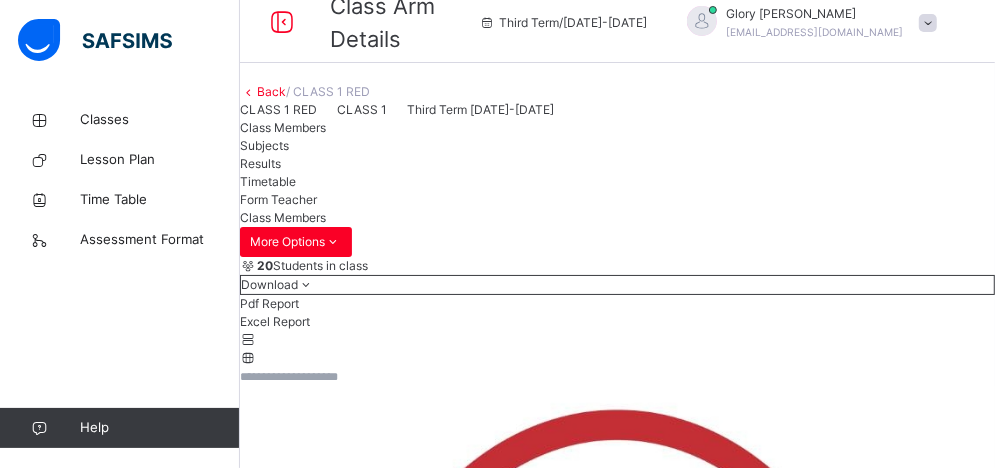 scroll, scrollTop: 3, scrollLeft: 0, axis: vertical 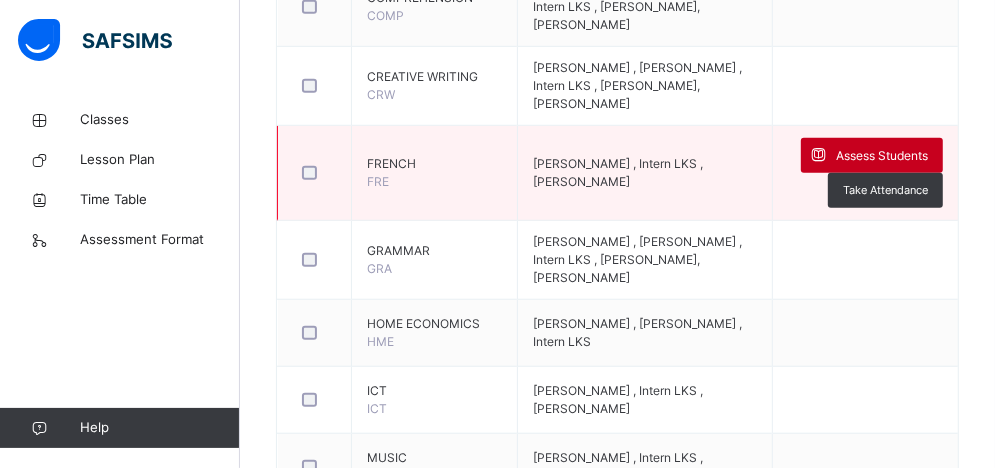click on "Assess Students" at bounding box center (882, 156) 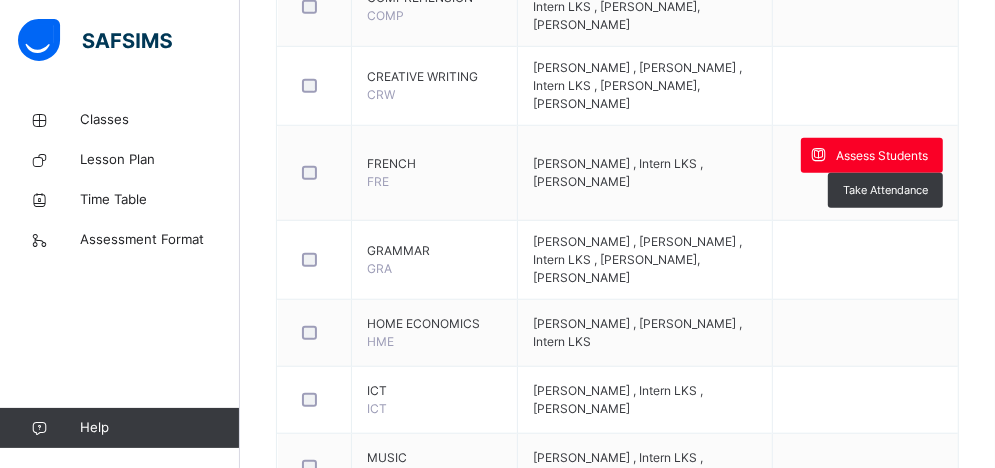 click at bounding box center (0, 0) 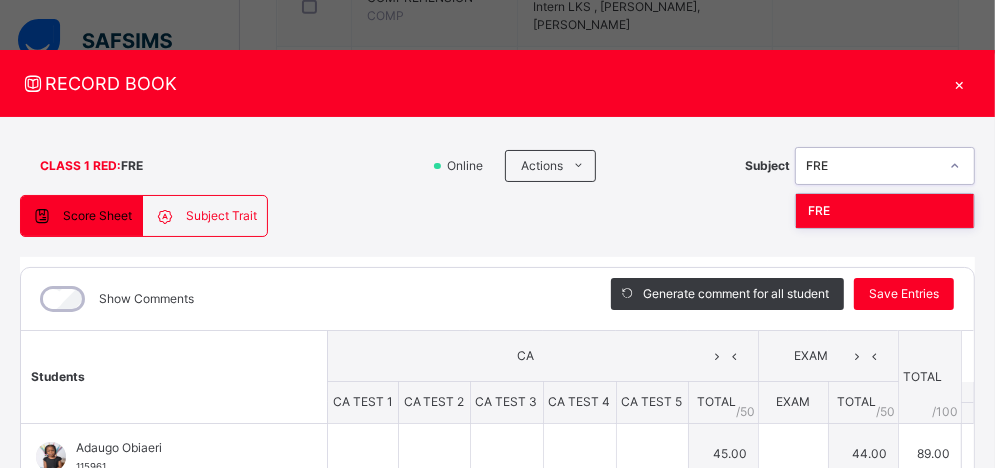 type on "**" 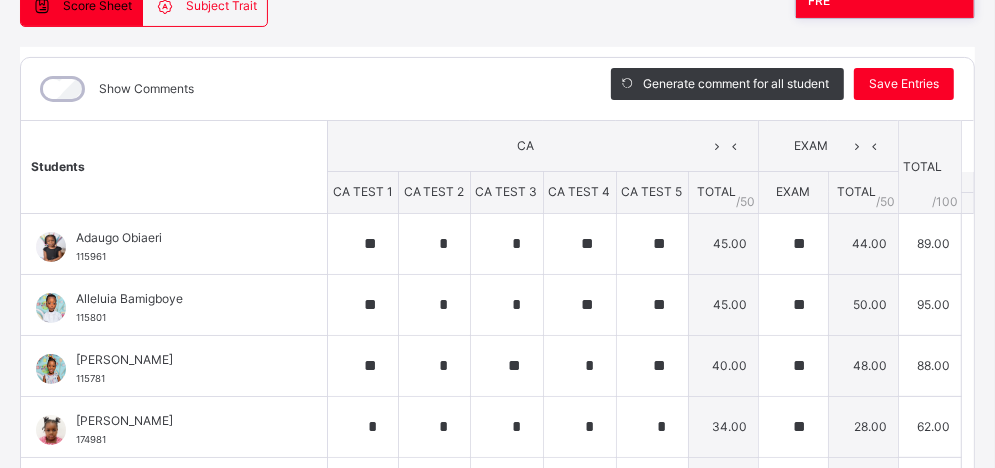 scroll, scrollTop: 211, scrollLeft: 0, axis: vertical 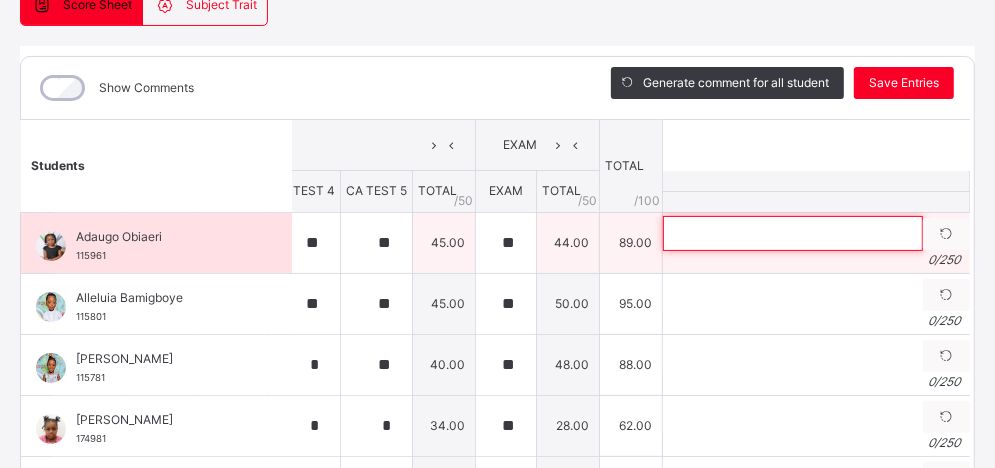 click at bounding box center (793, 233) 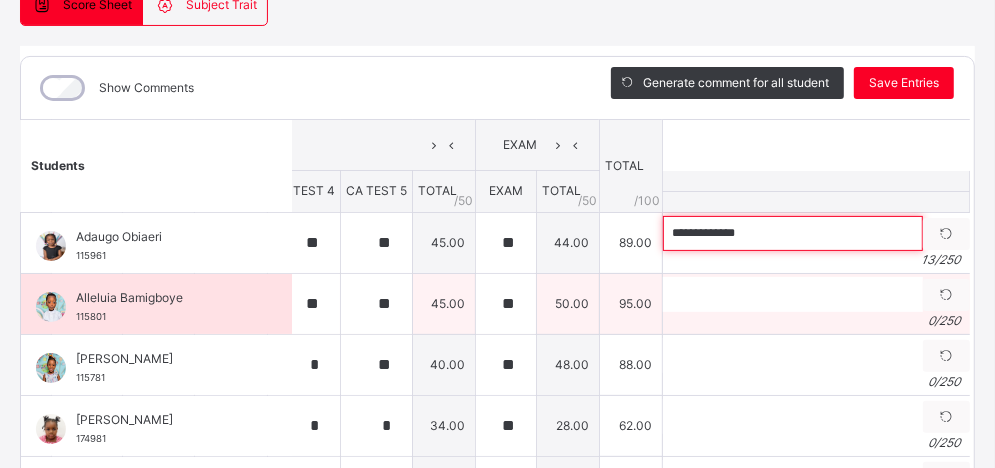 type on "**********" 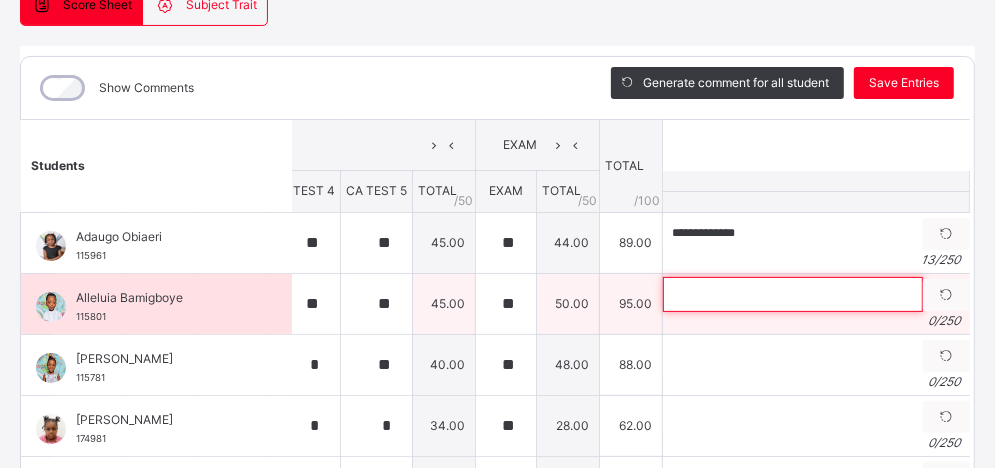 click at bounding box center [793, 294] 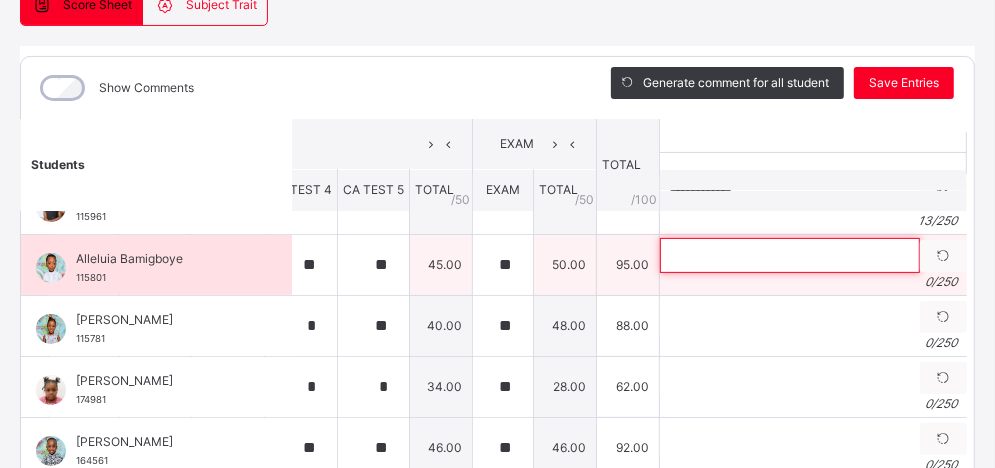 scroll, scrollTop: 39, scrollLeft: 243, axis: both 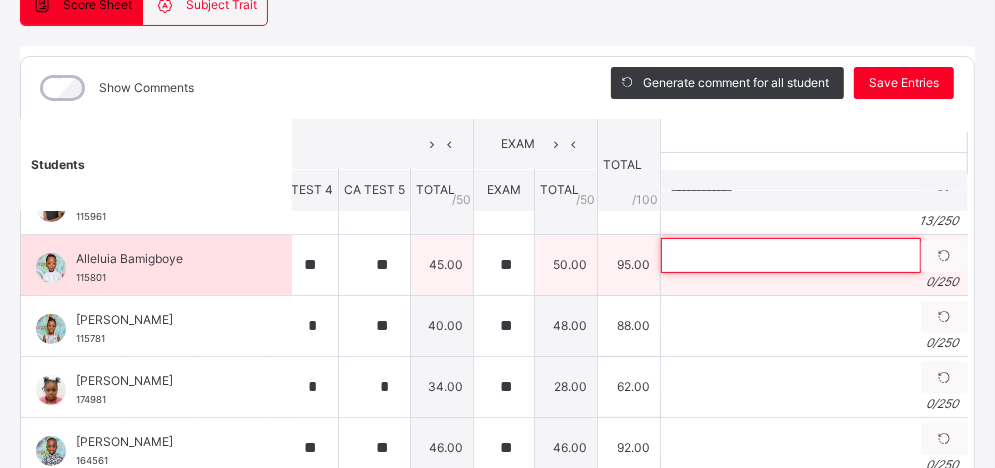 paste on "**********" 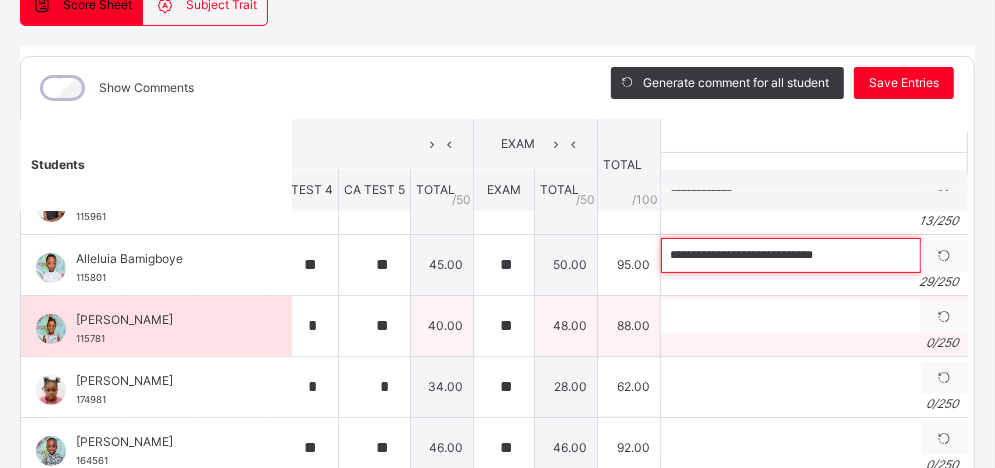 type on "**********" 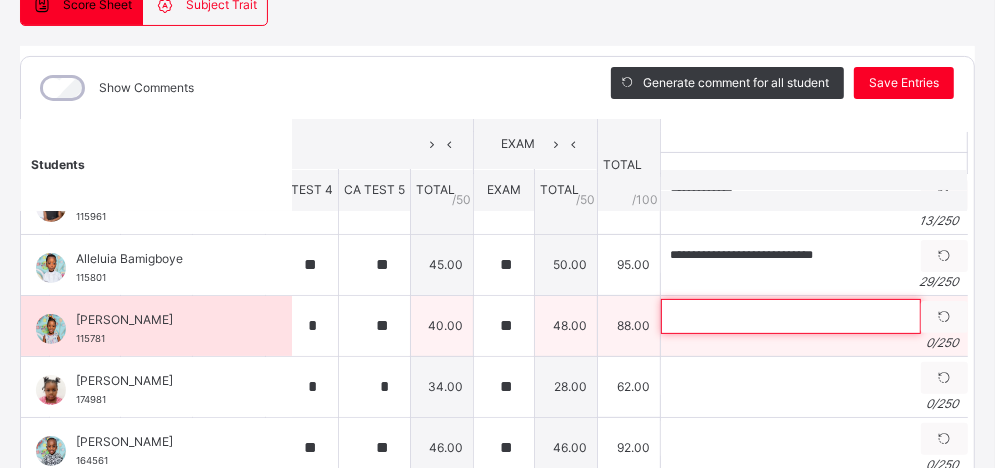 click at bounding box center [791, 316] 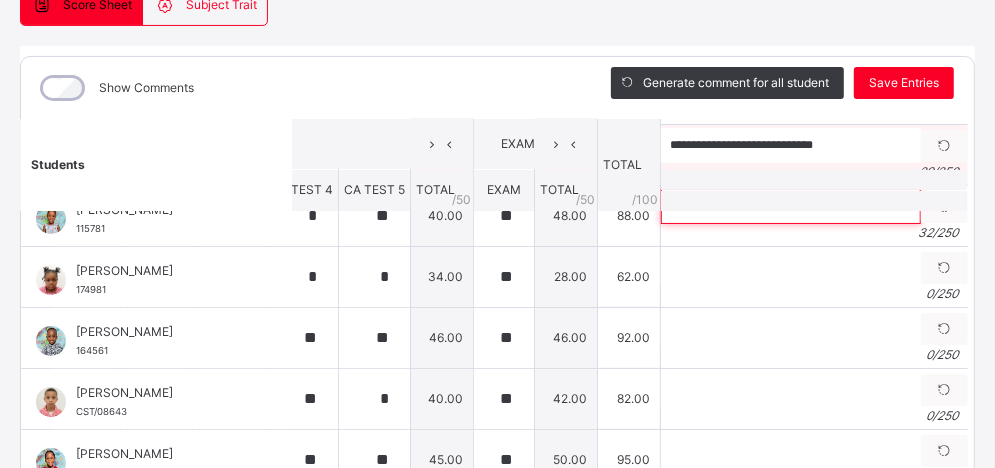 scroll, scrollTop: 150, scrollLeft: 243, axis: both 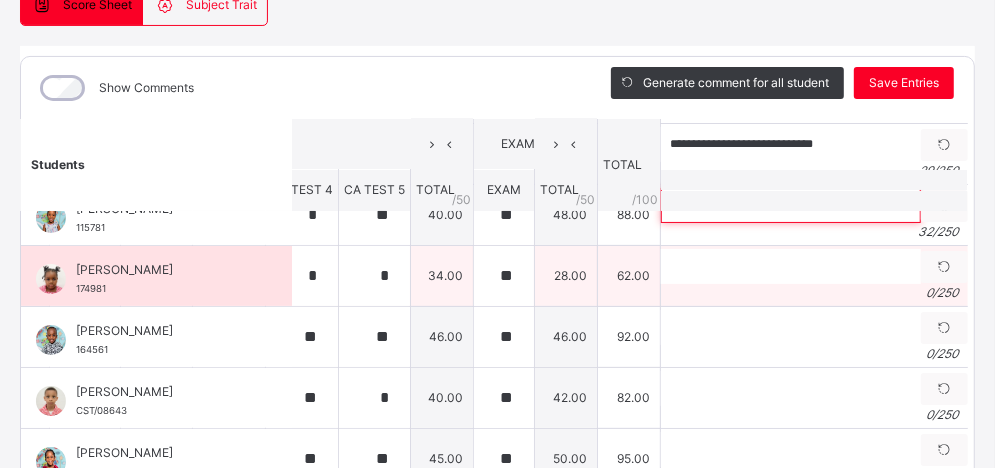 type on "**********" 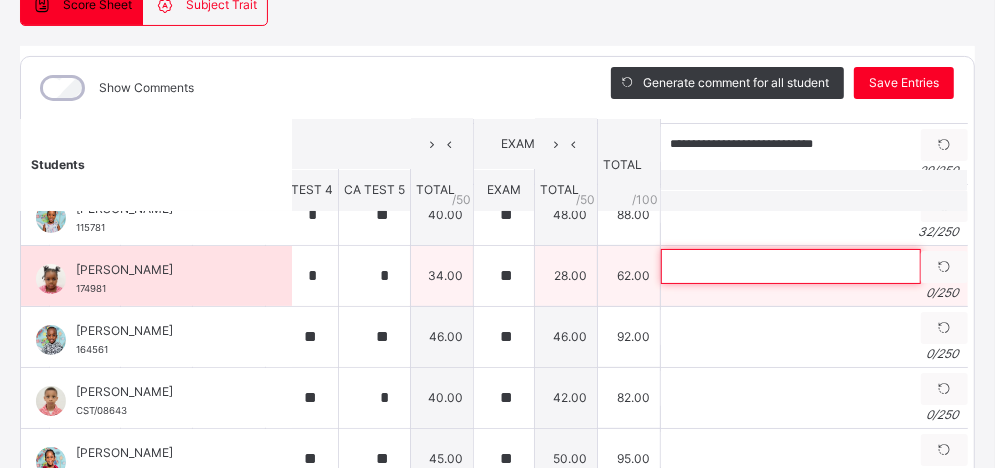 click at bounding box center [791, 266] 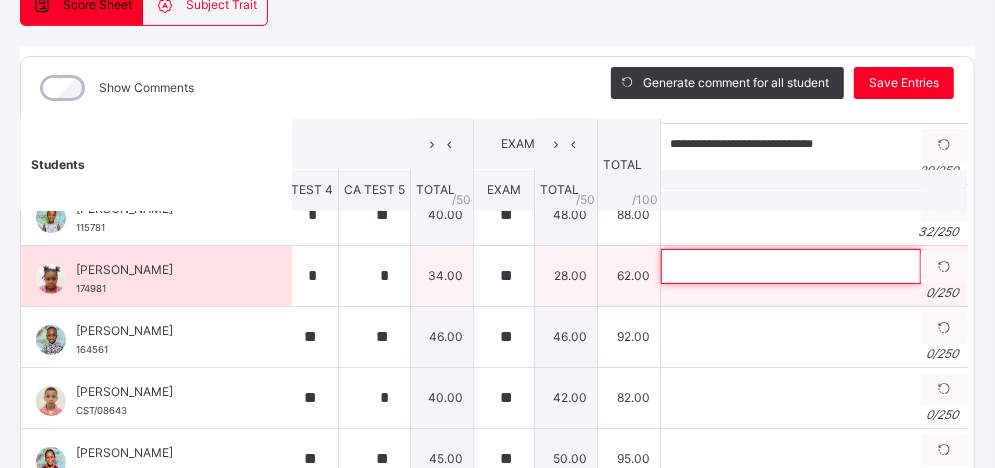 click at bounding box center [791, 266] 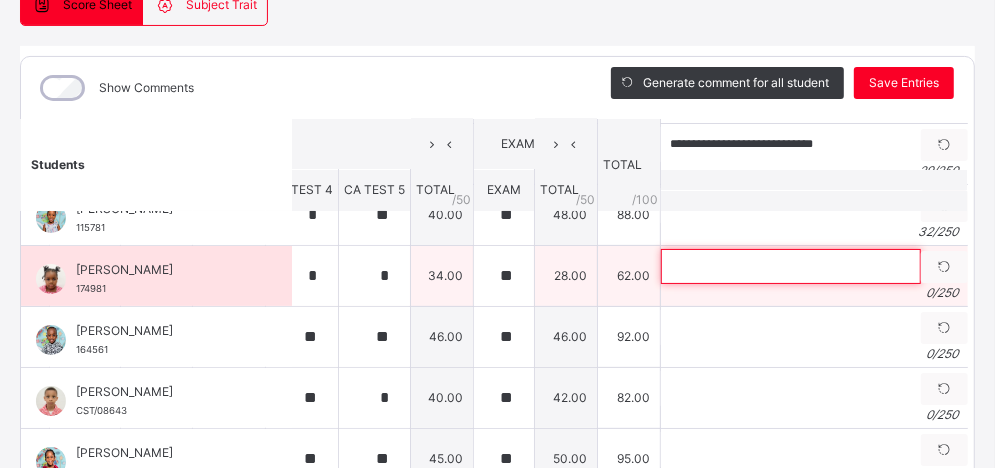 paste on "**********" 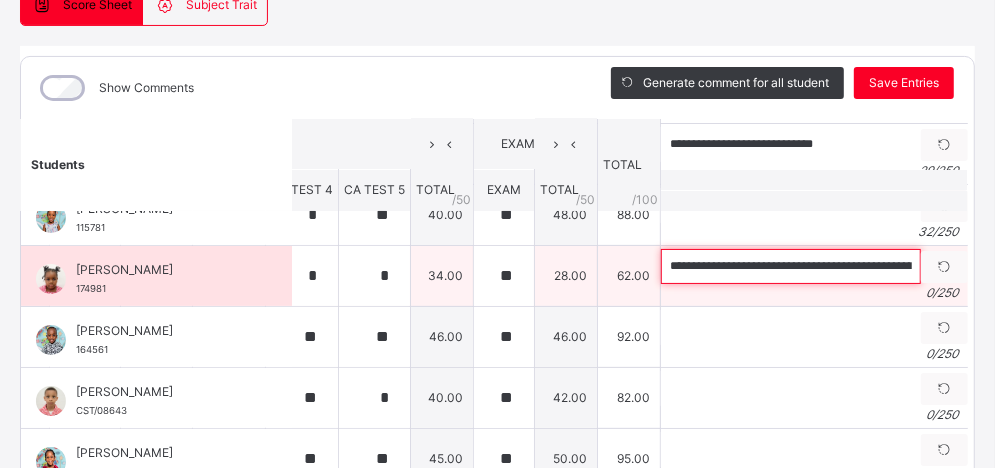 scroll, scrollTop: 0, scrollLeft: 70, axis: horizontal 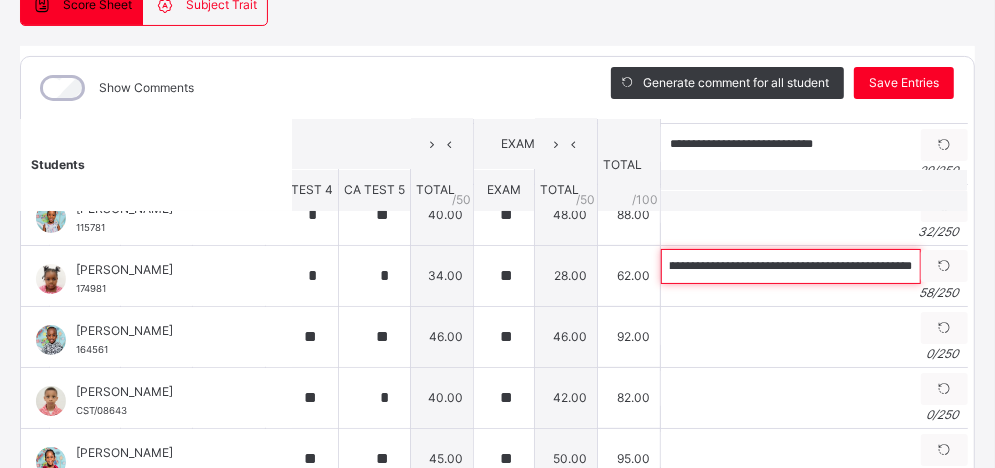 type on "**********" 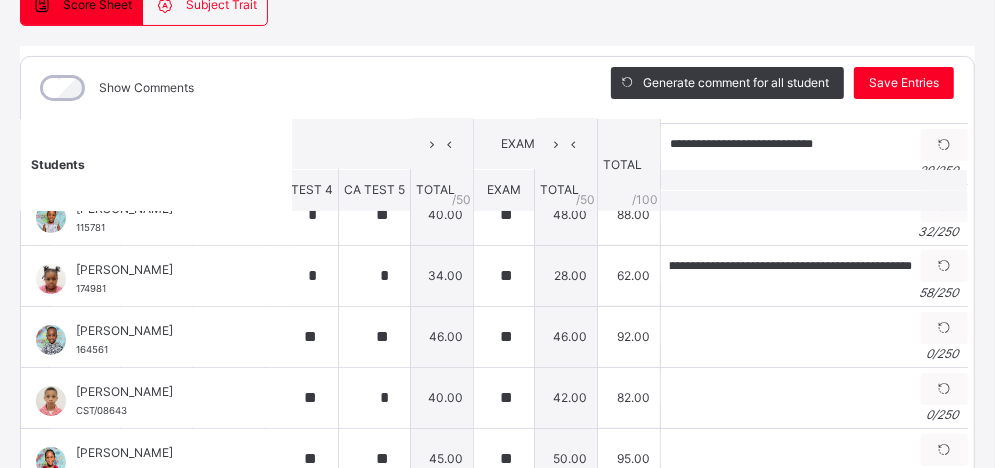scroll, scrollTop: 0, scrollLeft: 0, axis: both 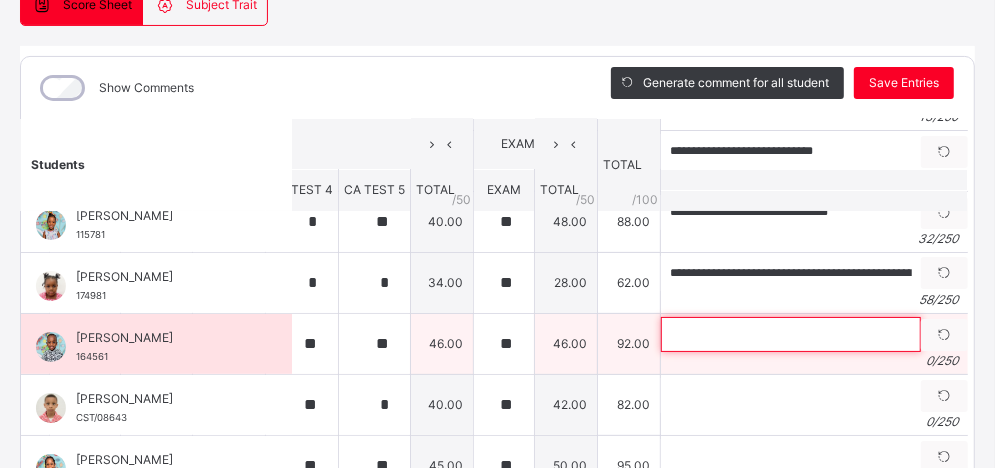 click at bounding box center (791, 334) 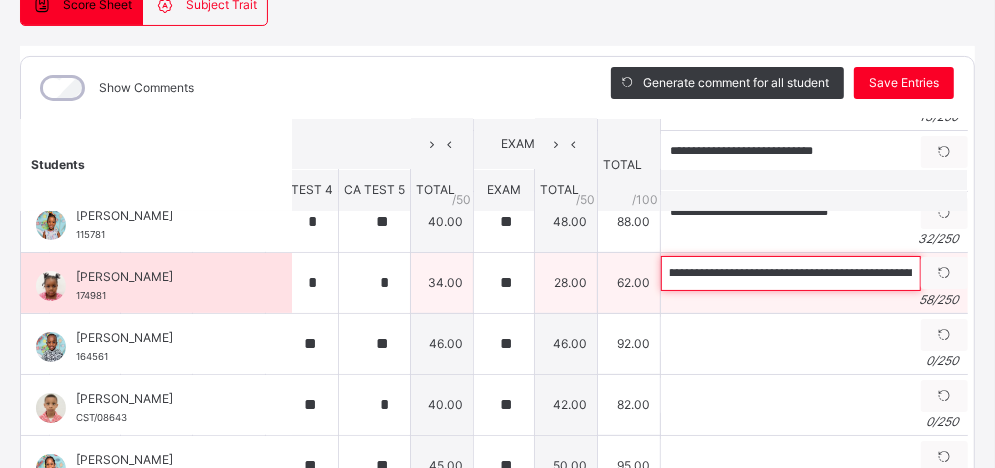 scroll, scrollTop: 0, scrollLeft: 71, axis: horizontal 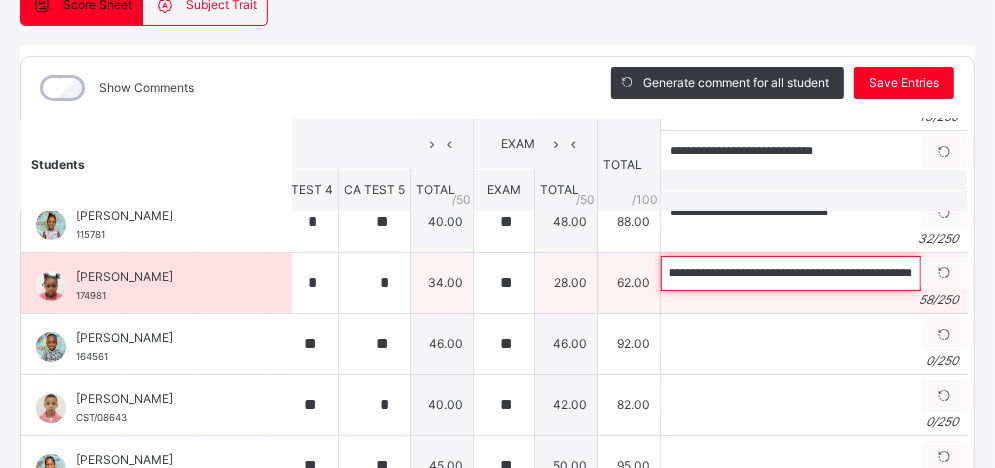 drag, startPoint x: 663, startPoint y: 265, endPoint x: 910, endPoint y: 285, distance: 247.8084 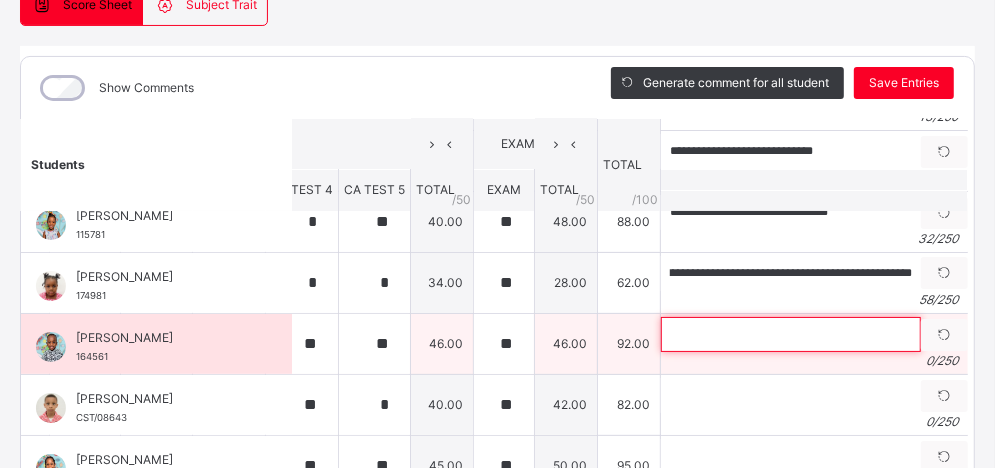 scroll, scrollTop: 0, scrollLeft: 0, axis: both 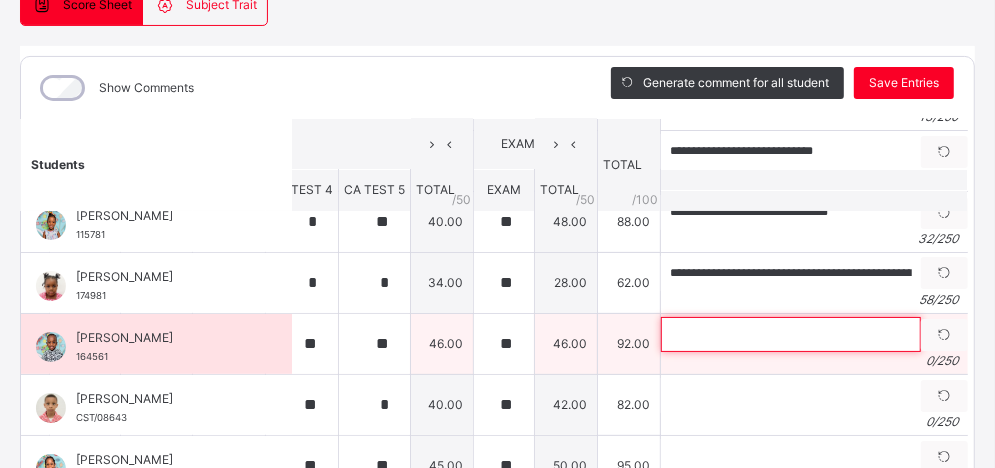 click at bounding box center [791, 334] 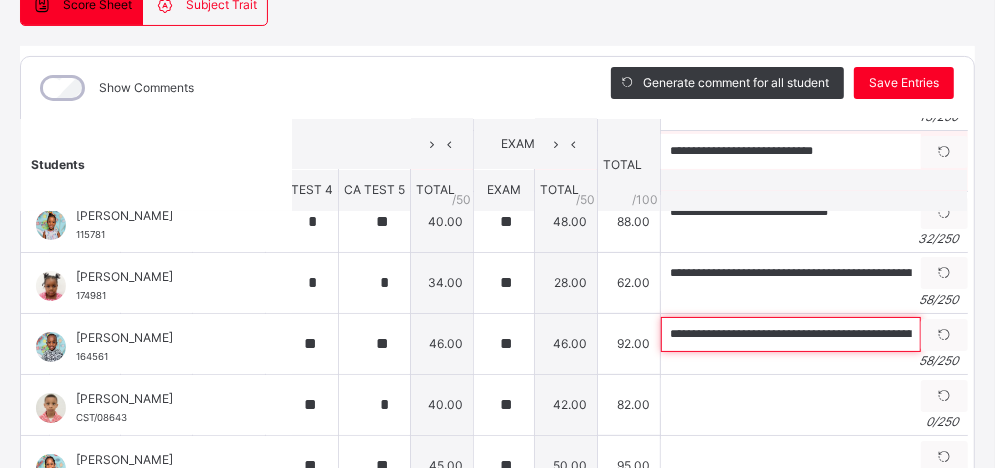 scroll, scrollTop: 0, scrollLeft: 70, axis: horizontal 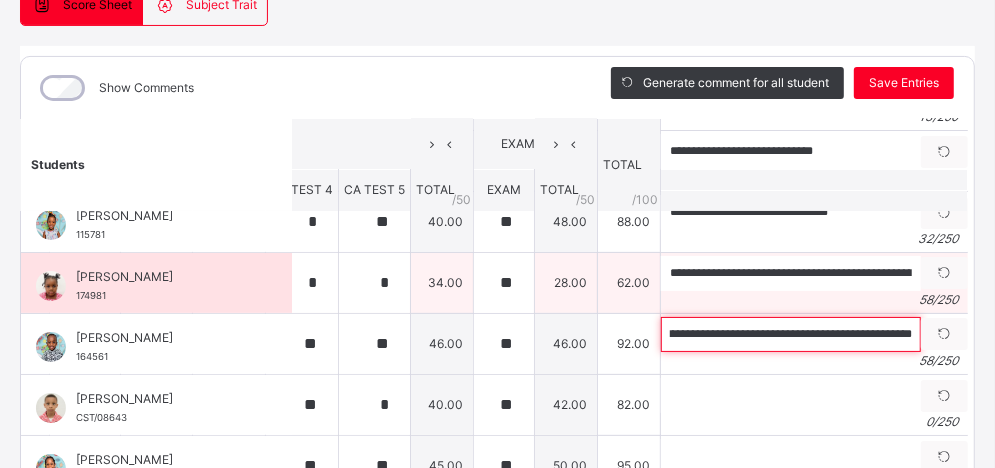 type on "**********" 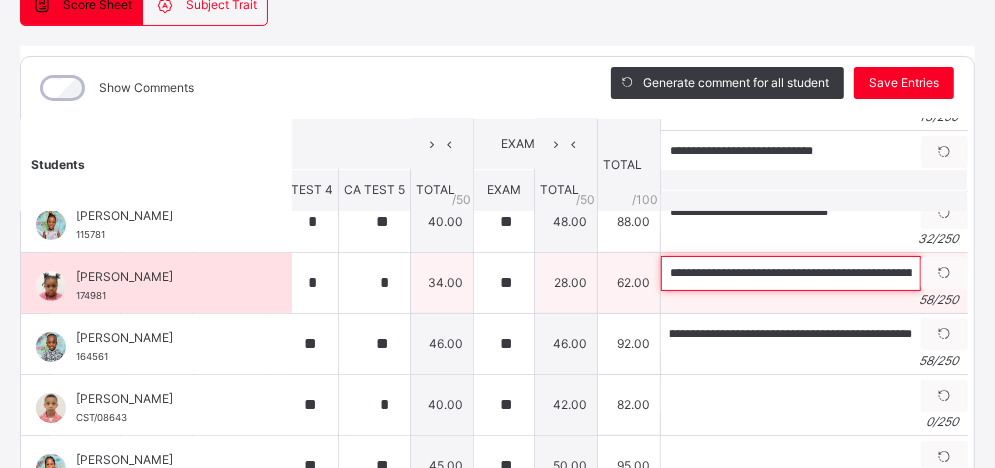 scroll, scrollTop: 0, scrollLeft: 0, axis: both 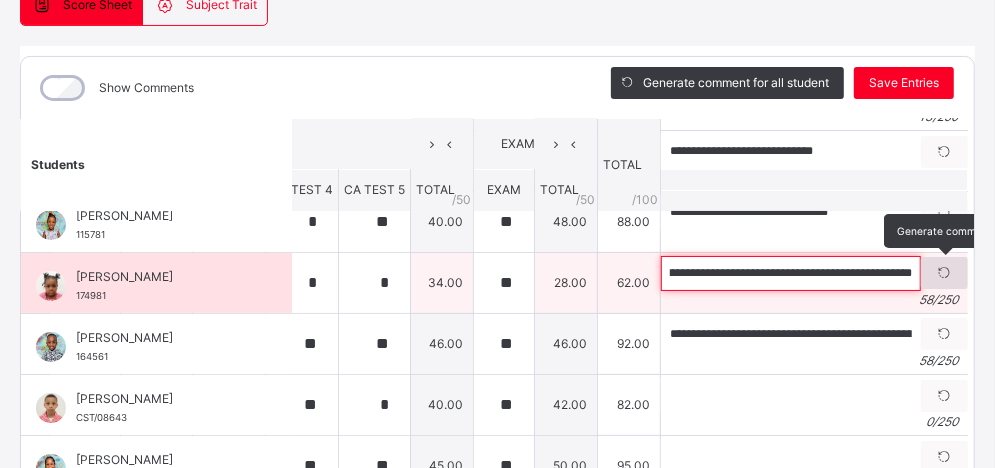 drag, startPoint x: 664, startPoint y: 267, endPoint x: 922, endPoint y: 275, distance: 258.124 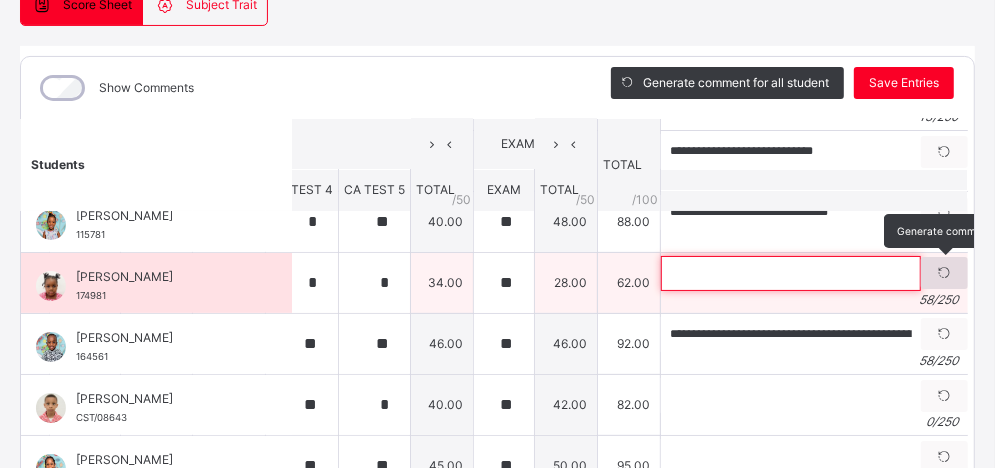 scroll, scrollTop: 0, scrollLeft: 0, axis: both 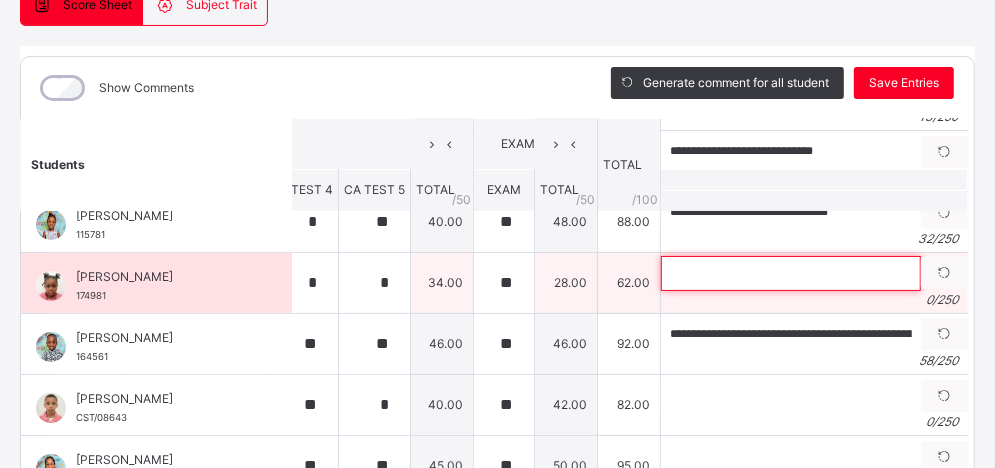 click at bounding box center (791, 273) 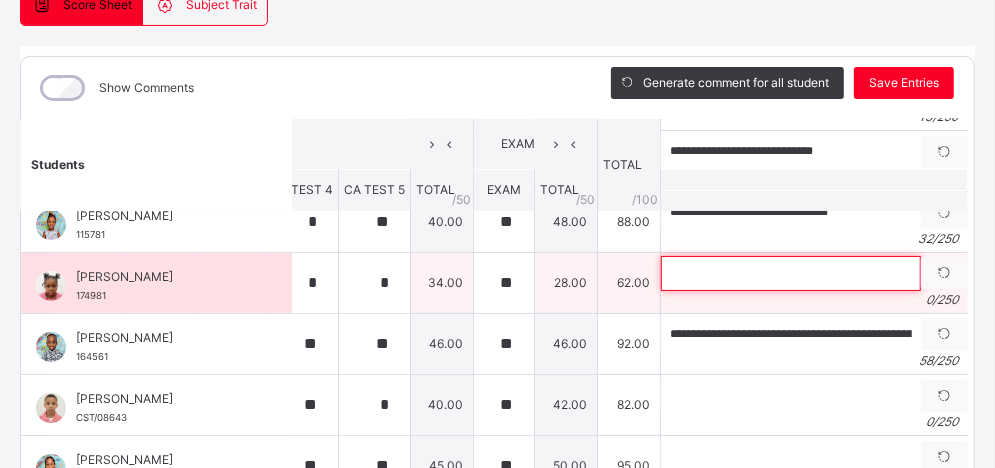 paste on "**********" 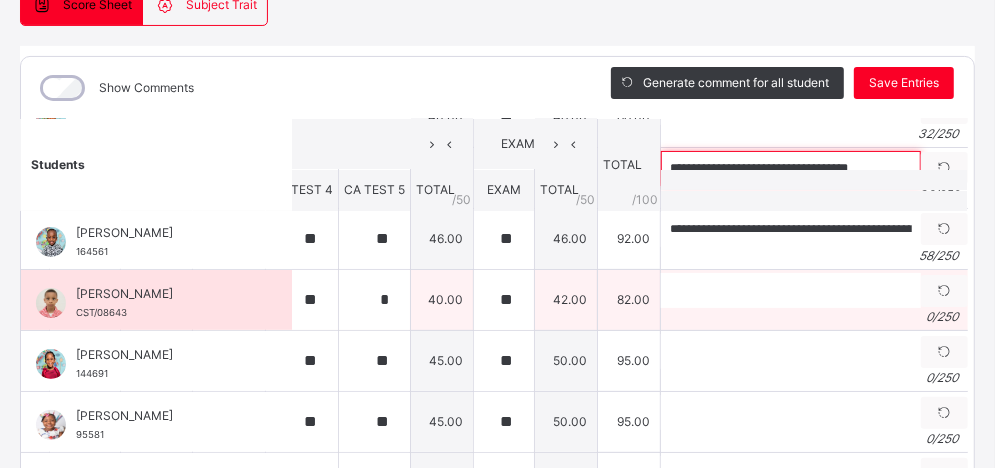 scroll, scrollTop: 247, scrollLeft: 243, axis: both 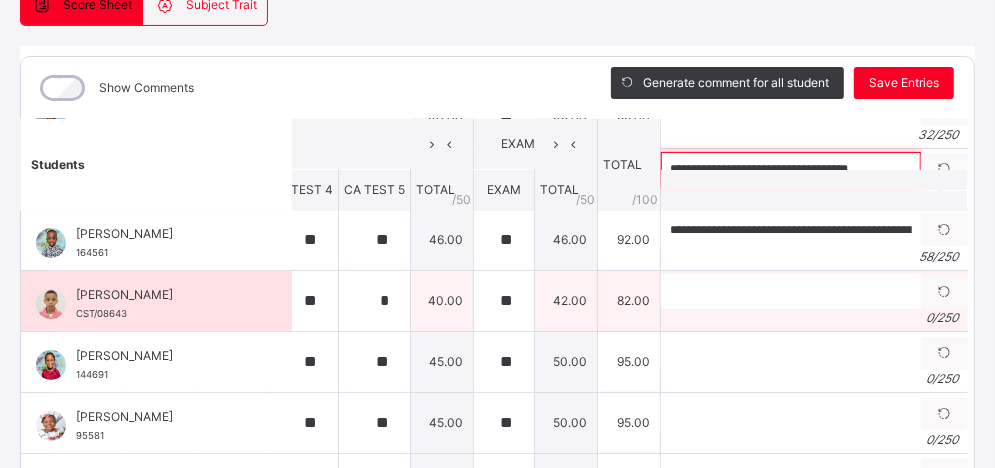 type on "**********" 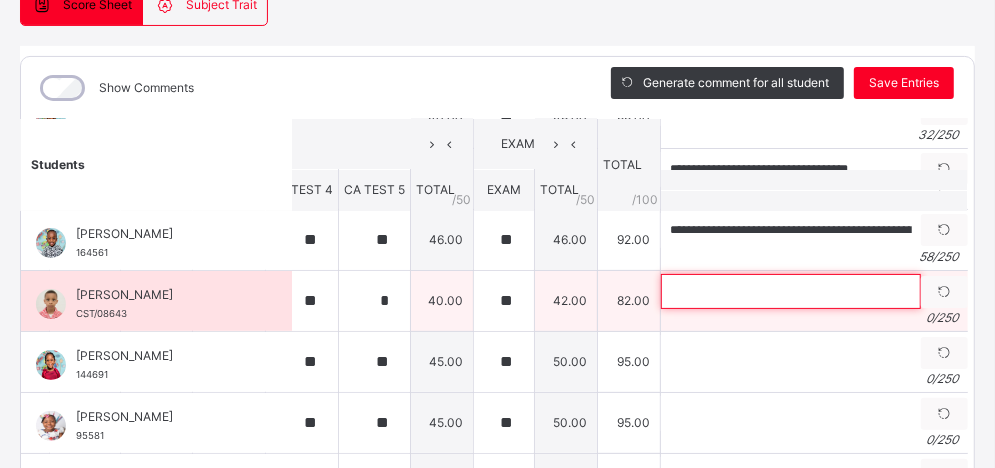 click at bounding box center [791, 291] 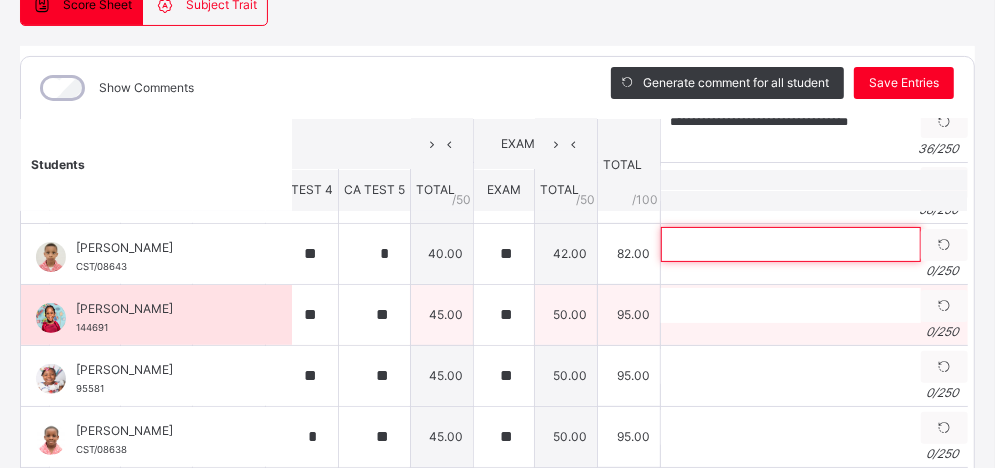 scroll, scrollTop: 300, scrollLeft: 243, axis: both 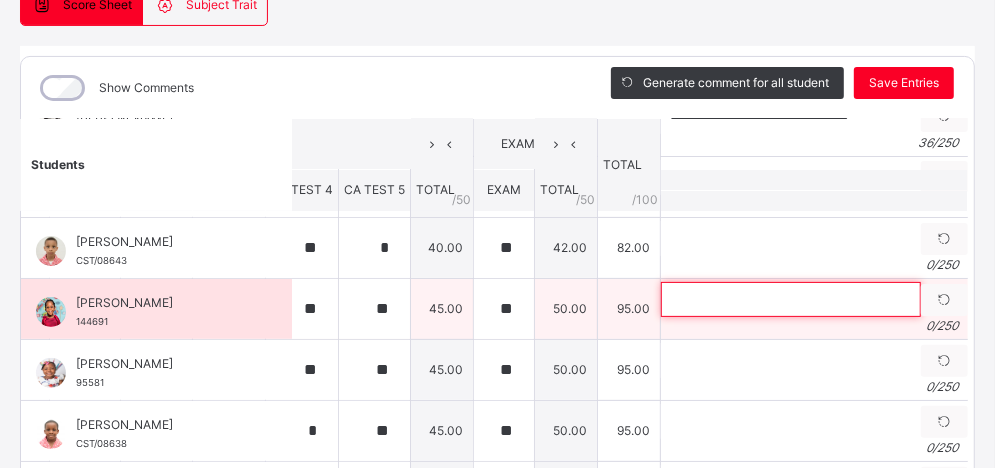 click at bounding box center (791, 299) 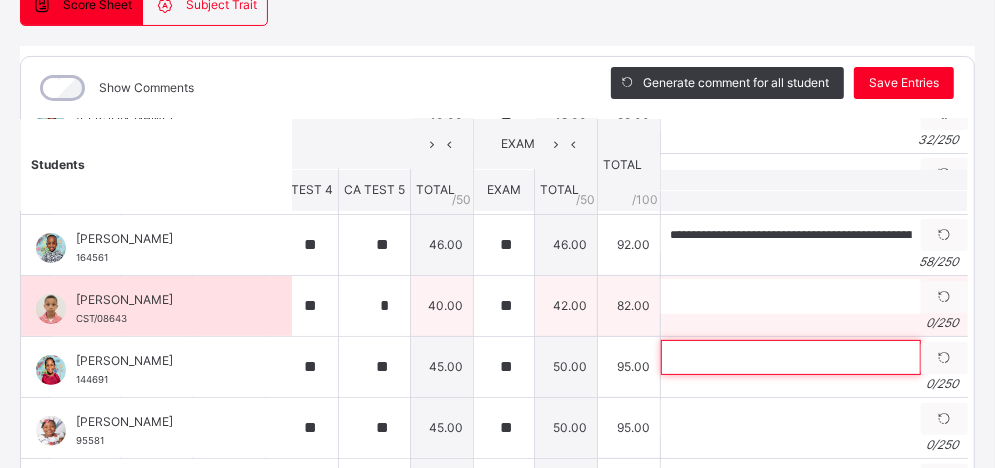 scroll, scrollTop: 243, scrollLeft: 243, axis: both 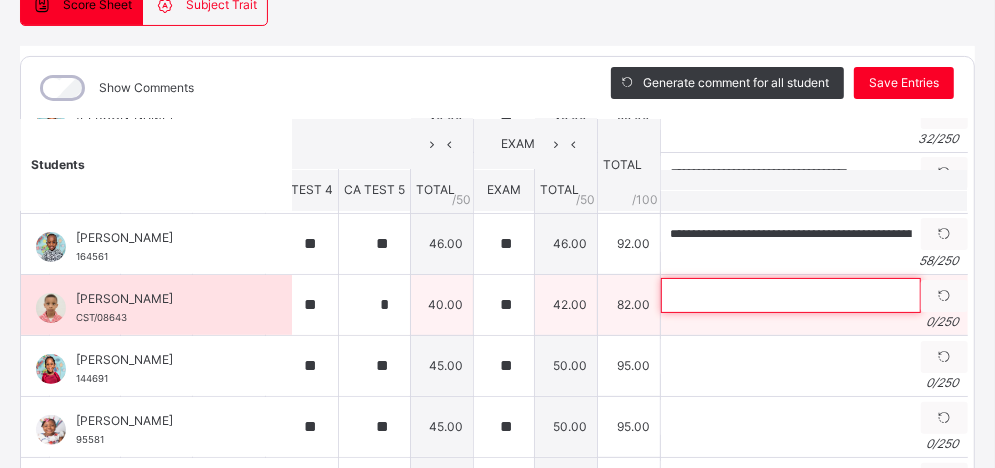 click at bounding box center [791, 295] 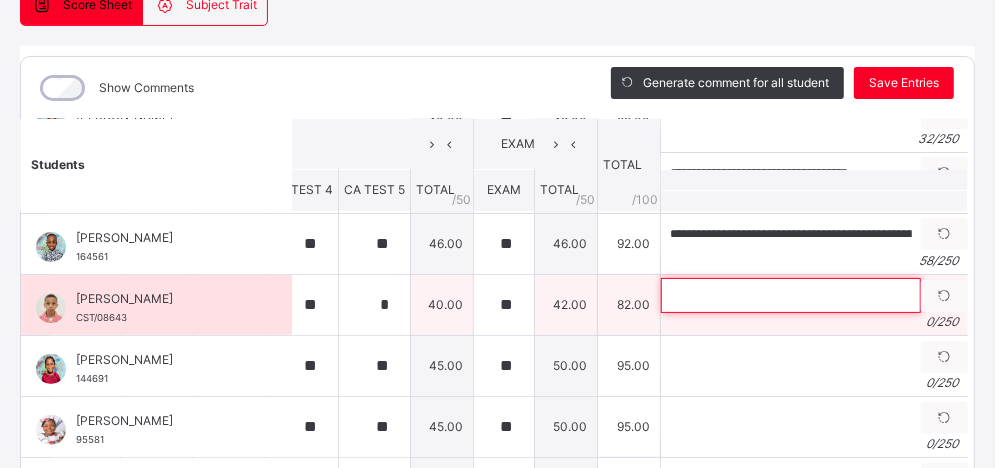 paste on "**********" 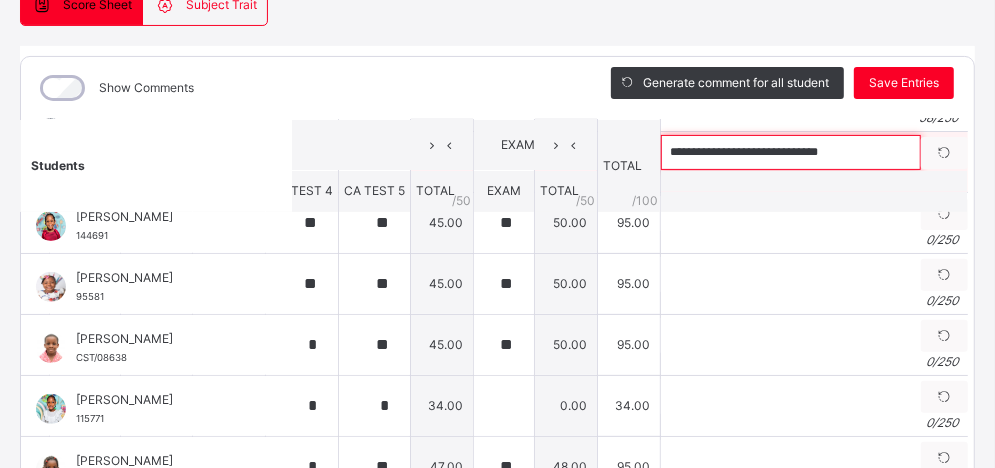 scroll, scrollTop: 344, scrollLeft: 243, axis: both 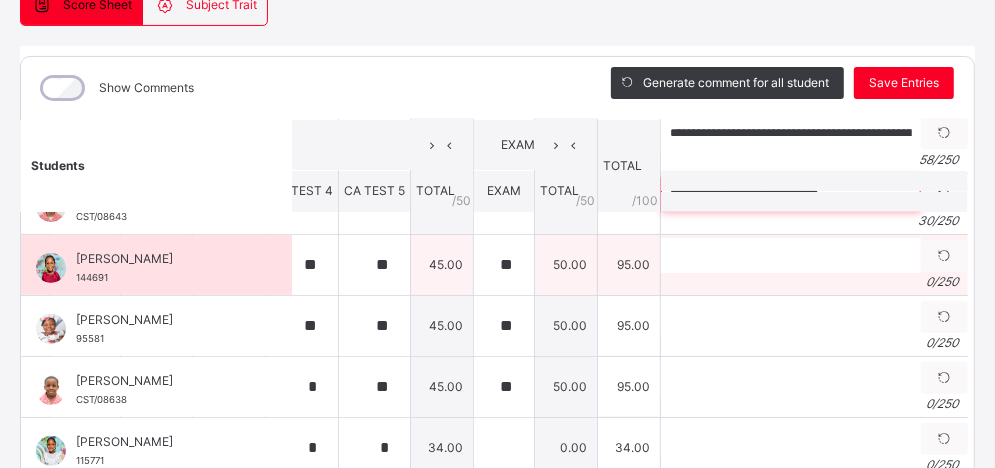 type on "**********" 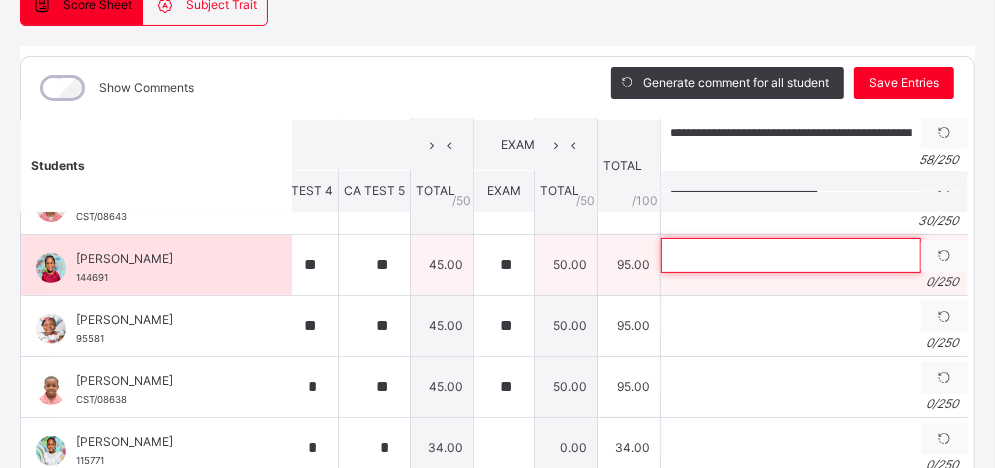 click at bounding box center (791, 255) 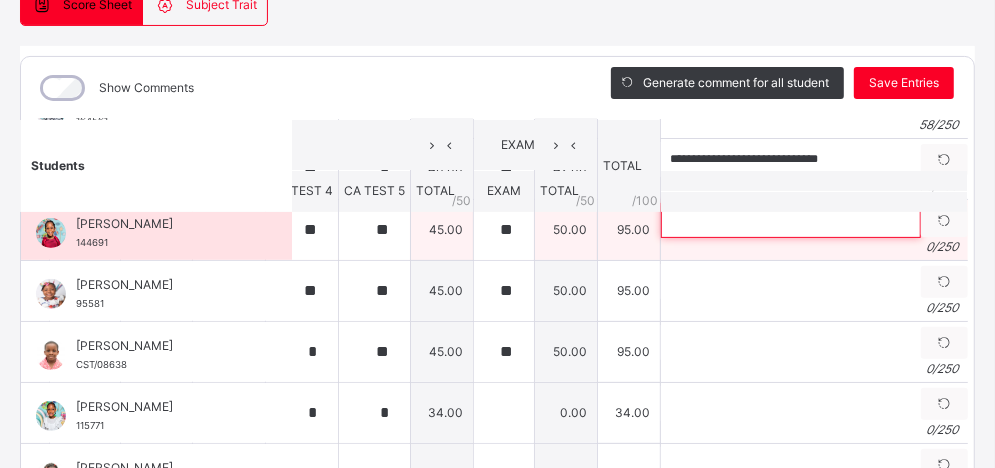 scroll, scrollTop: 386, scrollLeft: 243, axis: both 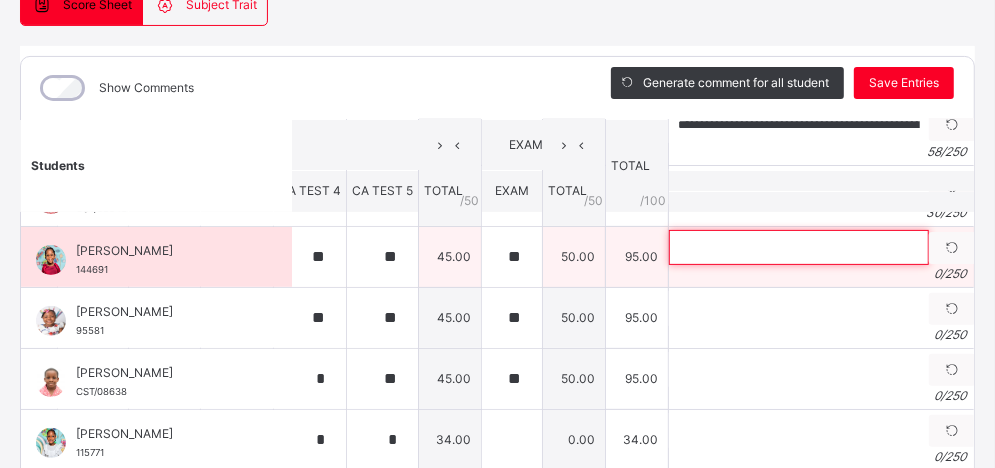 paste on "**********" 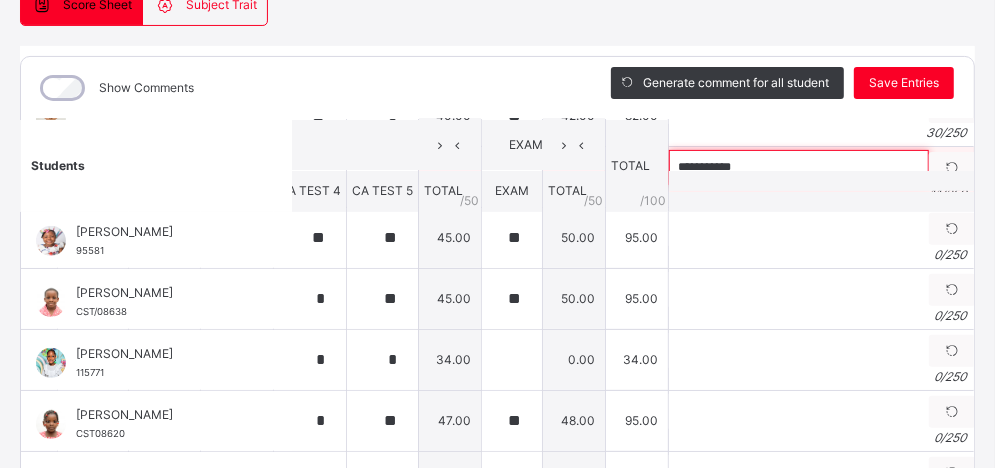 scroll, scrollTop: 433, scrollLeft: 235, axis: both 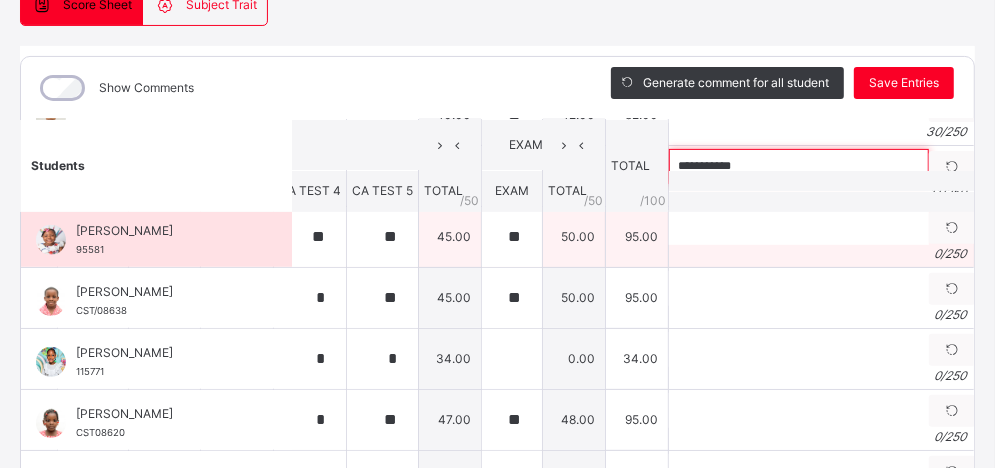 type on "**********" 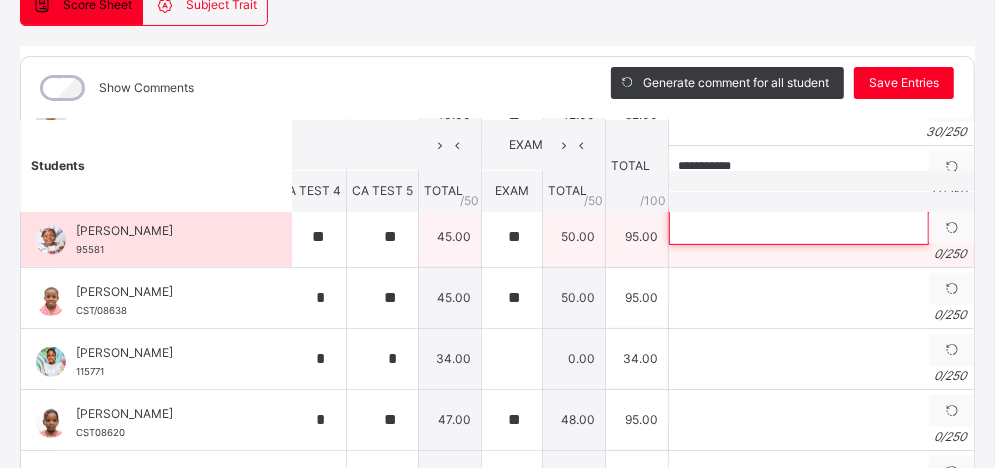 click at bounding box center (799, 227) 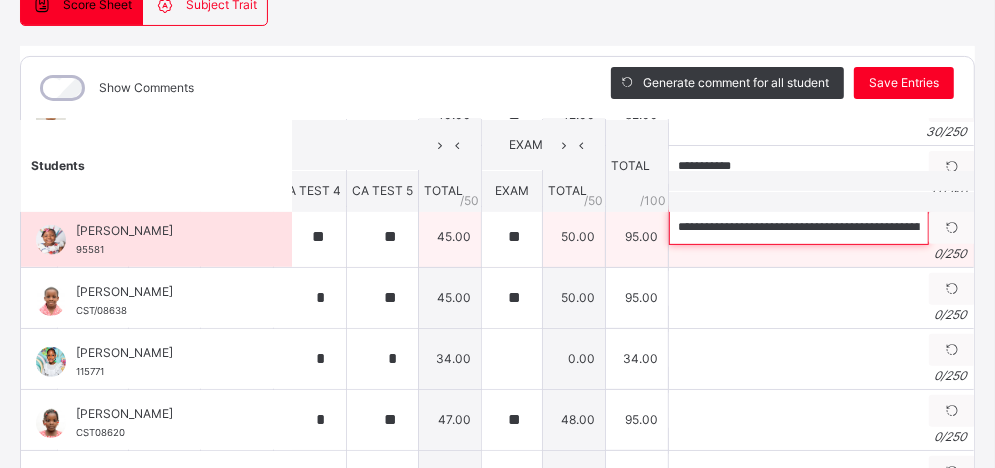 scroll, scrollTop: 0, scrollLeft: 37, axis: horizontal 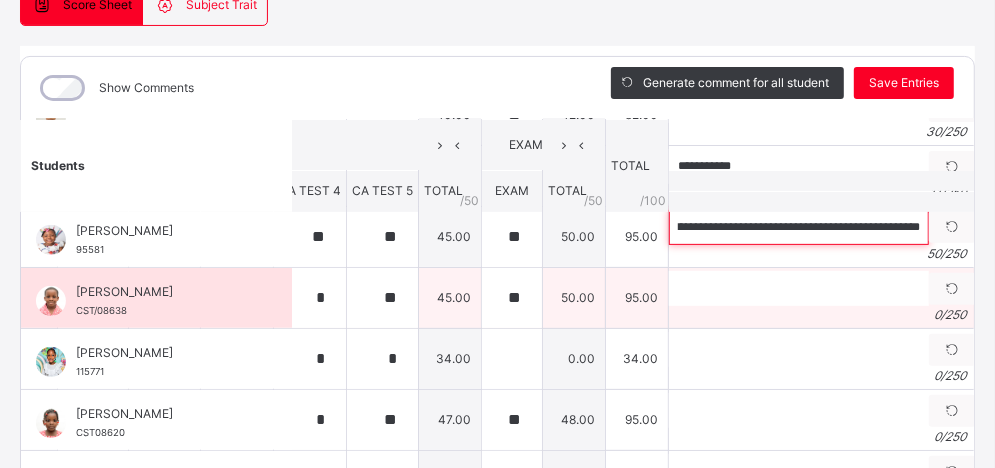 type on "**********" 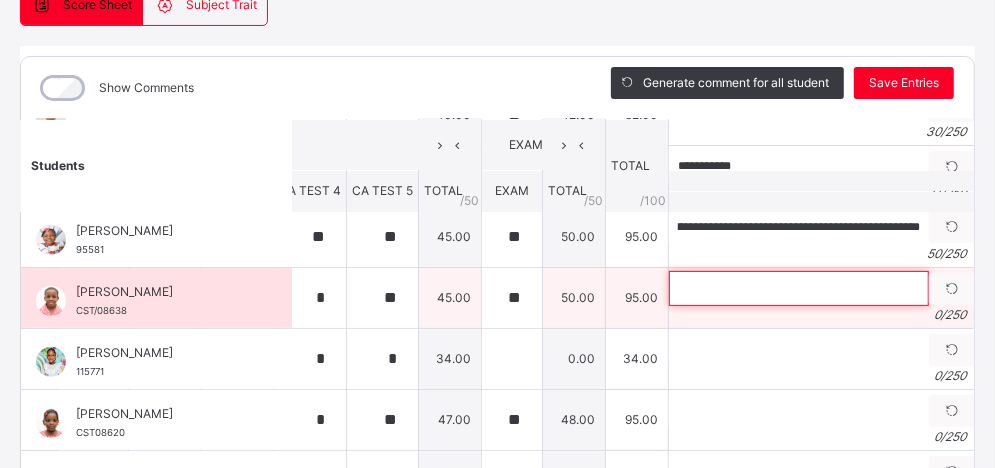 scroll, scrollTop: 0, scrollLeft: 0, axis: both 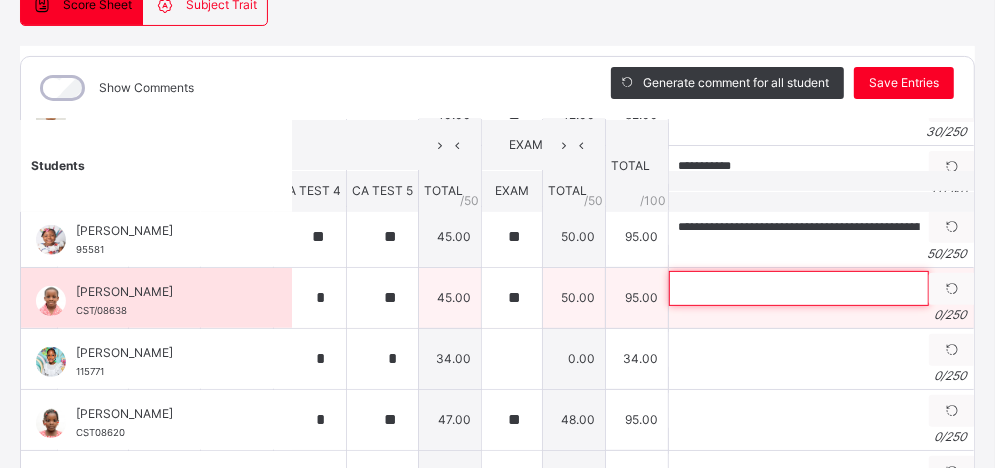 click at bounding box center (799, 288) 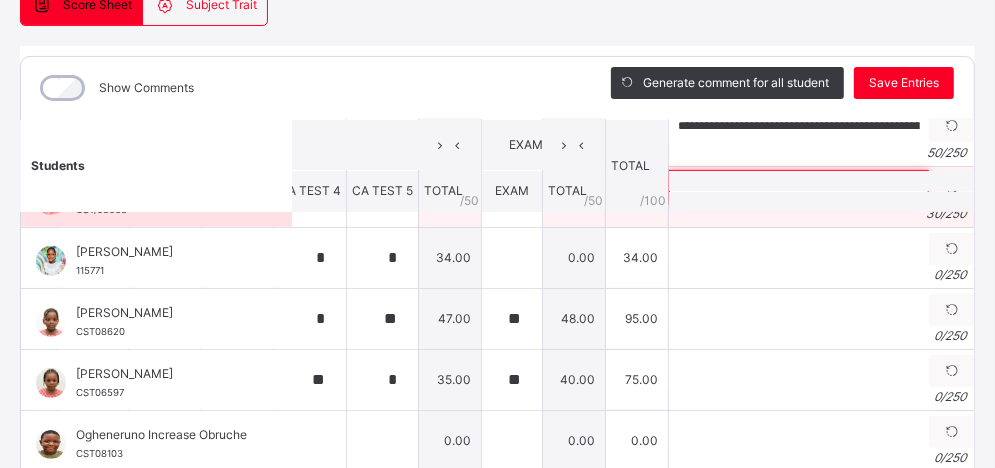 scroll, scrollTop: 535, scrollLeft: 235, axis: both 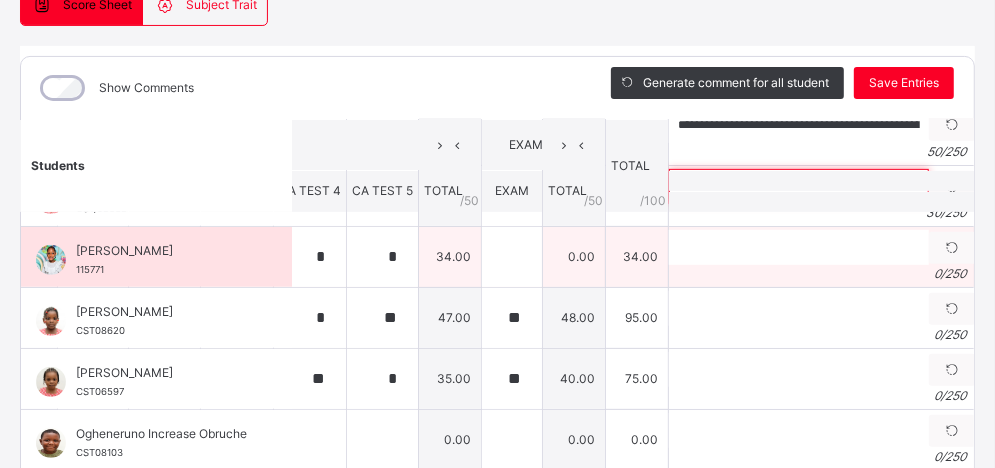 type on "**********" 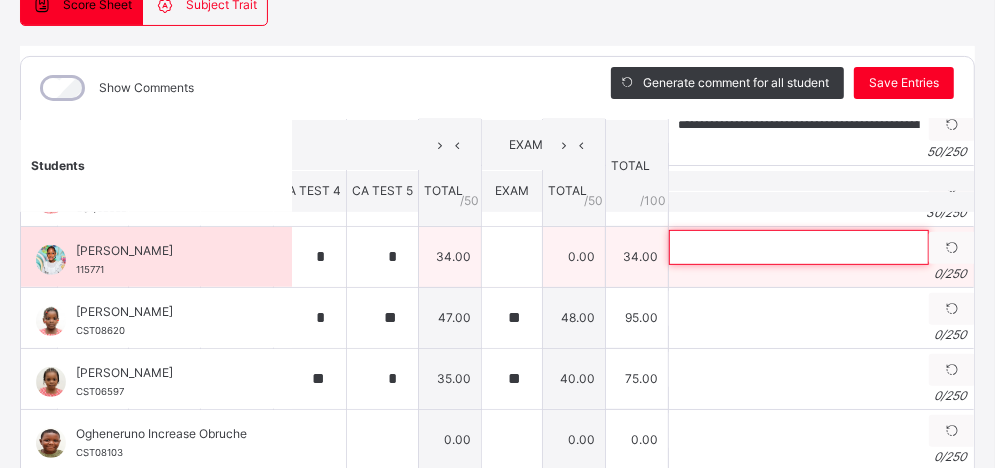 click at bounding box center (799, 247) 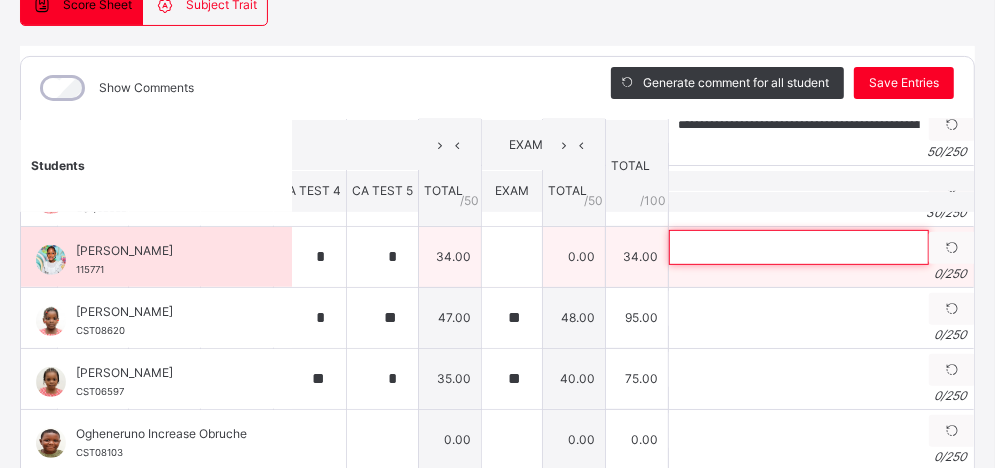 paste on "**********" 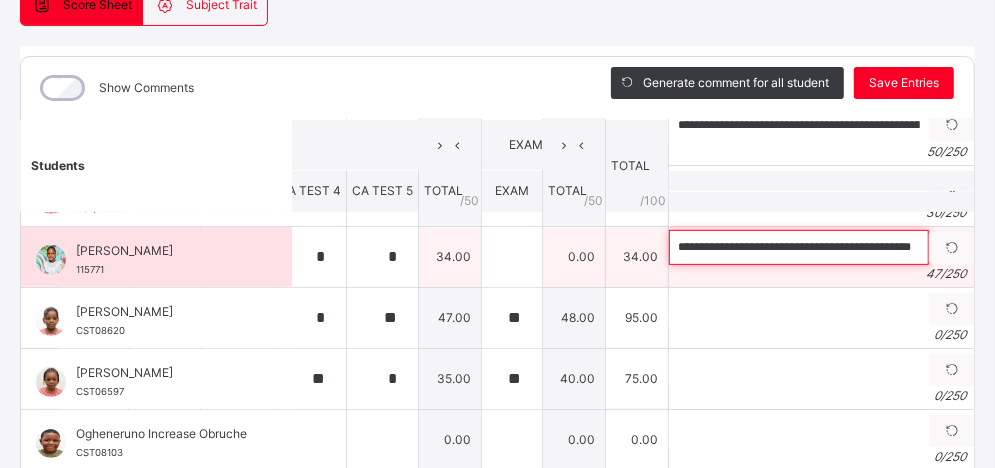 scroll, scrollTop: 0, scrollLeft: 0, axis: both 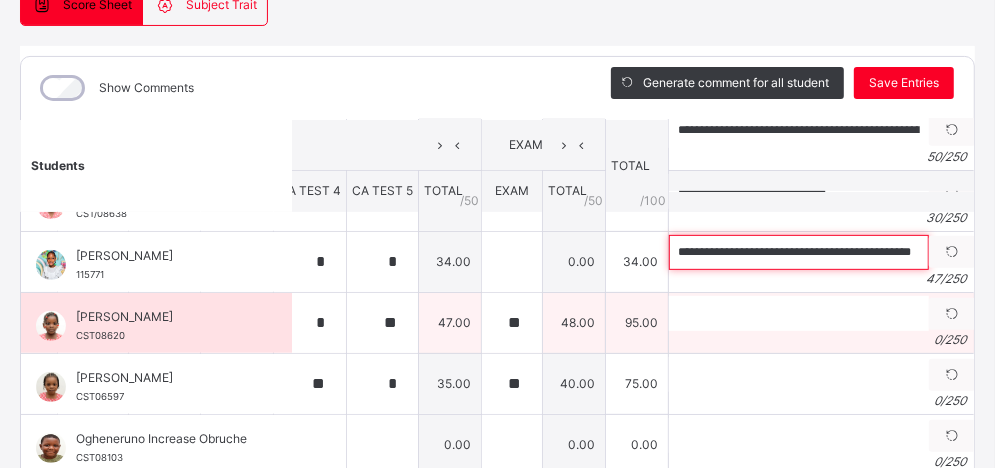 type on "**********" 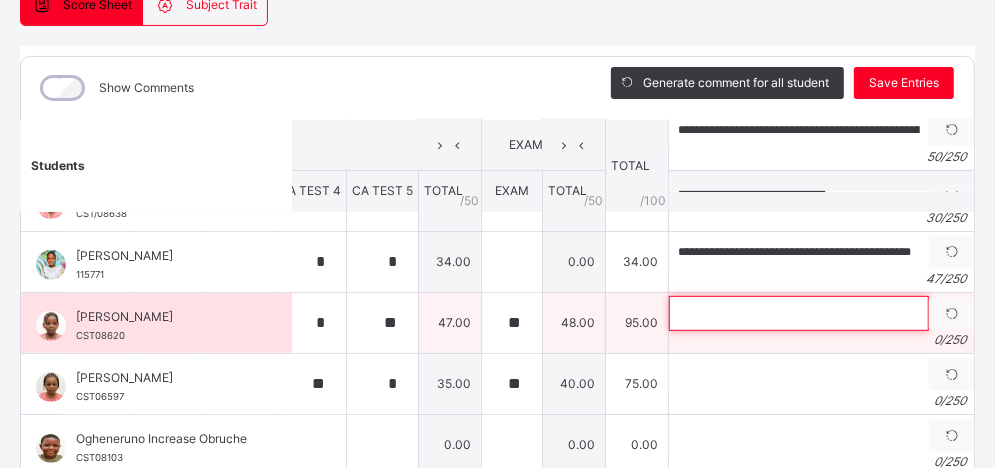 scroll, scrollTop: 0, scrollLeft: 0, axis: both 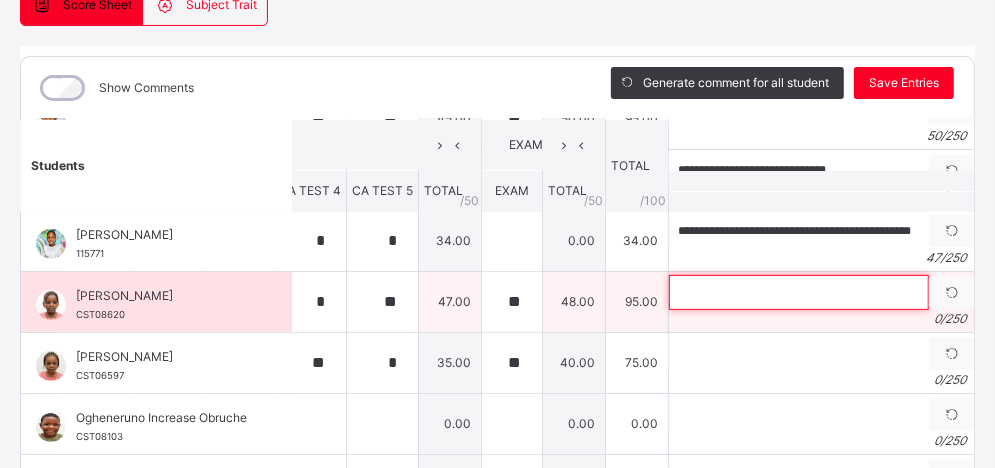 paste on "**********" 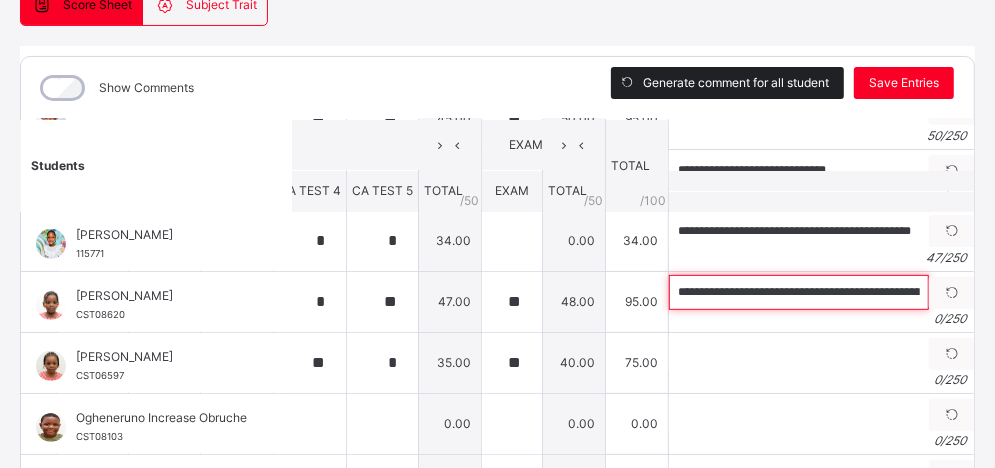 scroll, scrollTop: 0, scrollLeft: 60, axis: horizontal 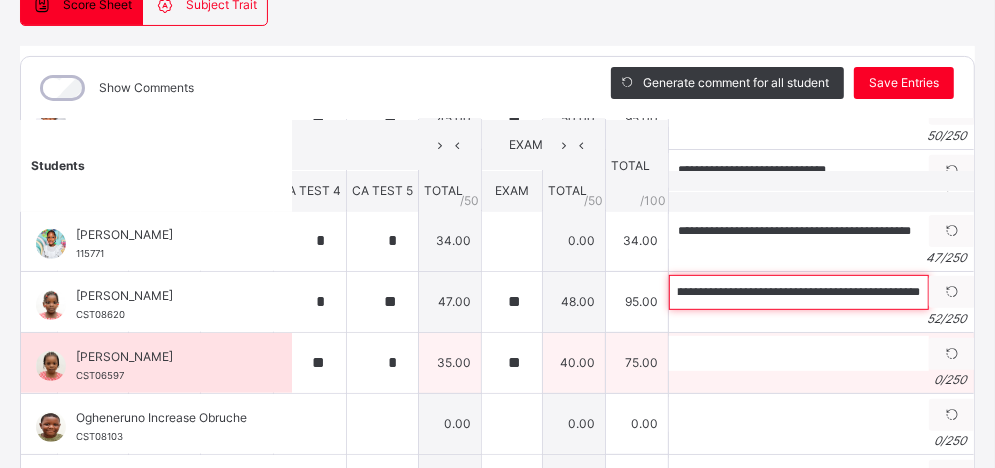 type on "**********" 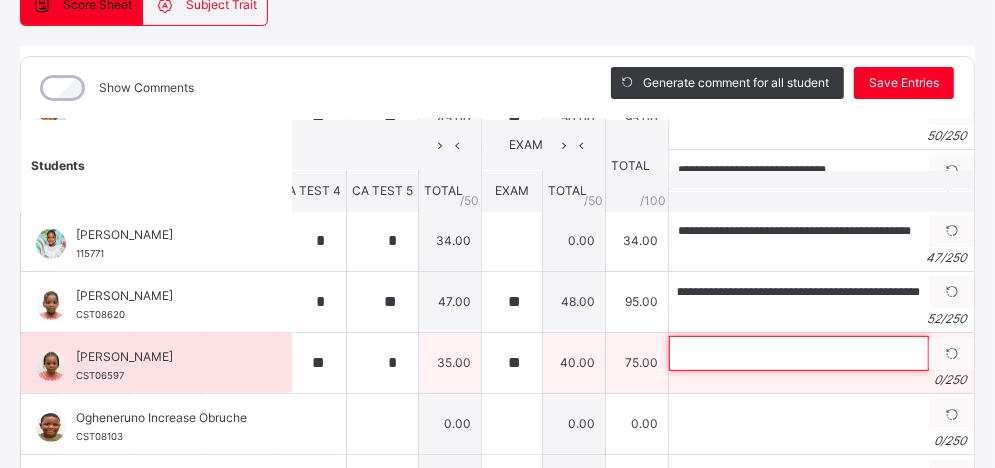 scroll, scrollTop: 0, scrollLeft: 0, axis: both 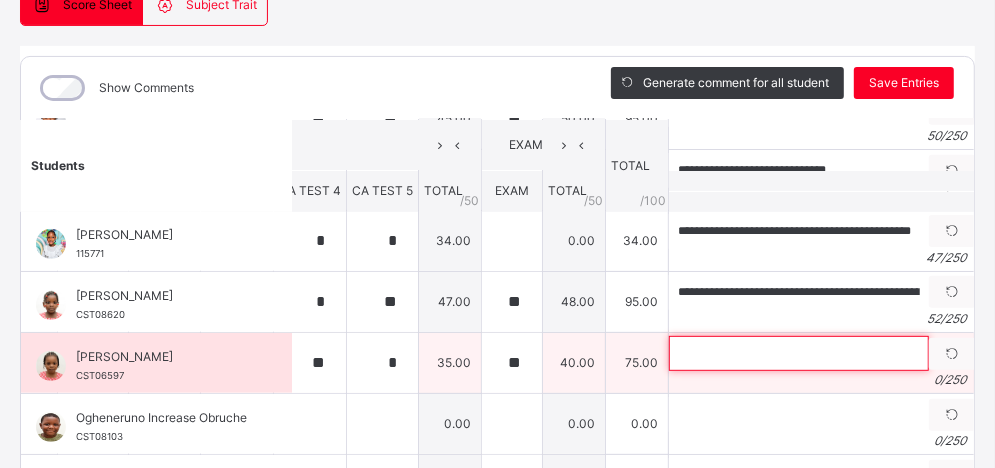 click at bounding box center [799, 353] 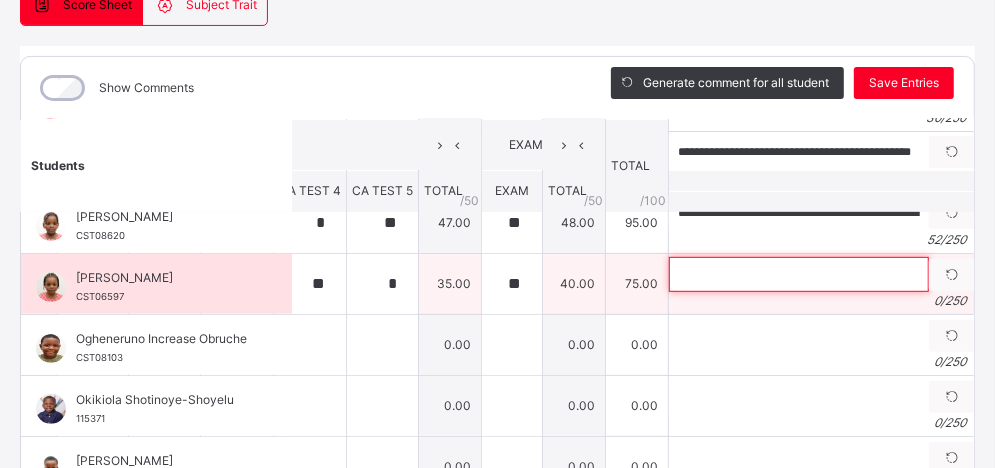 scroll, scrollTop: 631, scrollLeft: 235, axis: both 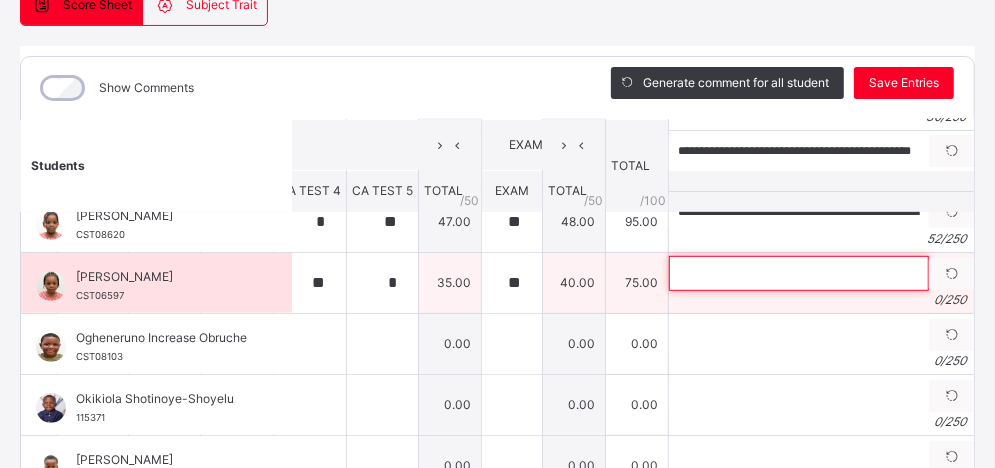 paste on "**********" 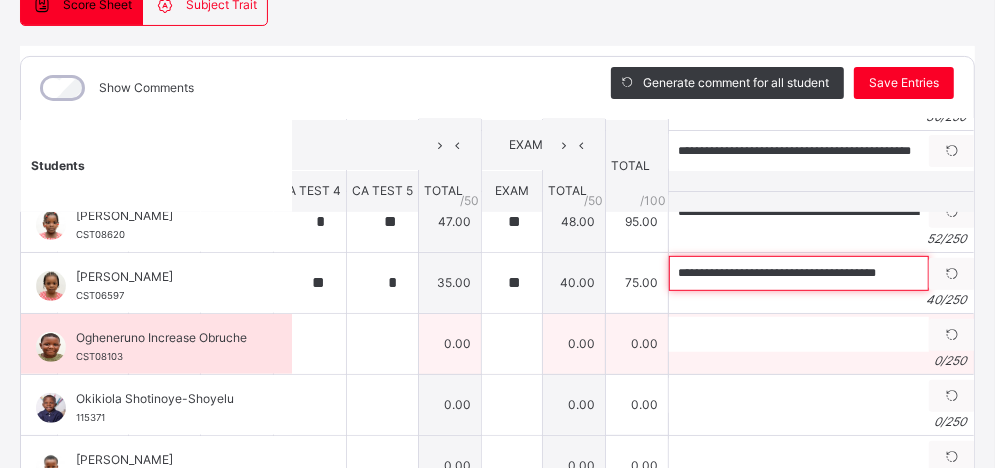 type on "**********" 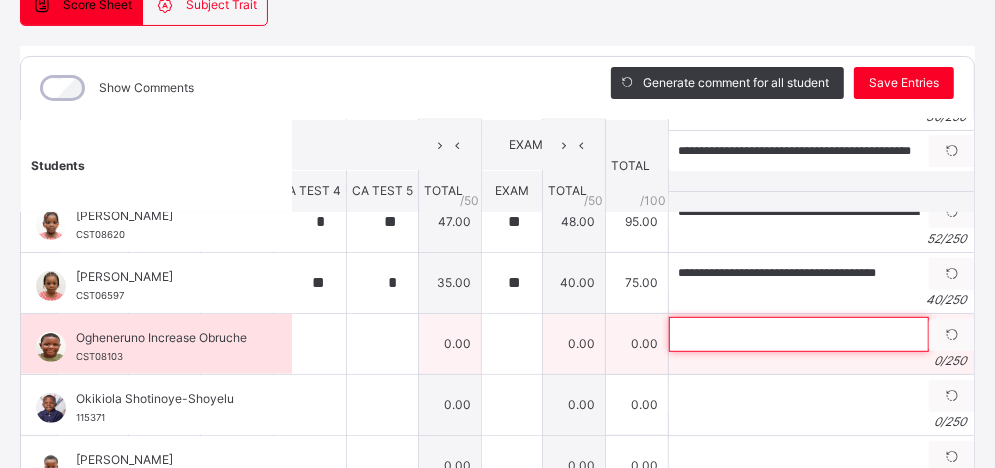click at bounding box center (799, 334) 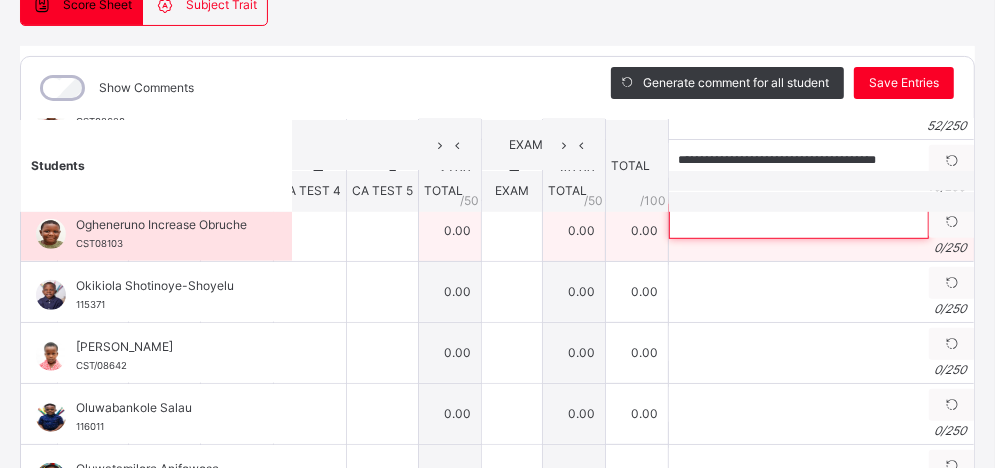 scroll, scrollTop: 749, scrollLeft: 235, axis: both 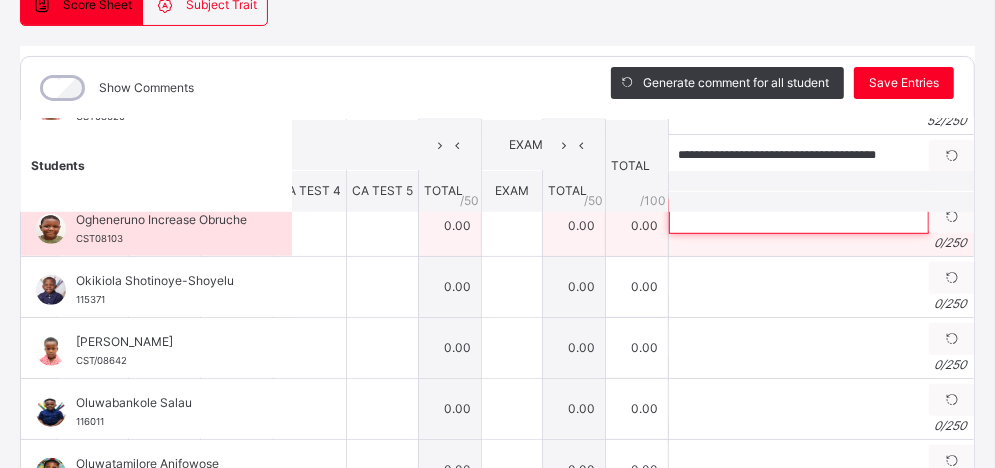 click at bounding box center (799, 216) 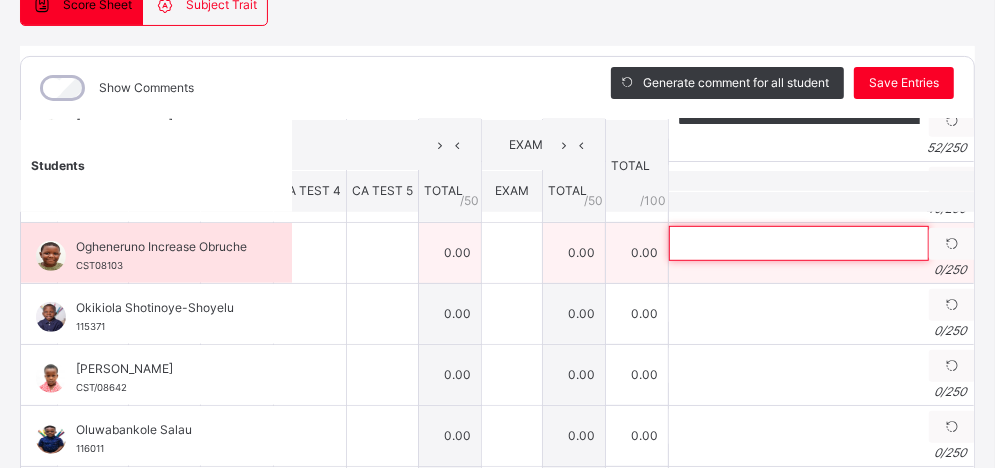 click at bounding box center (799, 243) 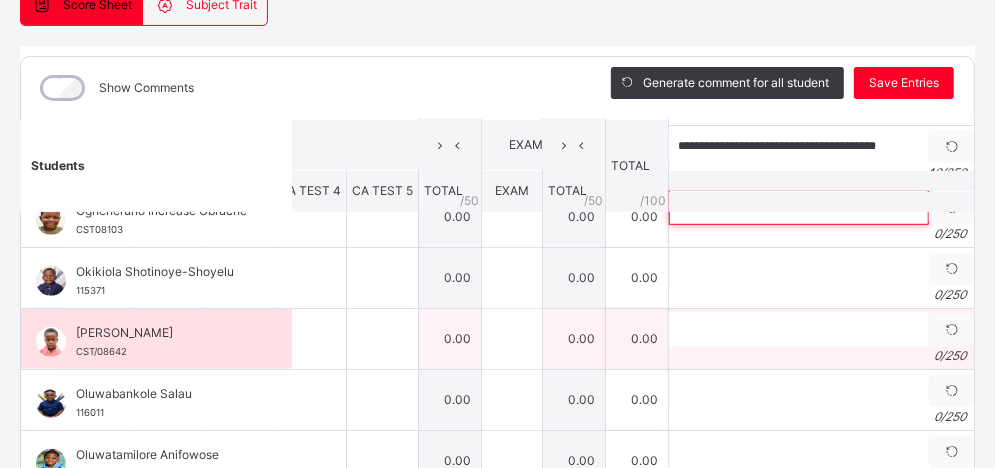 scroll, scrollTop: 816, scrollLeft: 235, axis: both 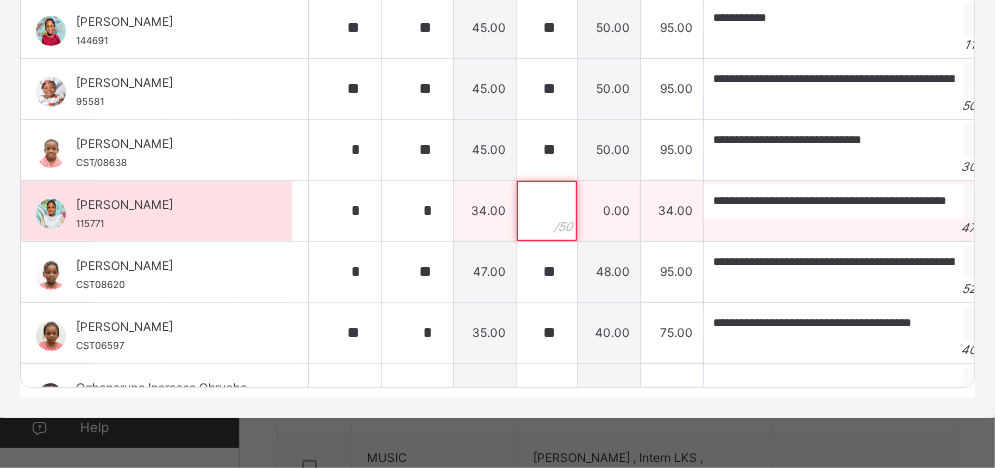 click at bounding box center (547, 211) 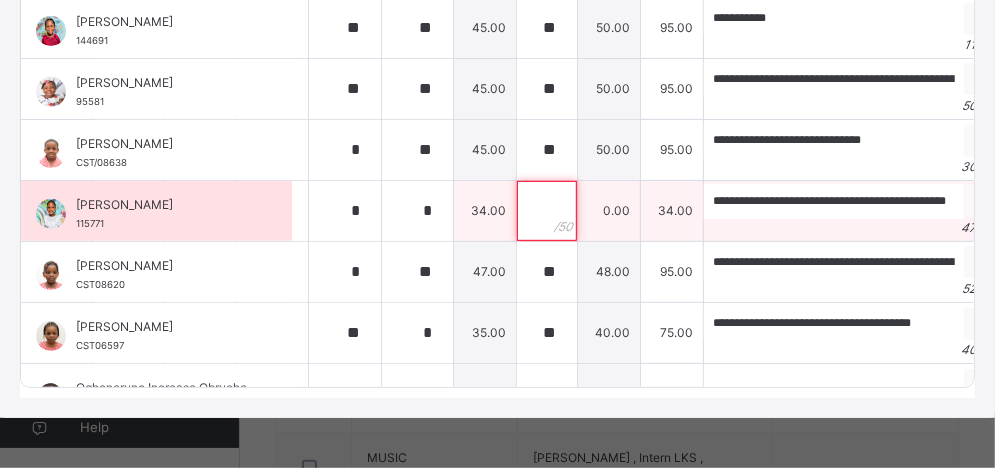scroll, scrollTop: 0, scrollLeft: 200, axis: horizontal 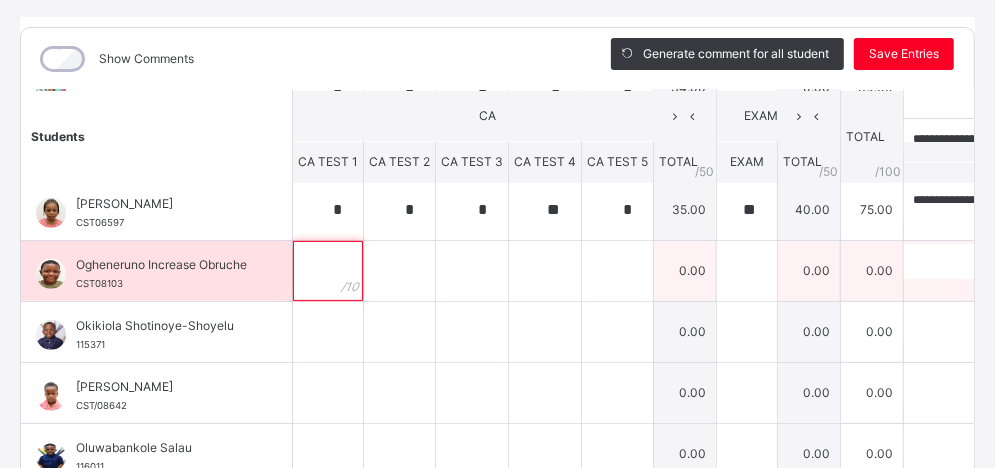 click at bounding box center [328, 271] 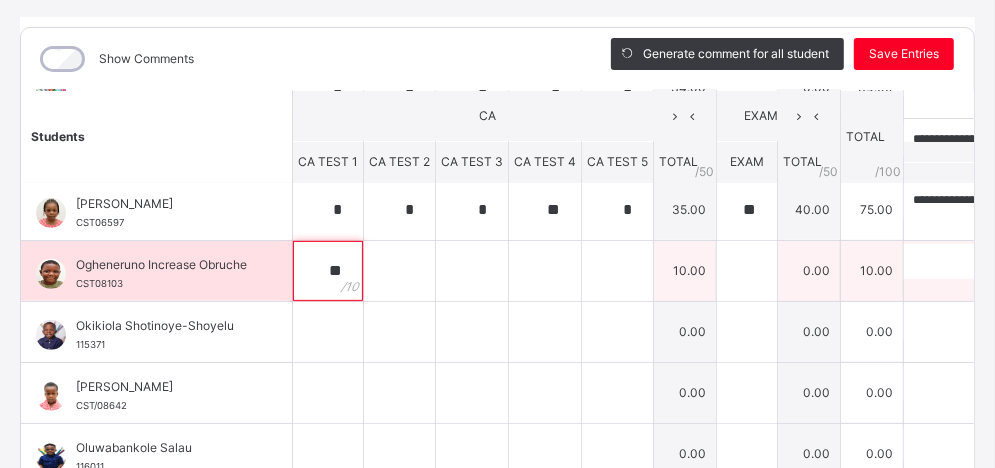 type on "**" 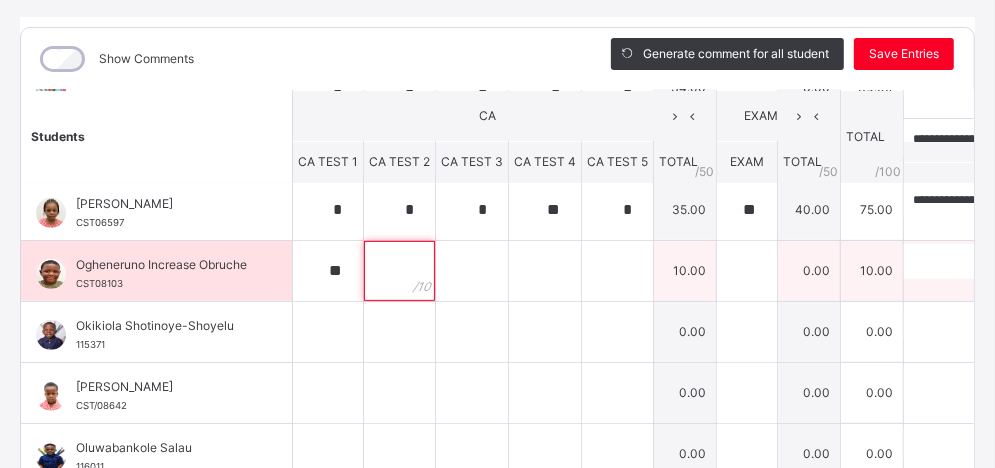 click at bounding box center [399, 271] 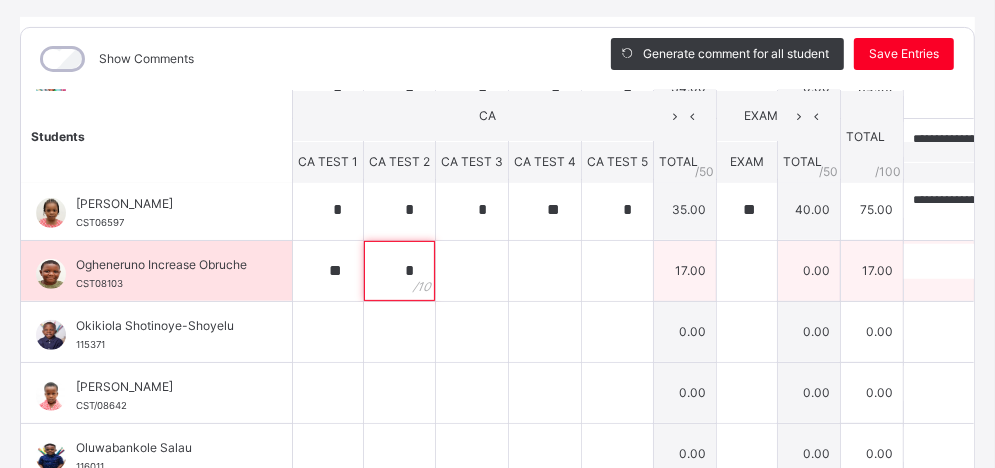 type on "*" 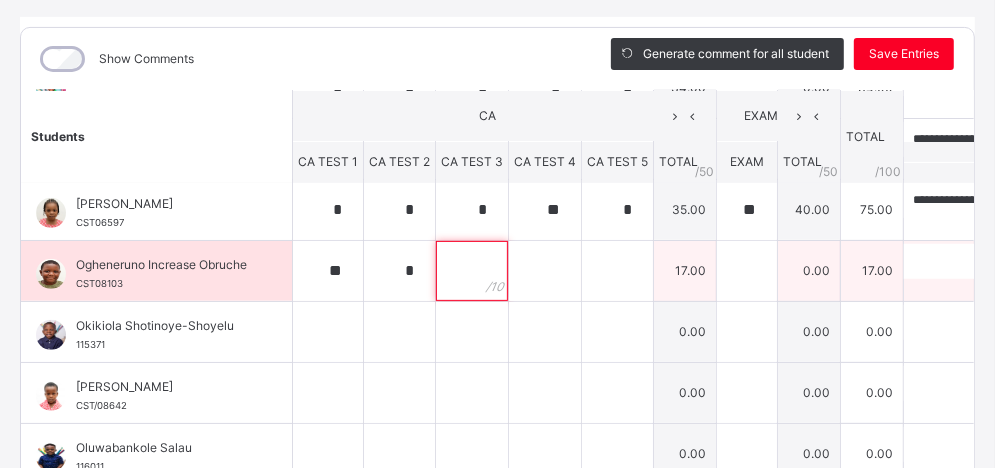 click at bounding box center (472, 271) 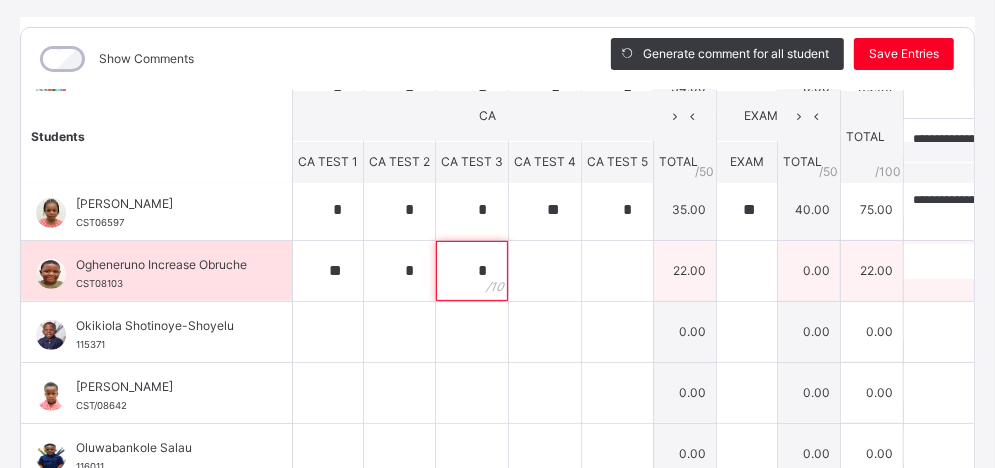 type on "*" 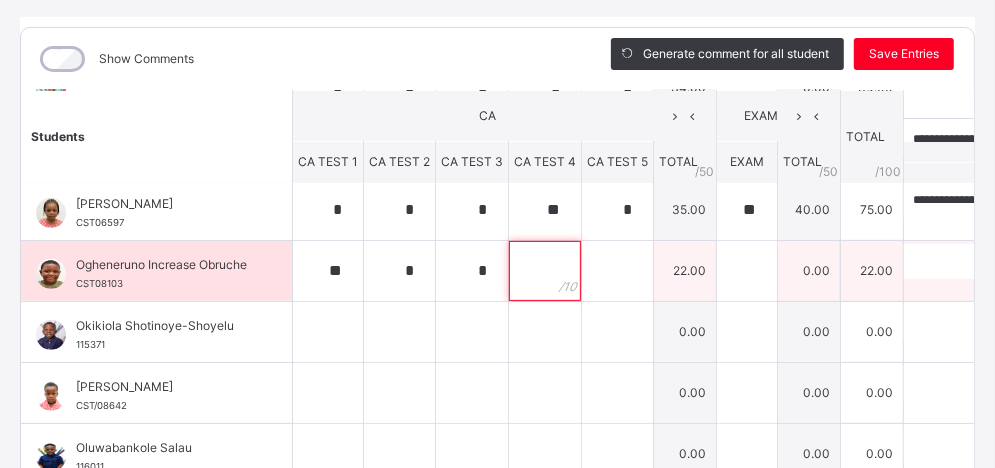 click at bounding box center [545, 271] 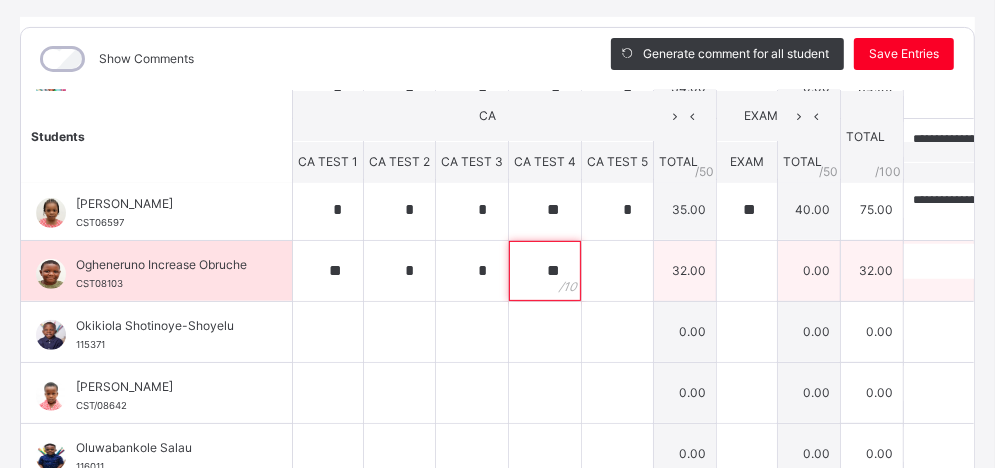 type on "**" 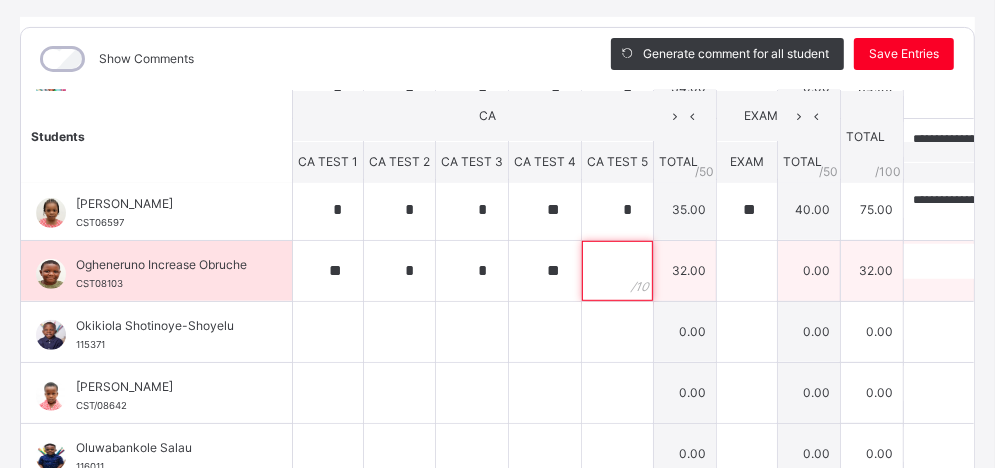 click at bounding box center [617, 271] 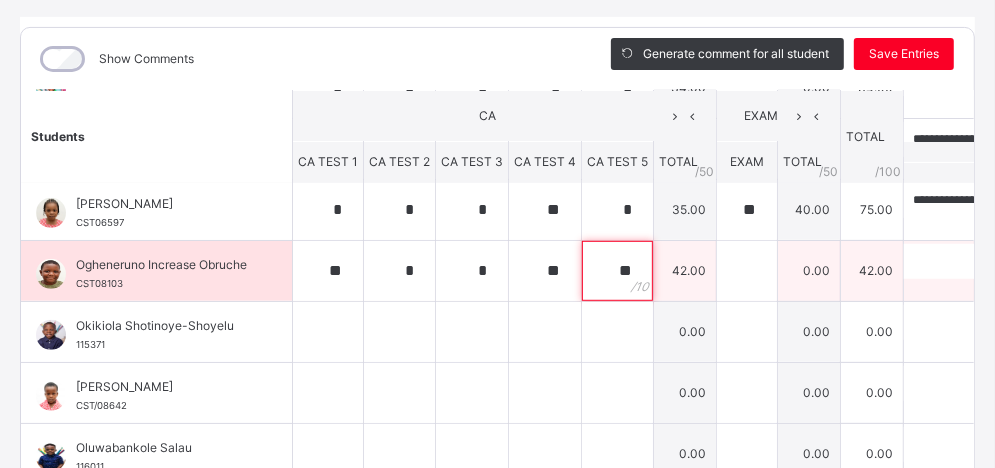 type on "**" 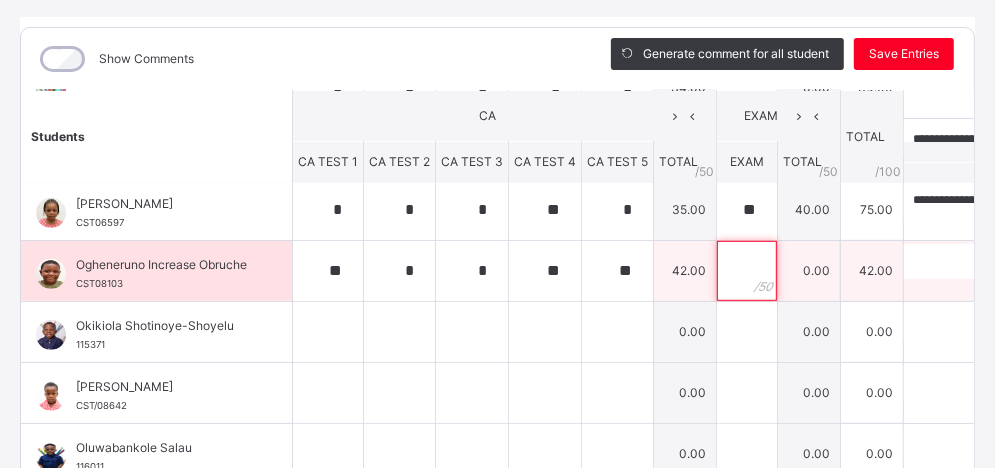click at bounding box center (747, 271) 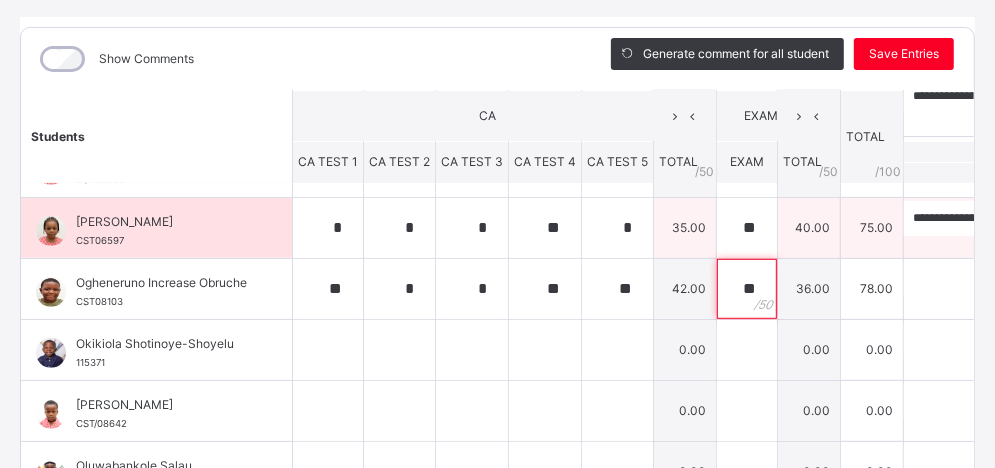 scroll, scrollTop: 653, scrollLeft: 0, axis: vertical 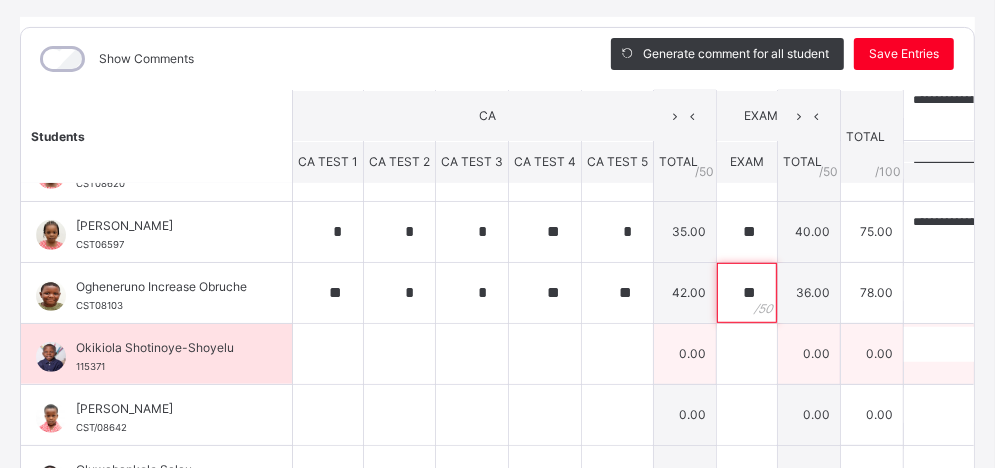 type on "**" 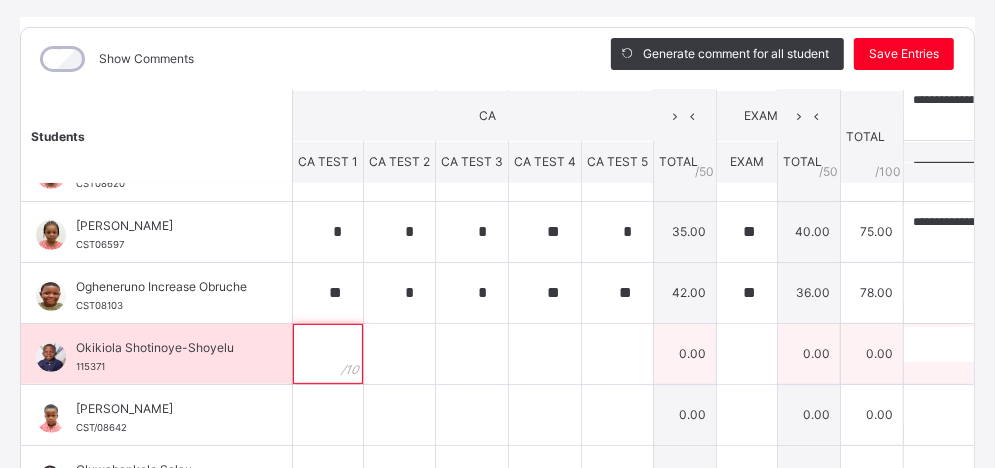 click at bounding box center [328, 354] 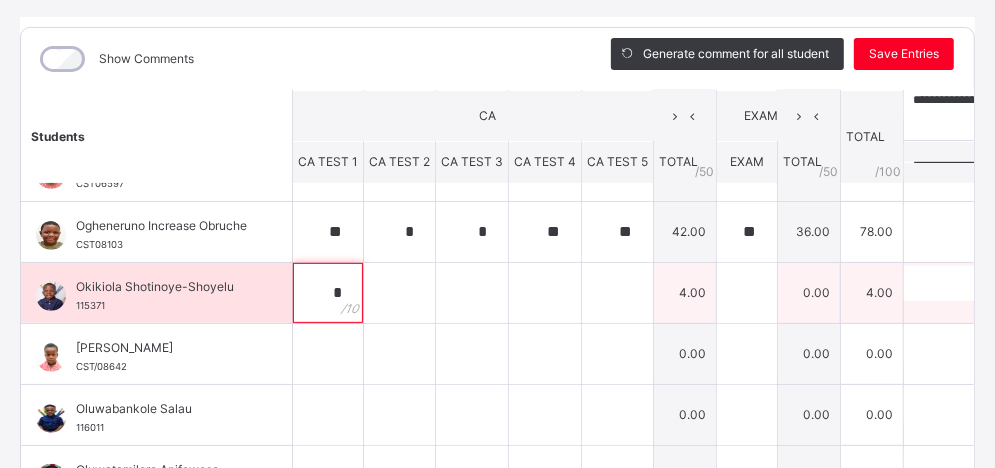 type on "*" 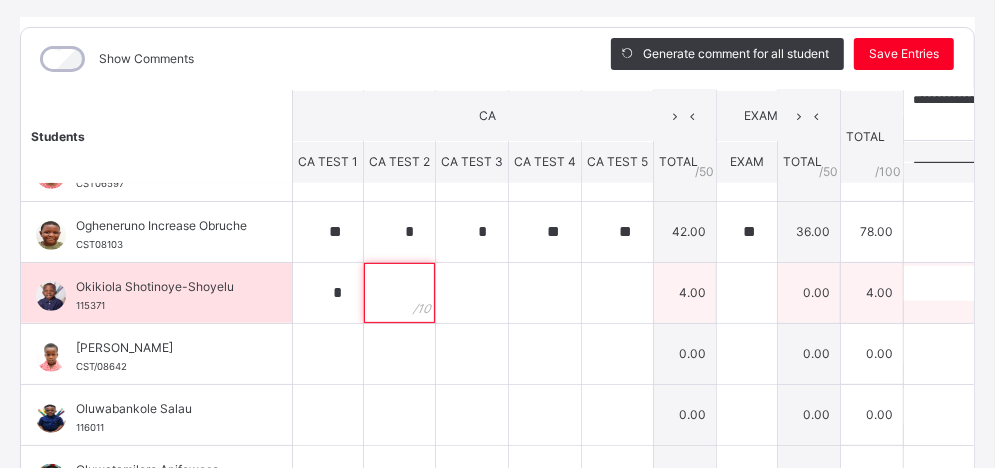 click at bounding box center (399, 293) 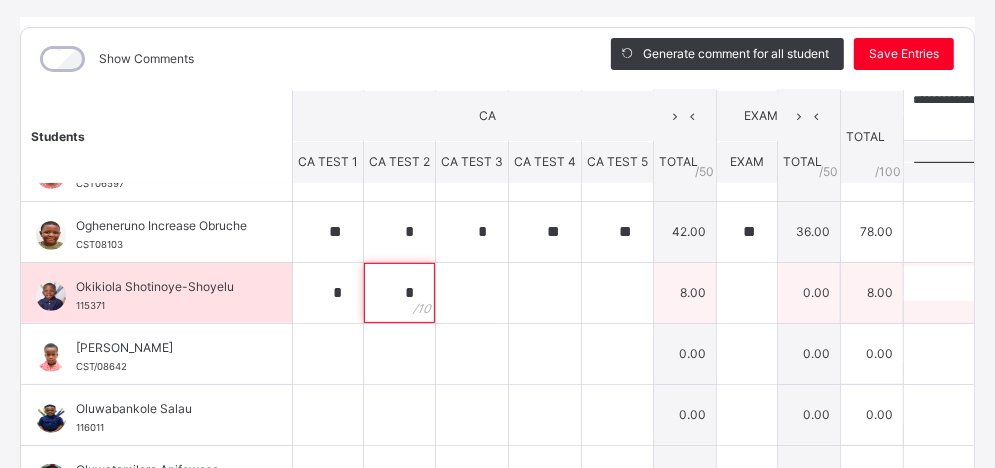 type on "*" 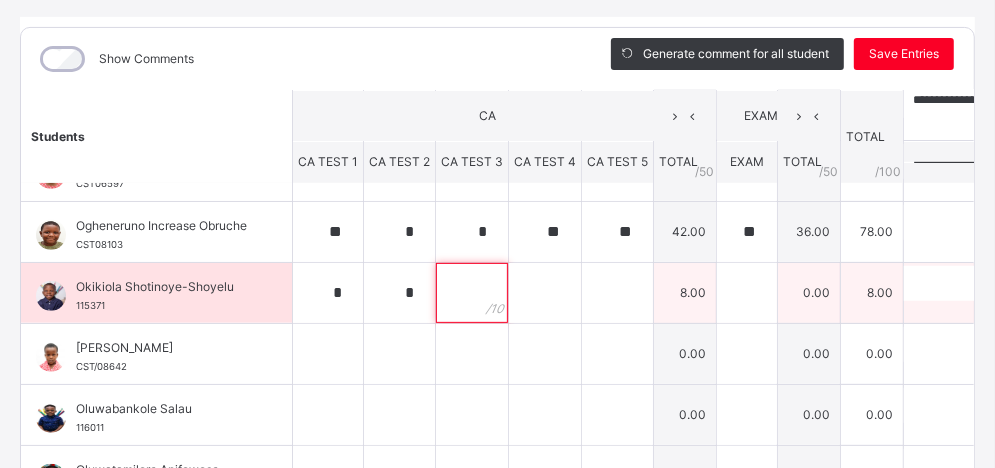 click at bounding box center (472, 293) 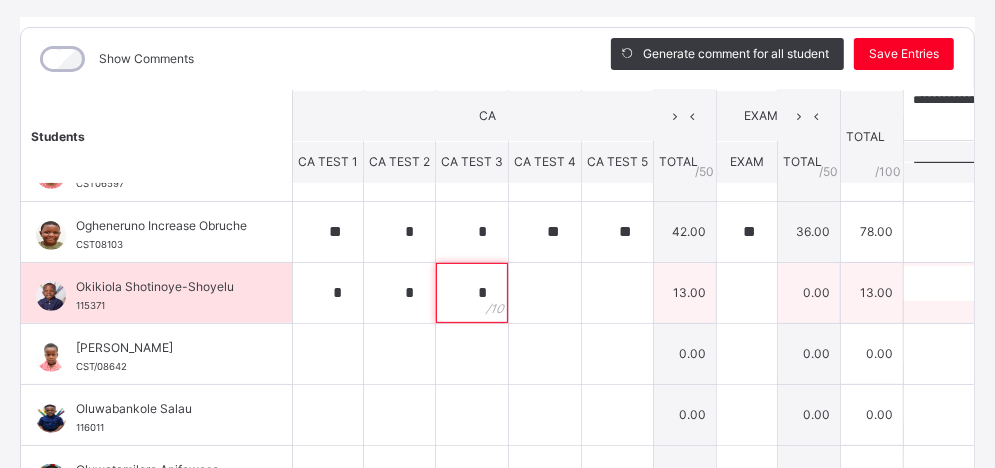 type on "*" 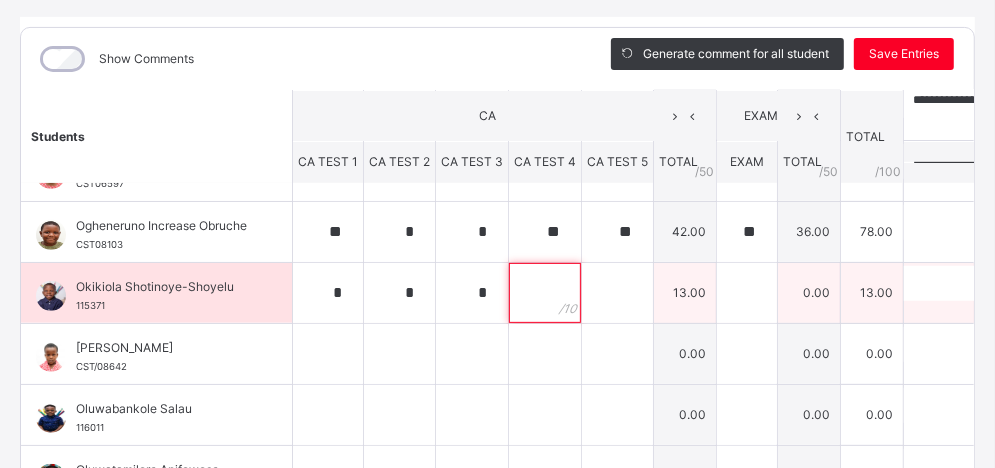 click at bounding box center (545, 293) 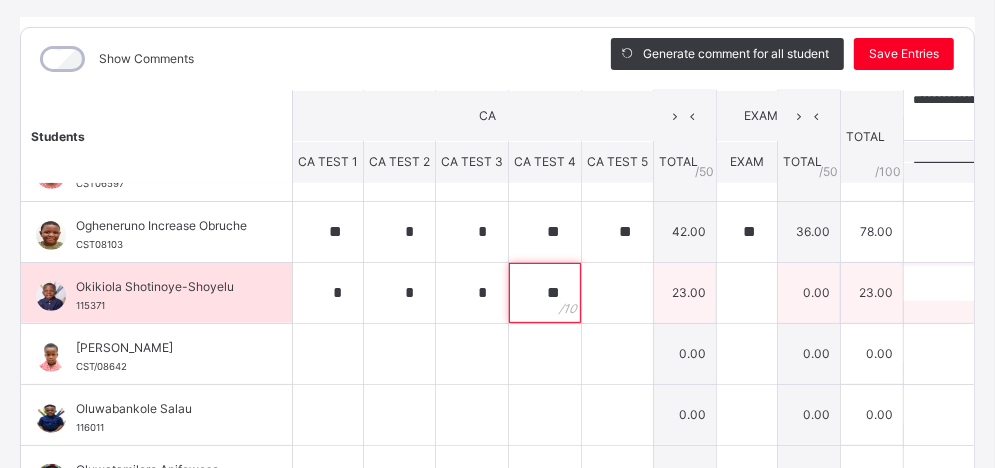 type on "**" 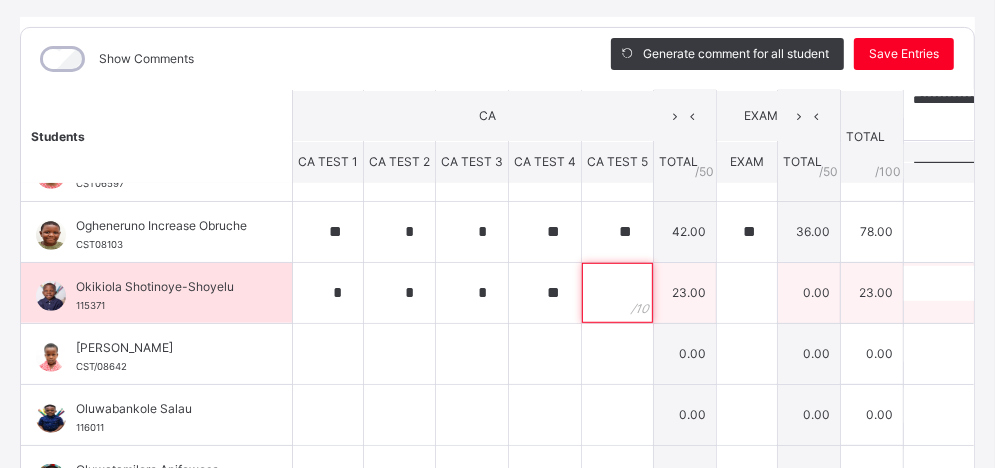 click at bounding box center [617, 293] 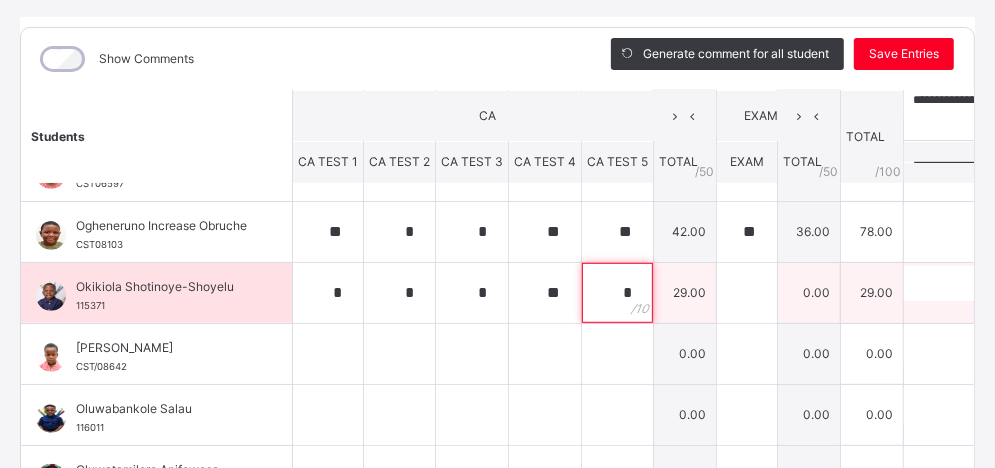 type on "*" 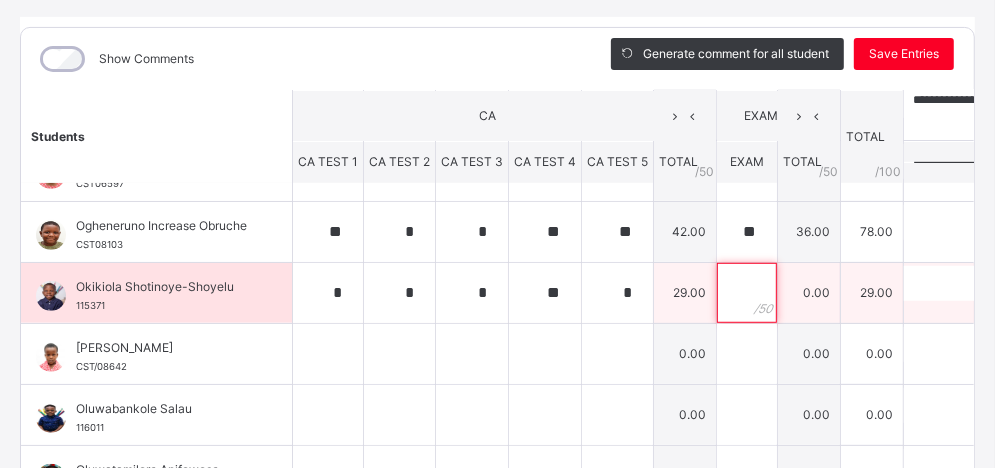 click at bounding box center [747, 293] 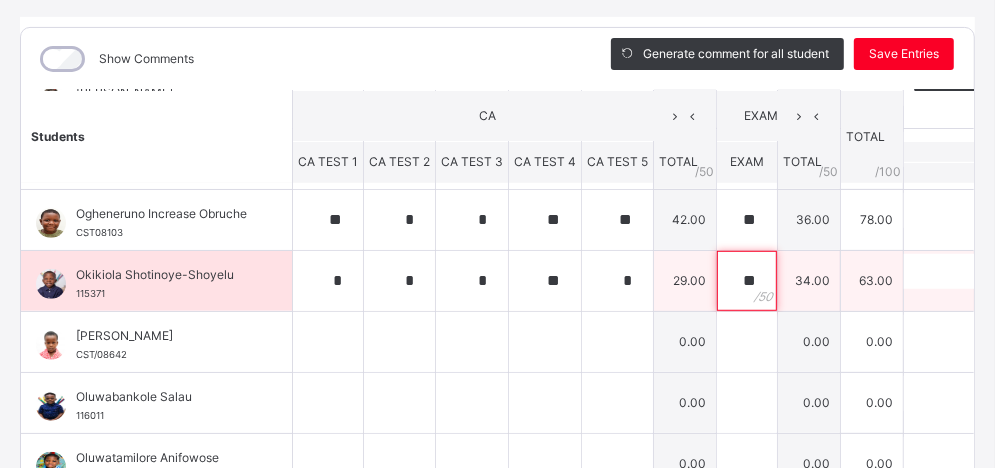 scroll, scrollTop: 816, scrollLeft: 0, axis: vertical 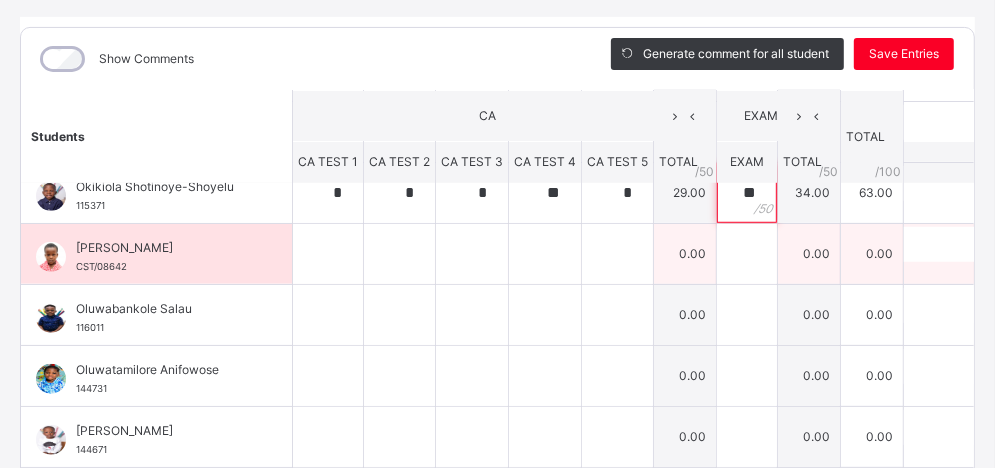 type on "**" 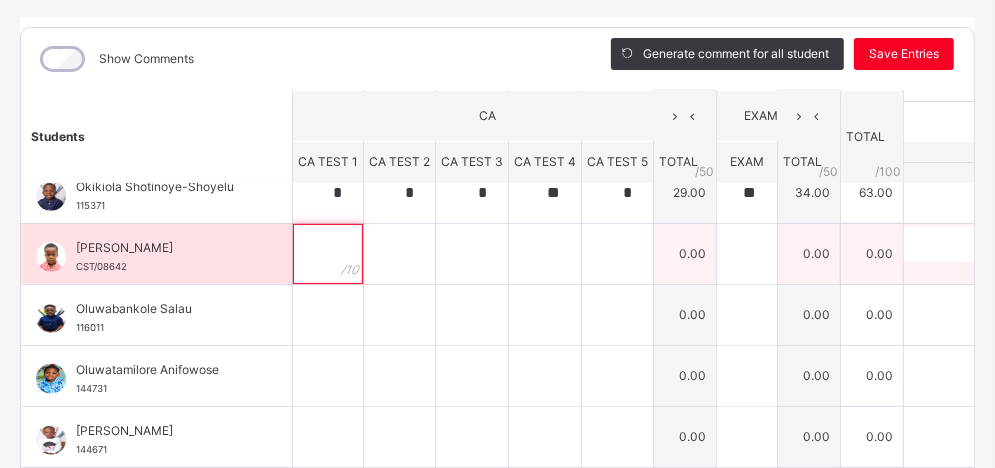 click at bounding box center (328, 254) 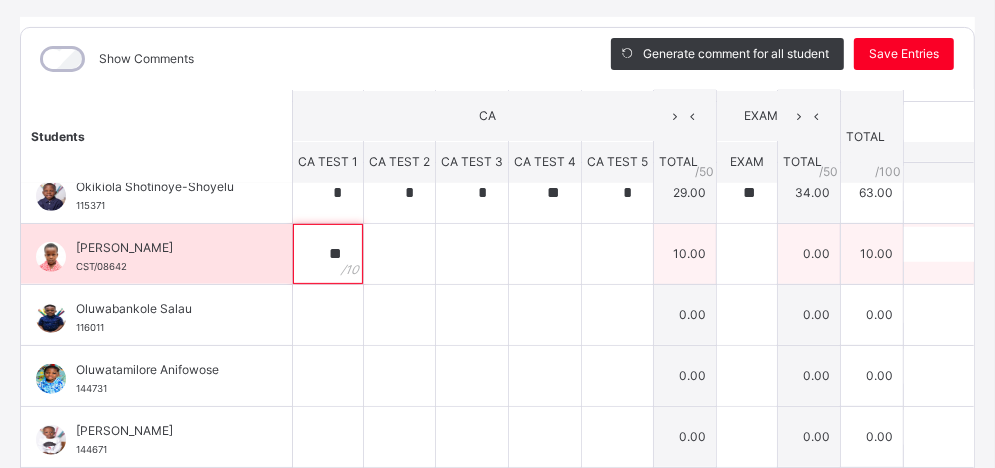 type on "**" 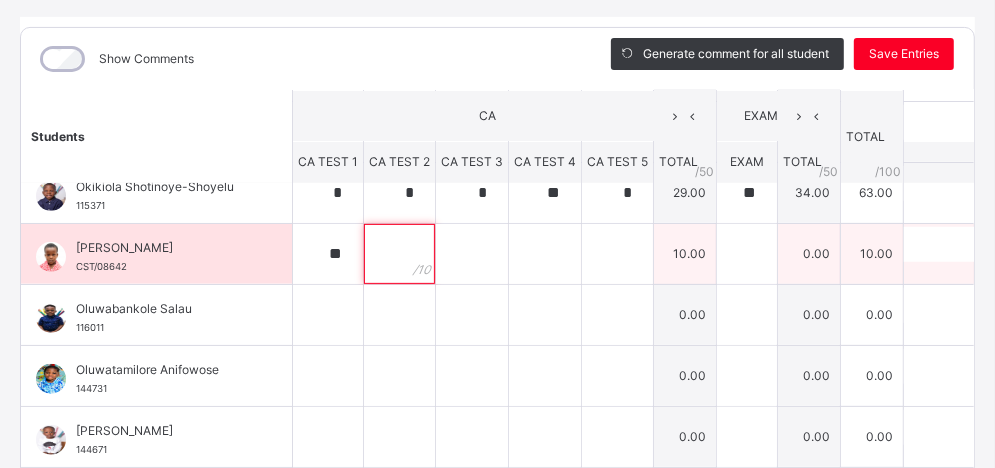 click at bounding box center [399, 254] 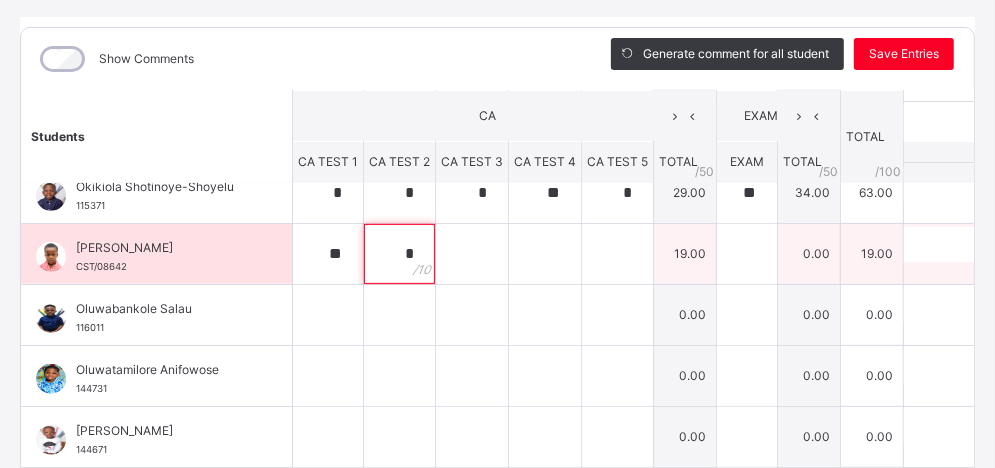 type on "*" 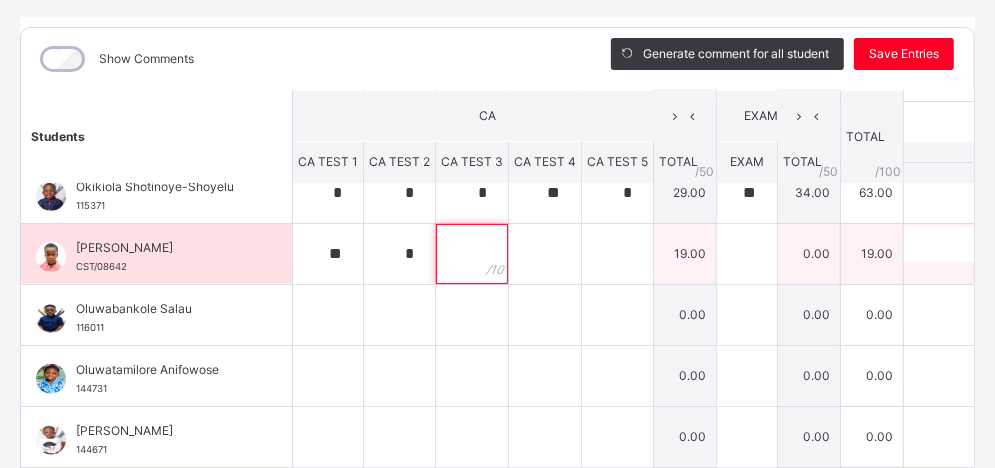 click at bounding box center [472, 254] 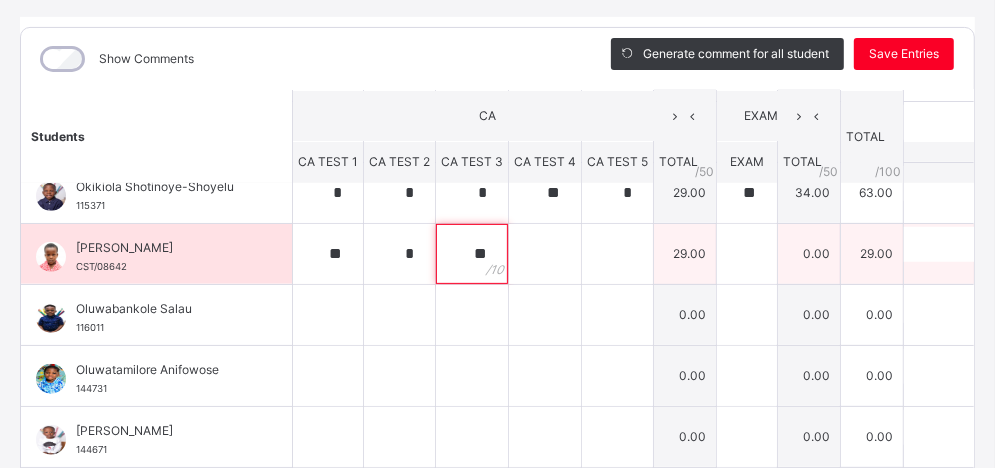 type on "**" 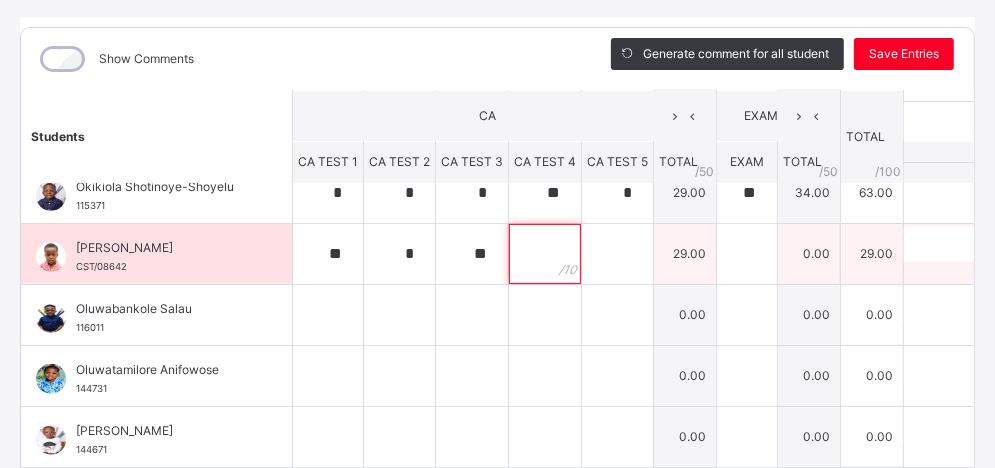 click at bounding box center [545, 254] 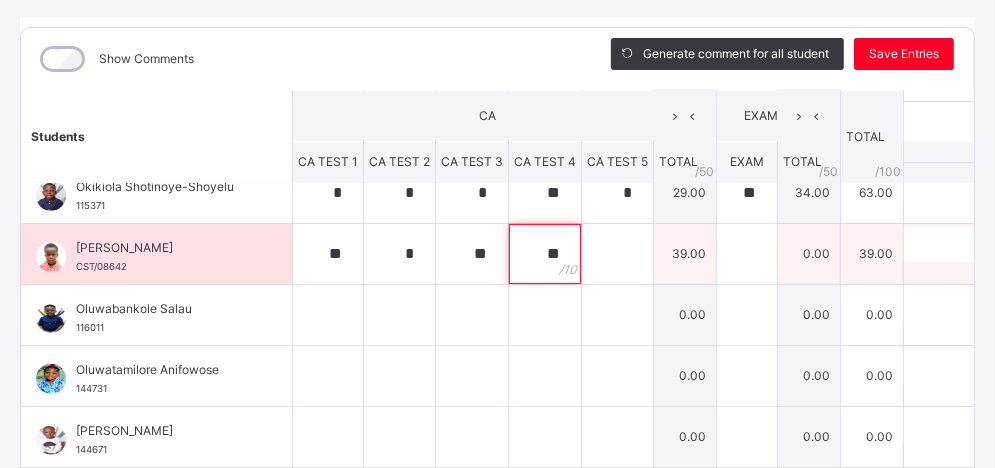 type on "**" 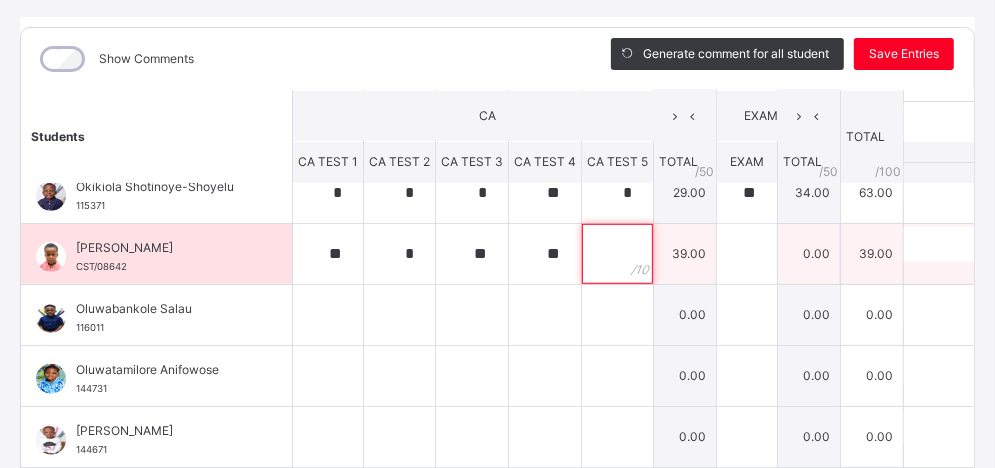 click at bounding box center (617, 254) 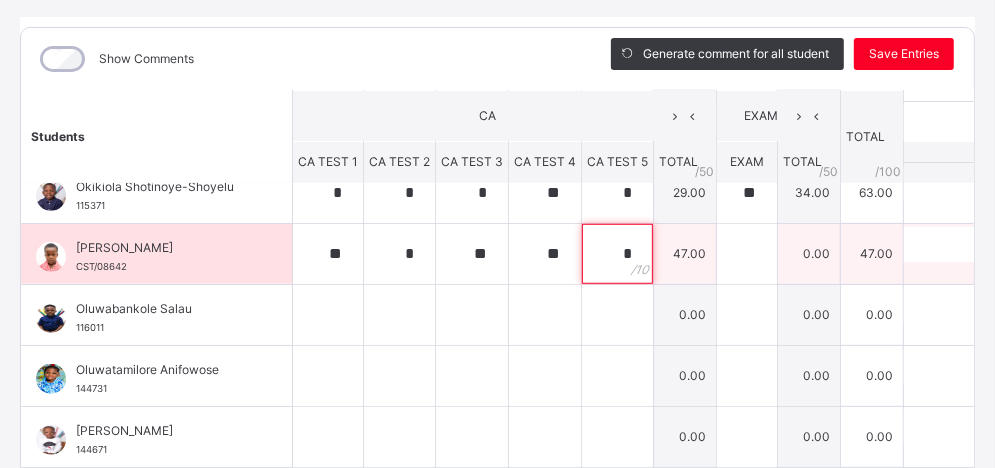 type on "*" 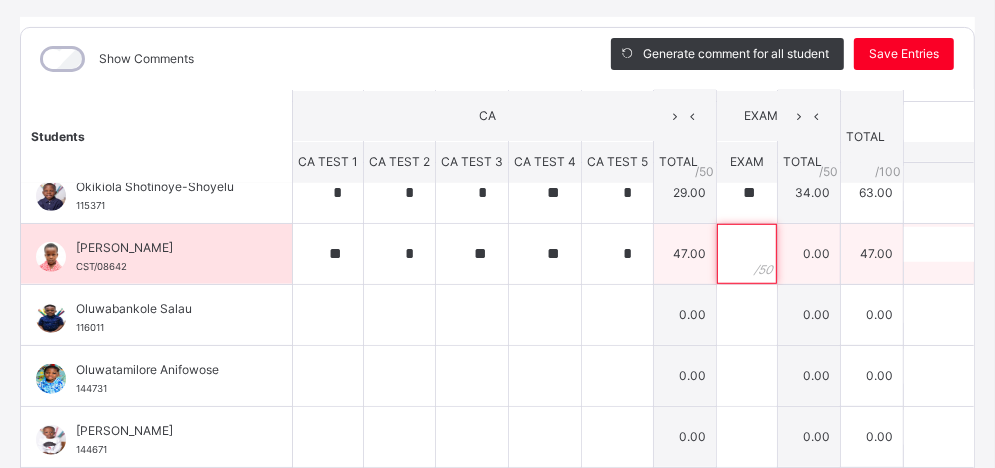 click at bounding box center (747, 254) 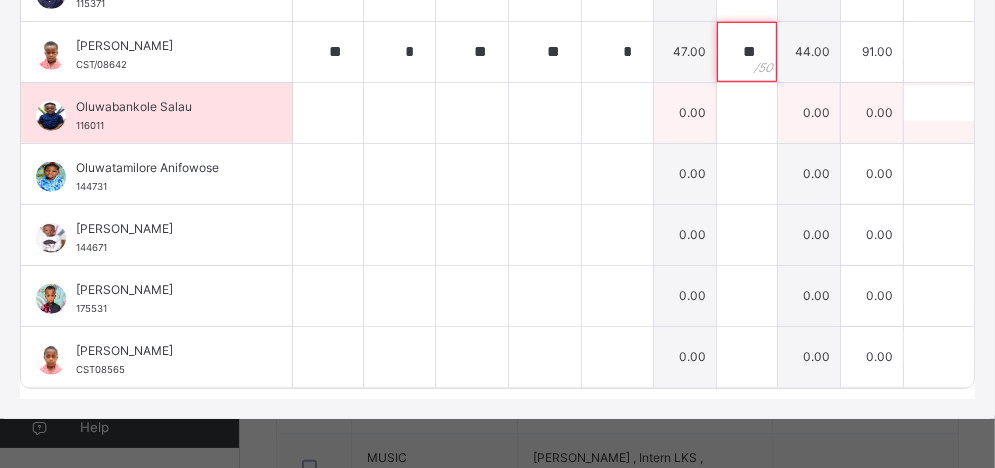 scroll, scrollTop: 455, scrollLeft: 0, axis: vertical 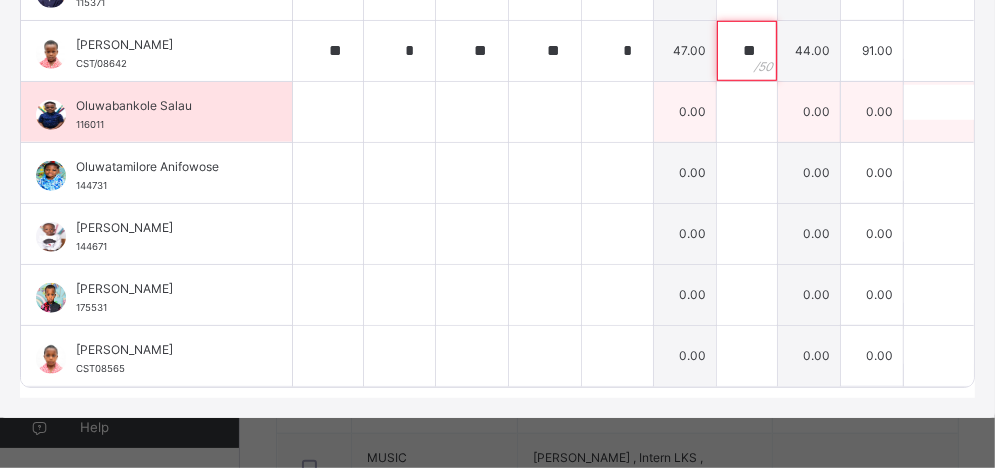 type on "**" 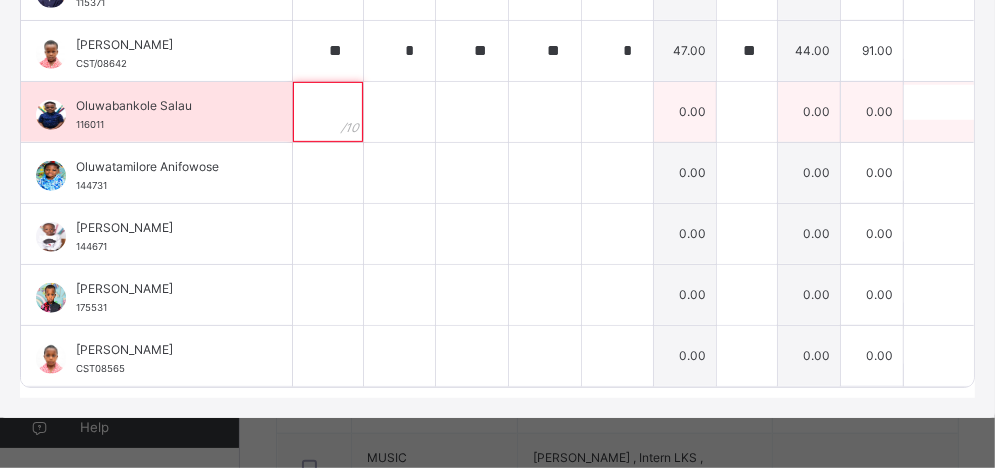 click at bounding box center [328, 112] 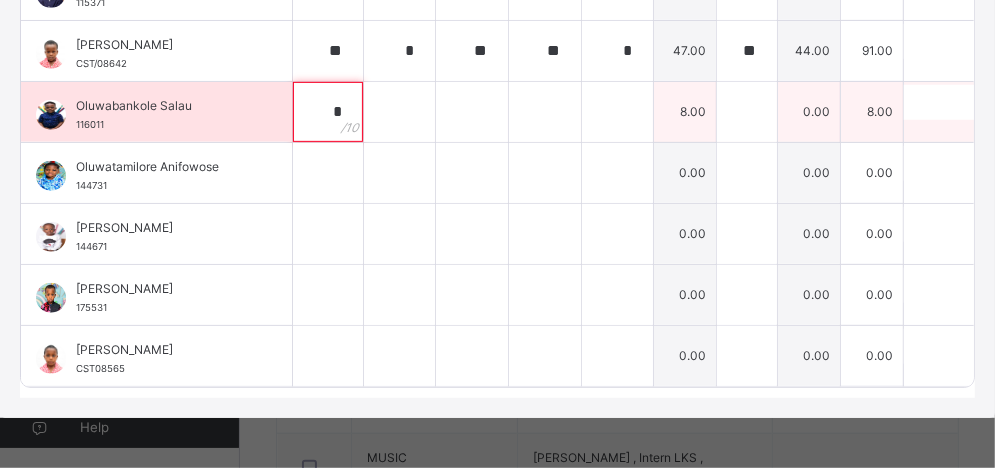 type on "*" 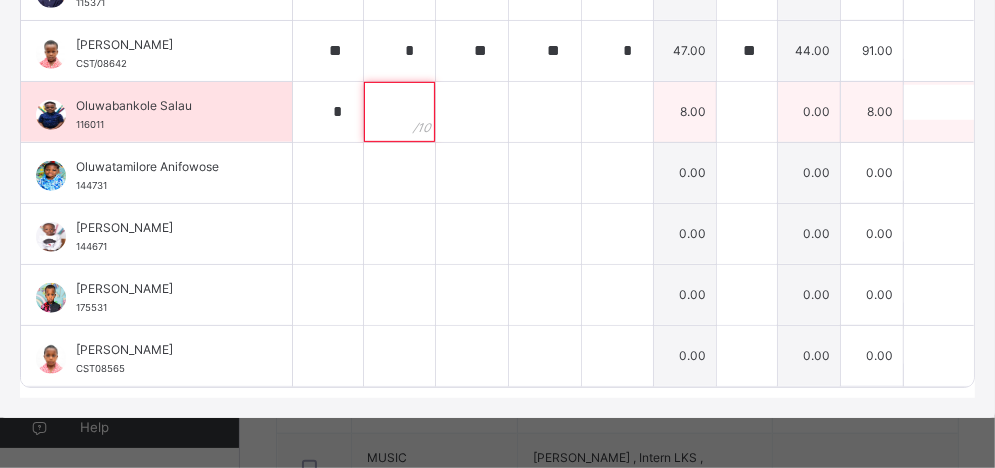 click at bounding box center [399, 112] 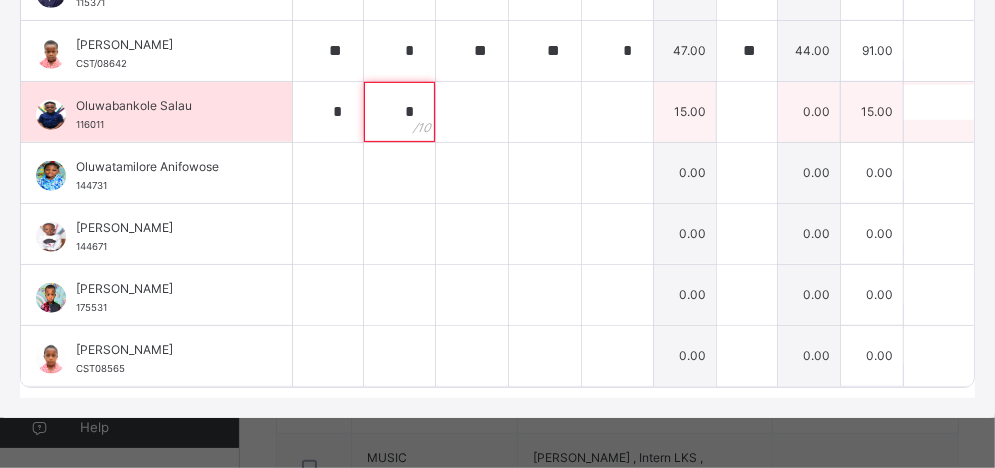 type on "*" 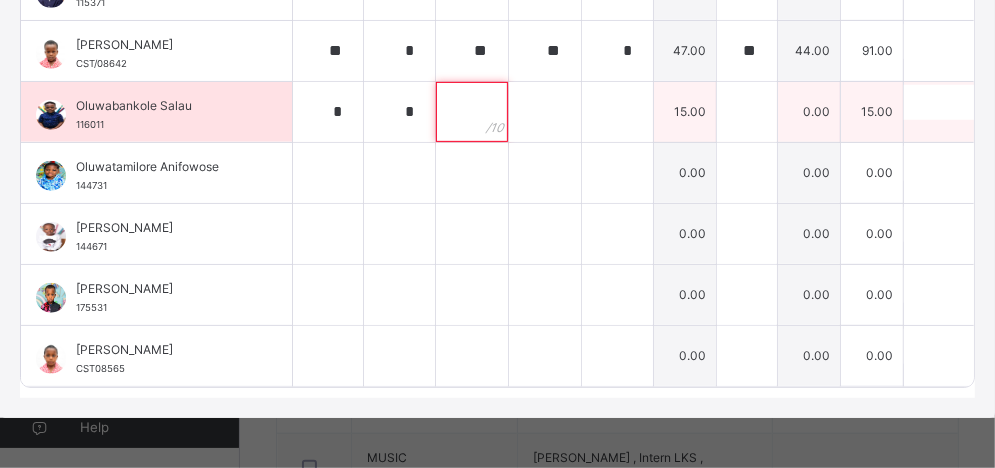 click at bounding box center [472, 112] 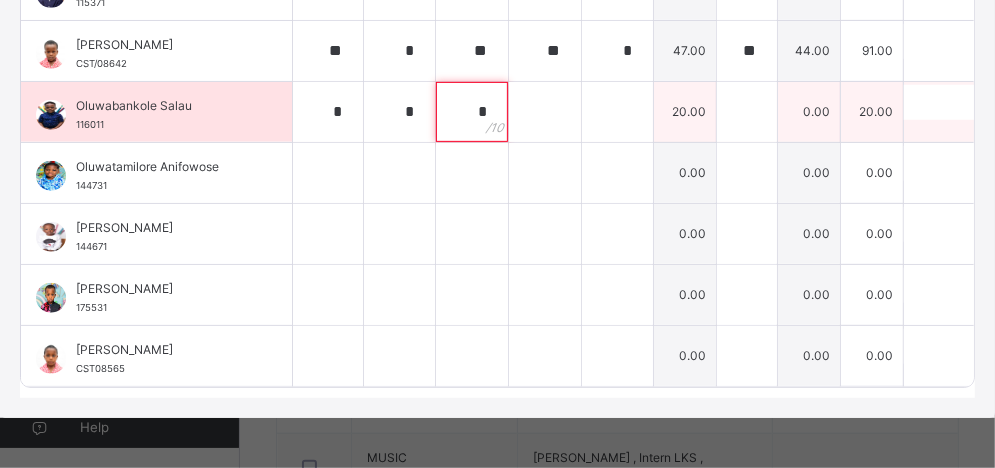 type on "*" 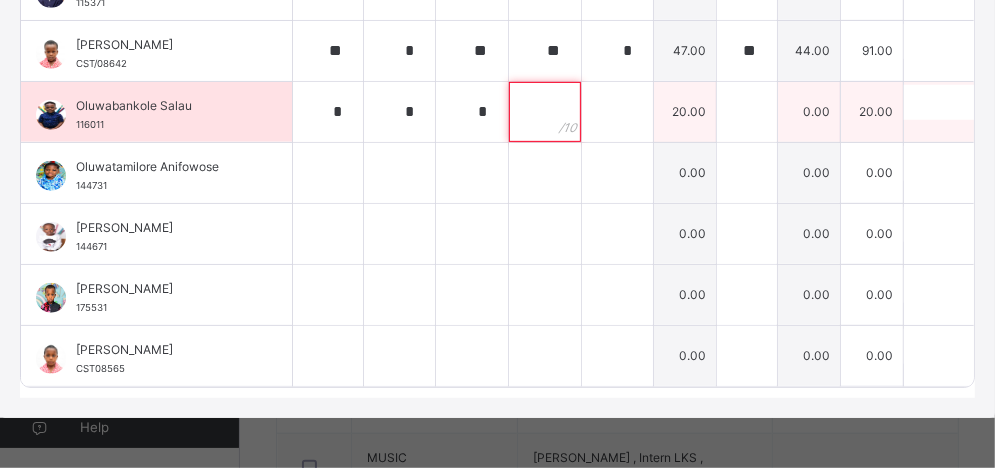 click at bounding box center [545, 112] 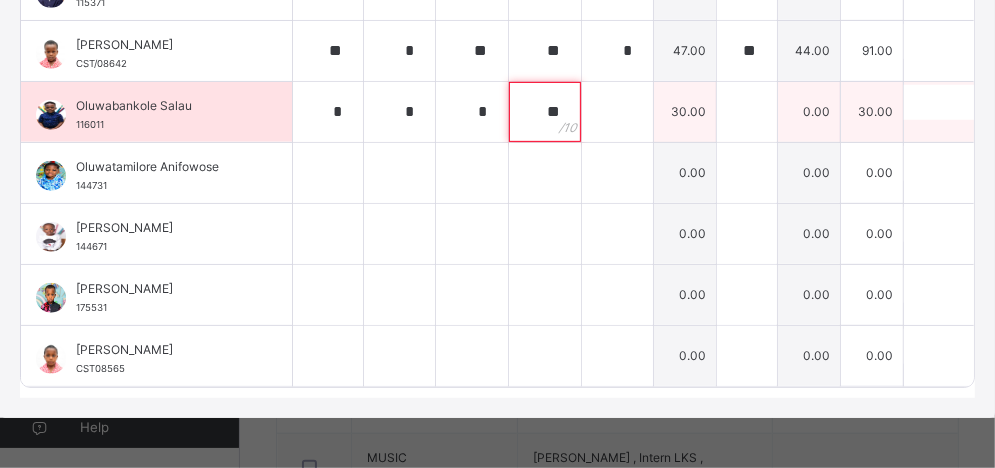 type on "**" 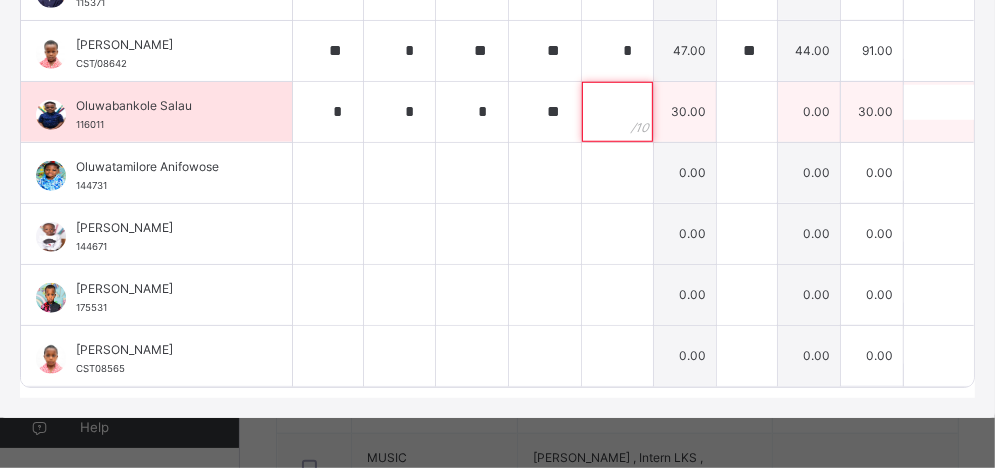 click at bounding box center [617, 112] 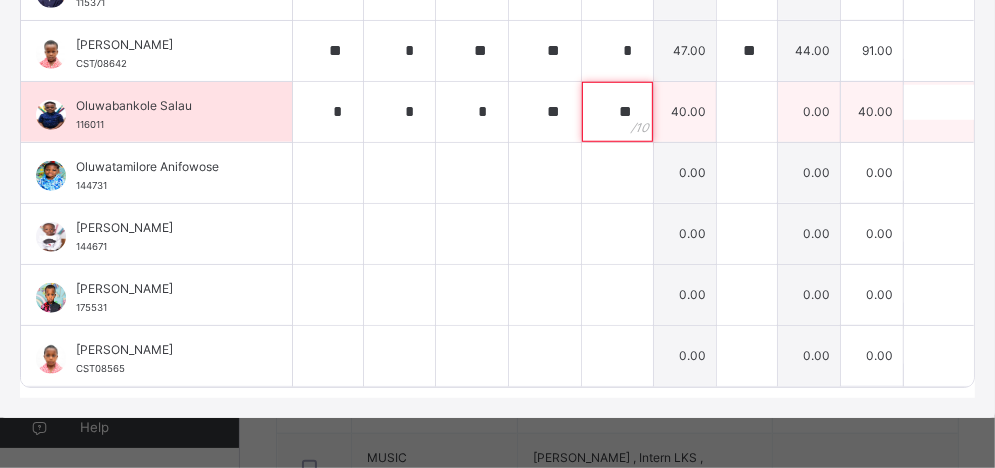 type on "**" 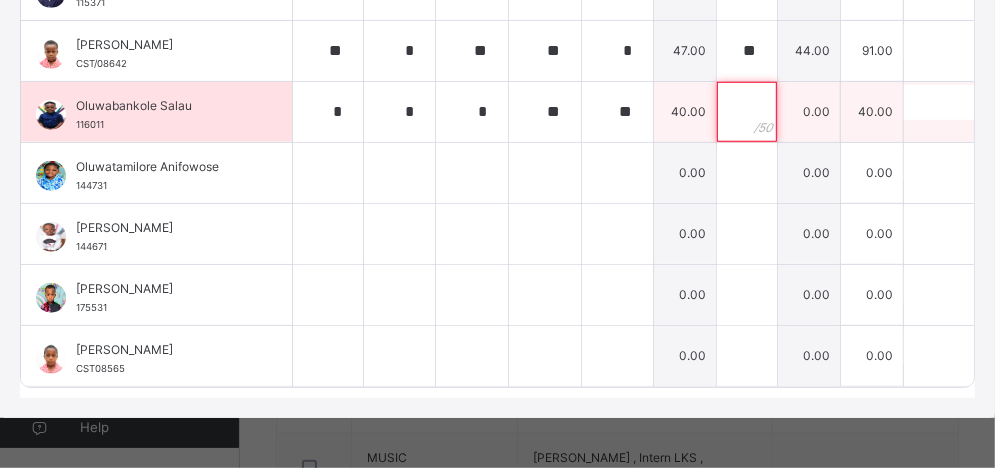 click at bounding box center [747, 112] 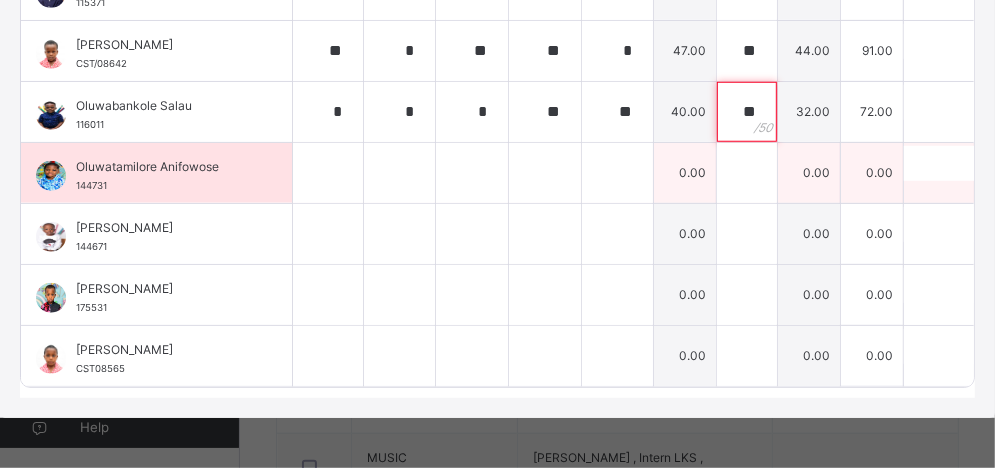 type on "**" 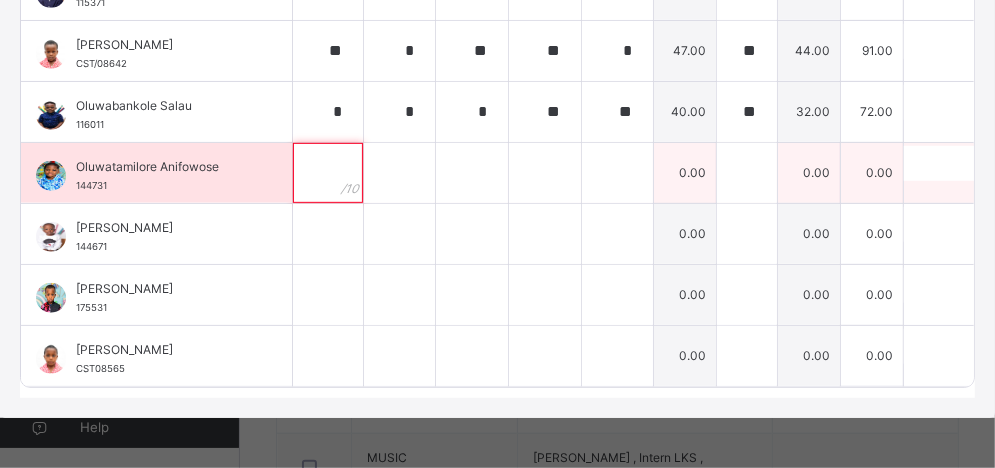 click at bounding box center [328, 173] 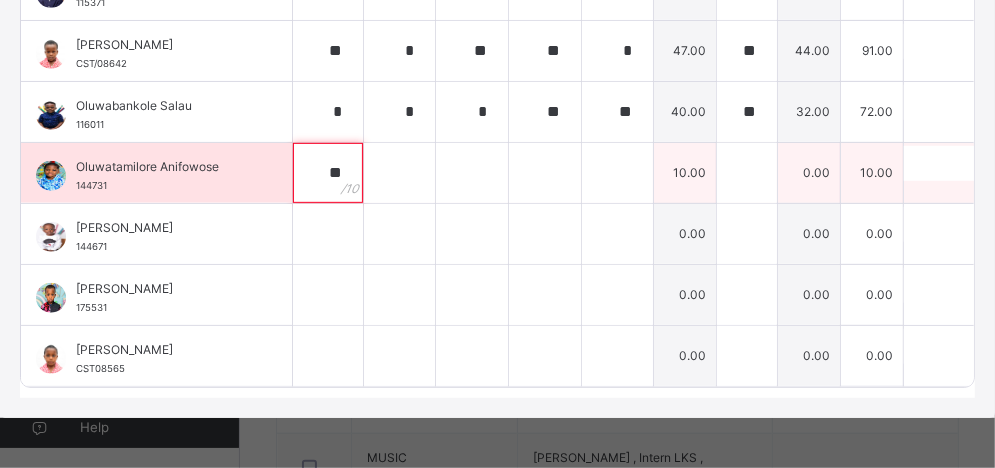 type on "**" 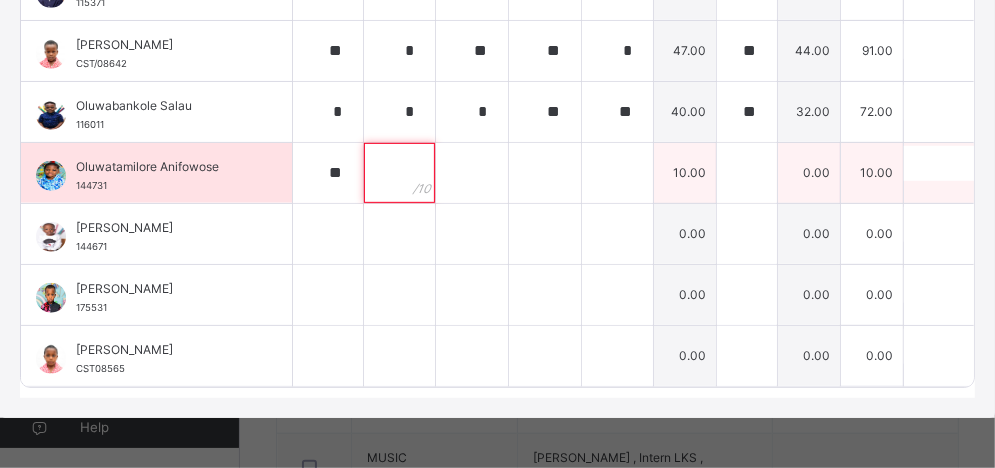 click at bounding box center [399, 173] 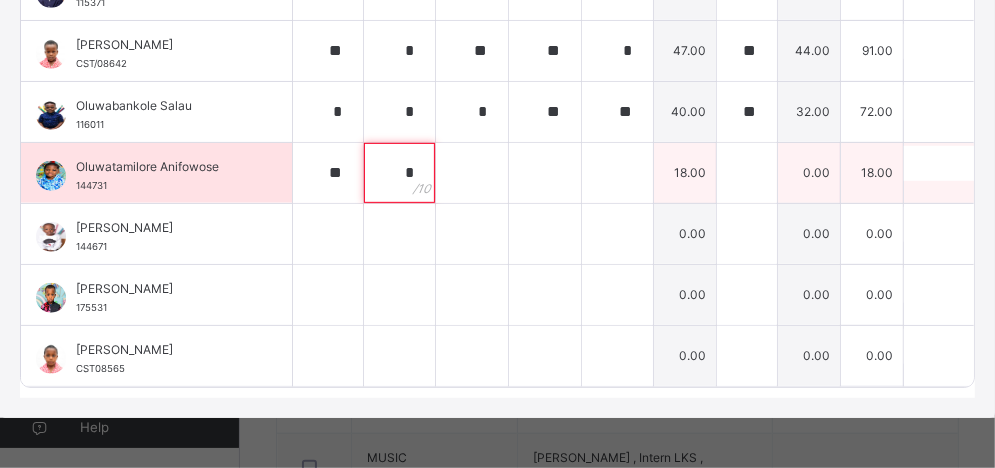 type on "*" 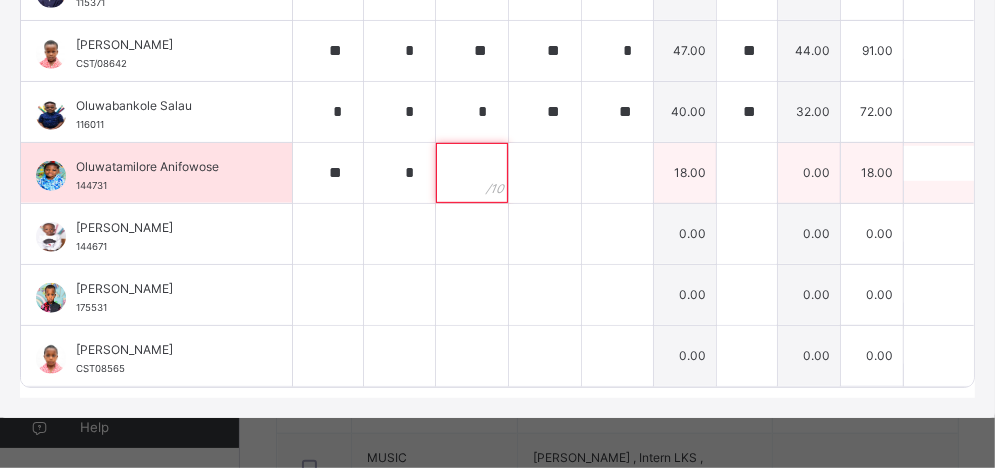 click at bounding box center (472, 173) 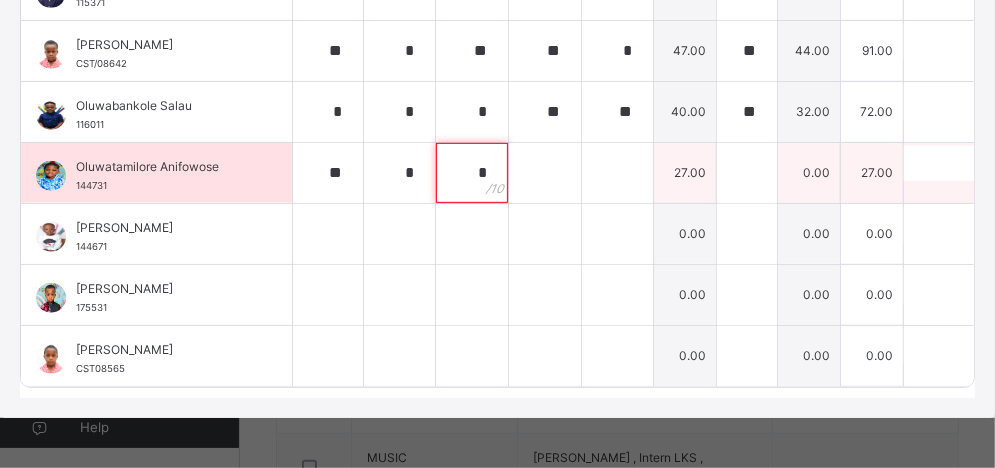 type on "*" 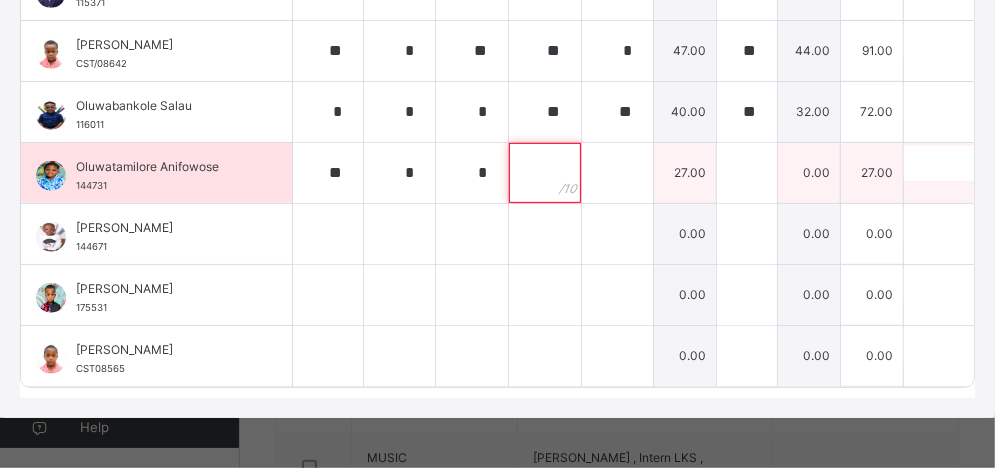 click at bounding box center [545, 173] 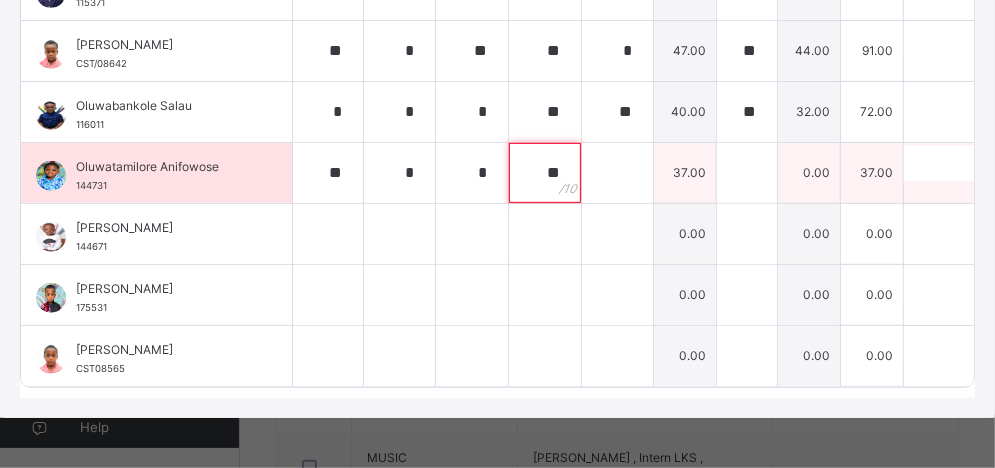 type on "**" 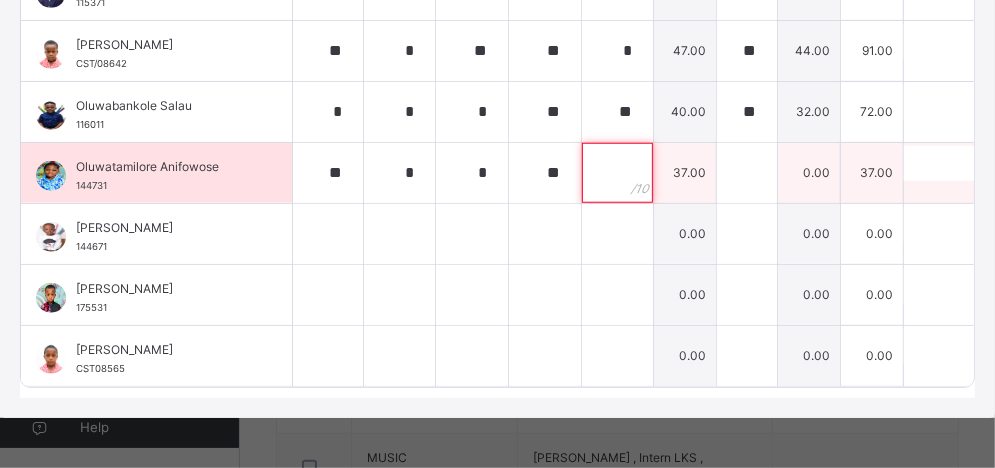click at bounding box center [617, 173] 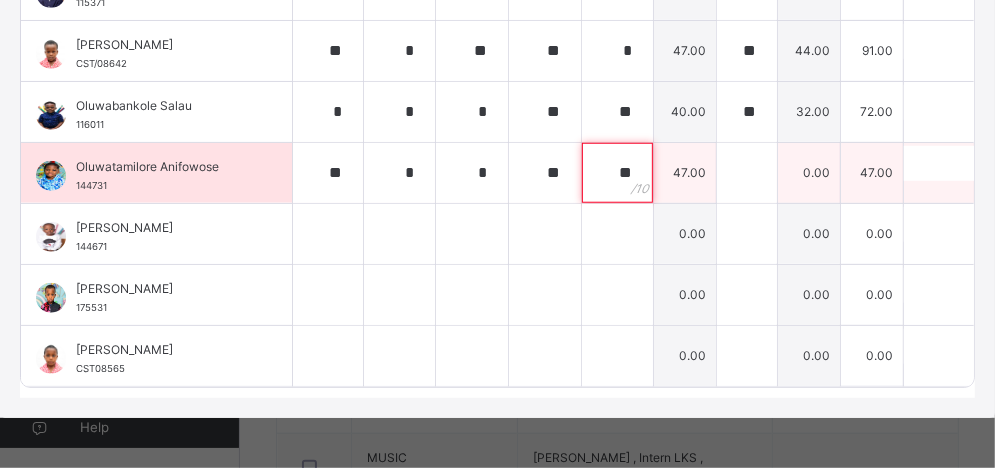 type on "**" 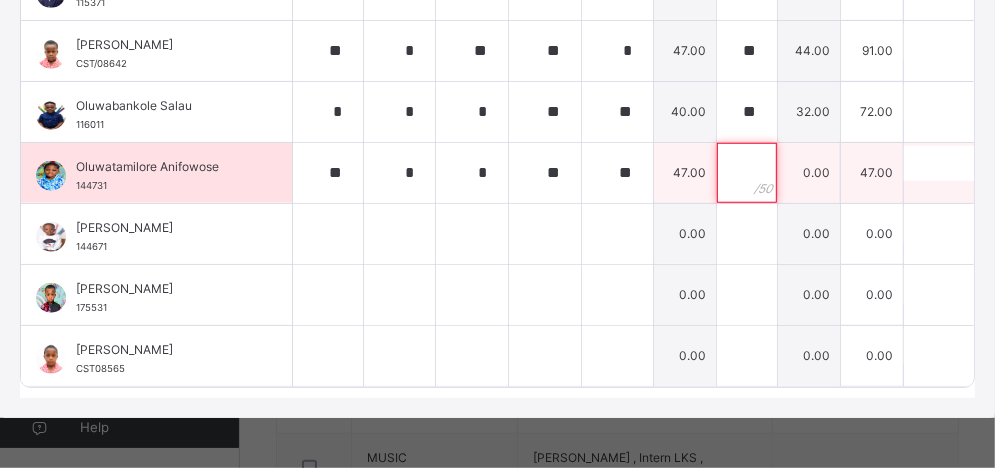 click at bounding box center (747, 173) 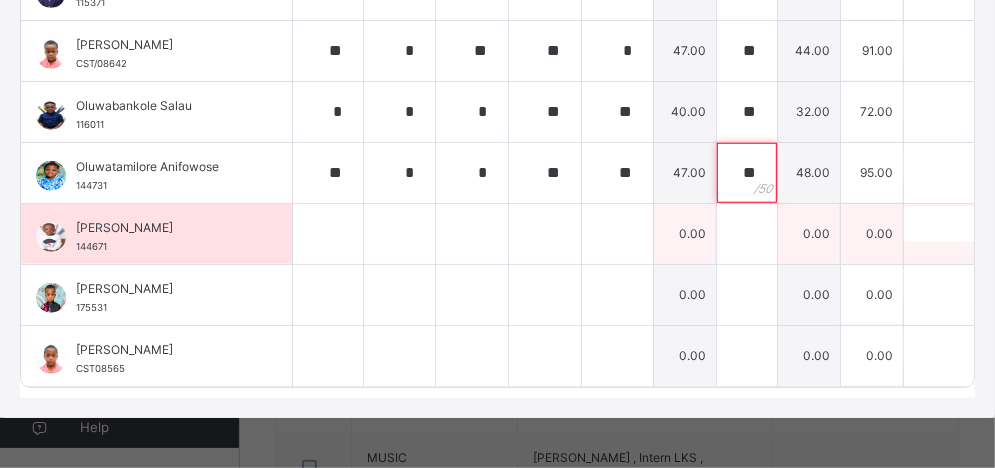 type on "**" 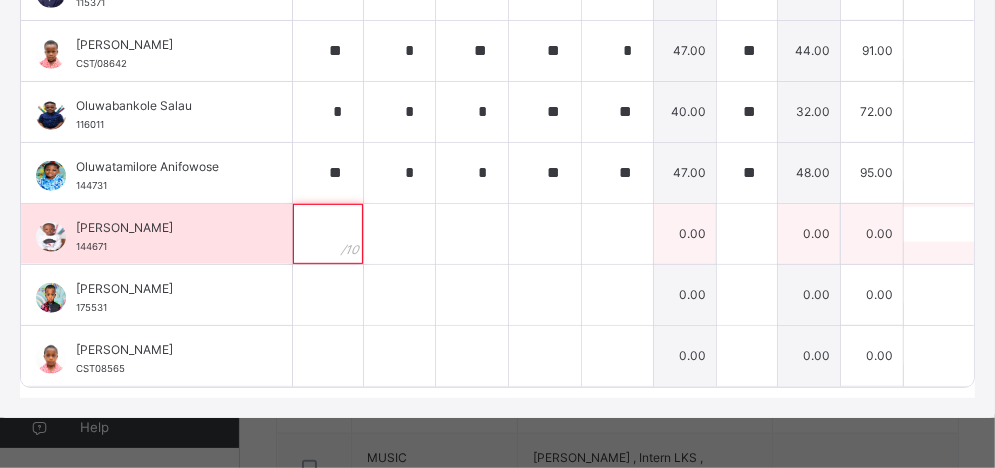 click at bounding box center [328, 234] 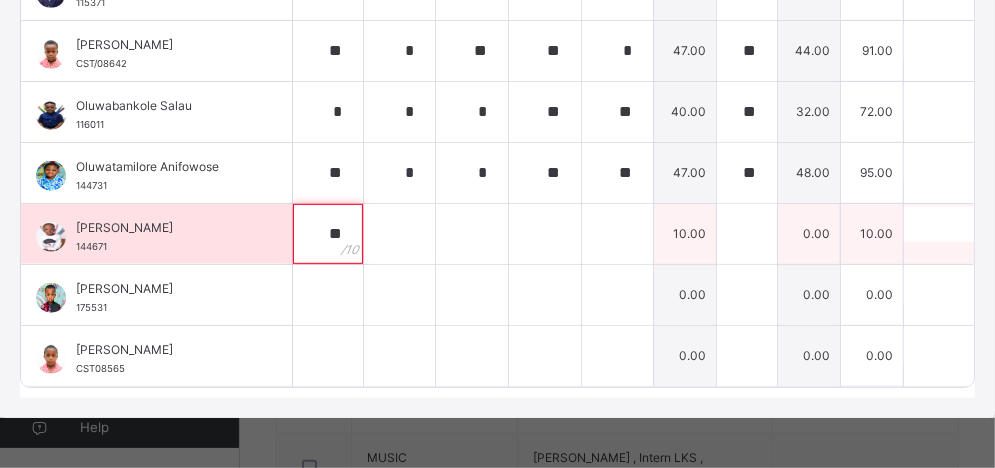type on "**" 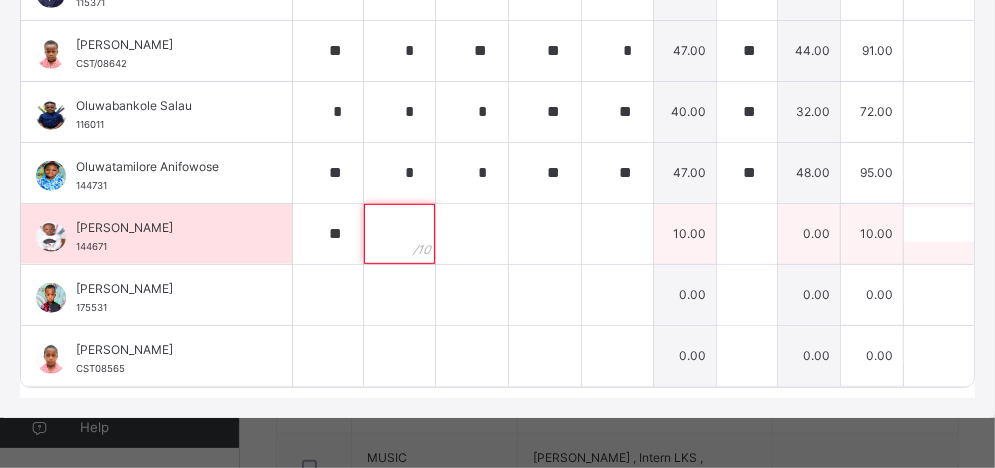 click at bounding box center [399, 234] 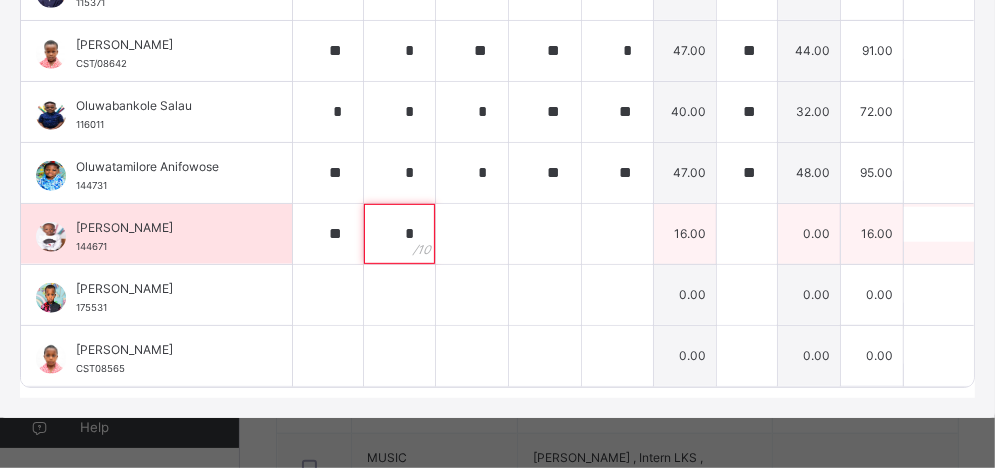 type on "*" 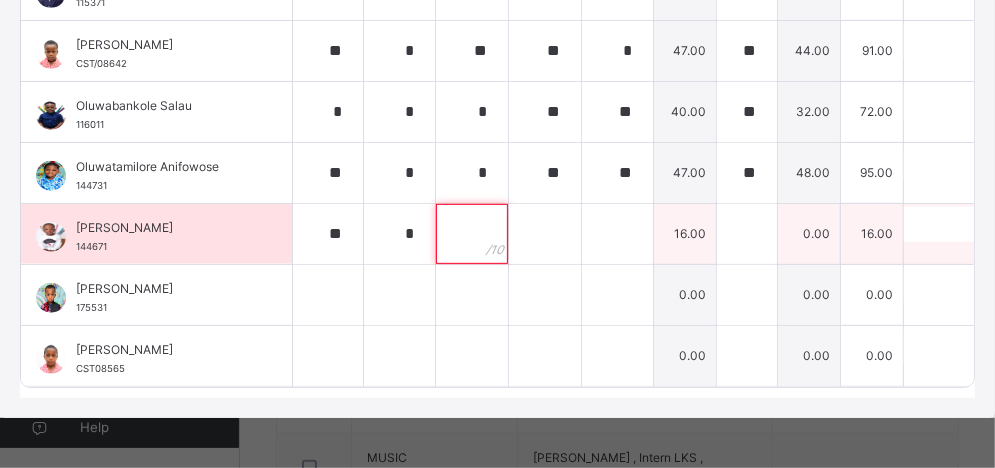 click at bounding box center [472, 234] 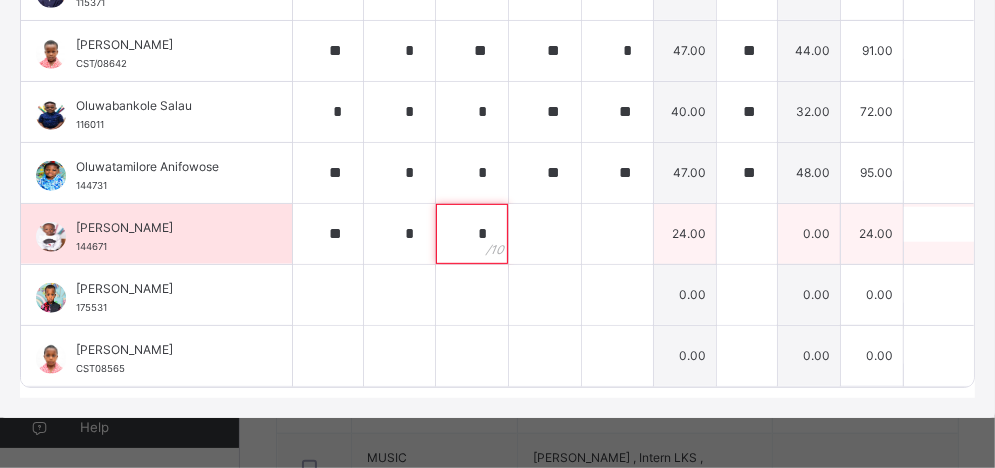 type on "*" 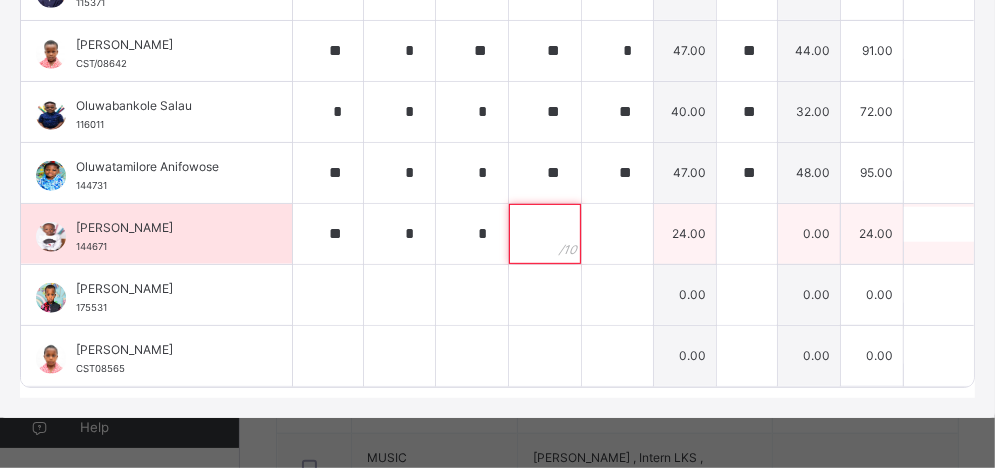 click at bounding box center [545, 234] 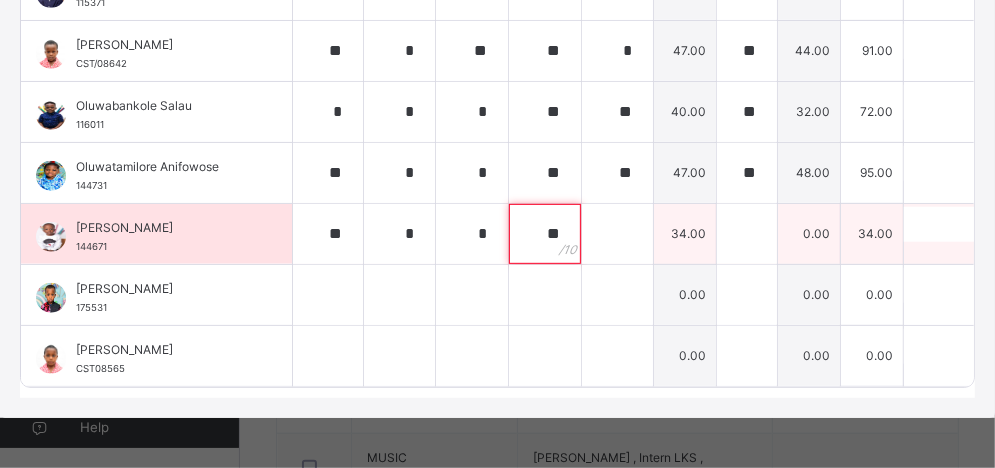 type on "**" 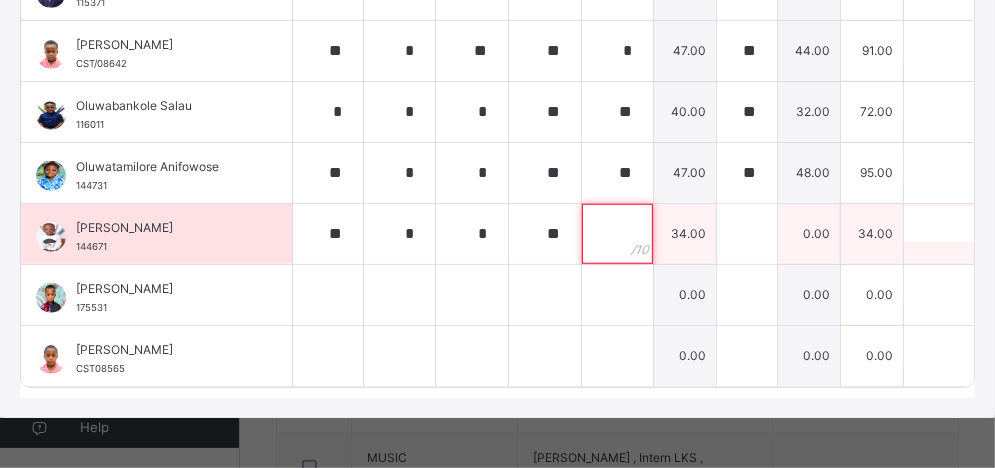 click at bounding box center [617, 234] 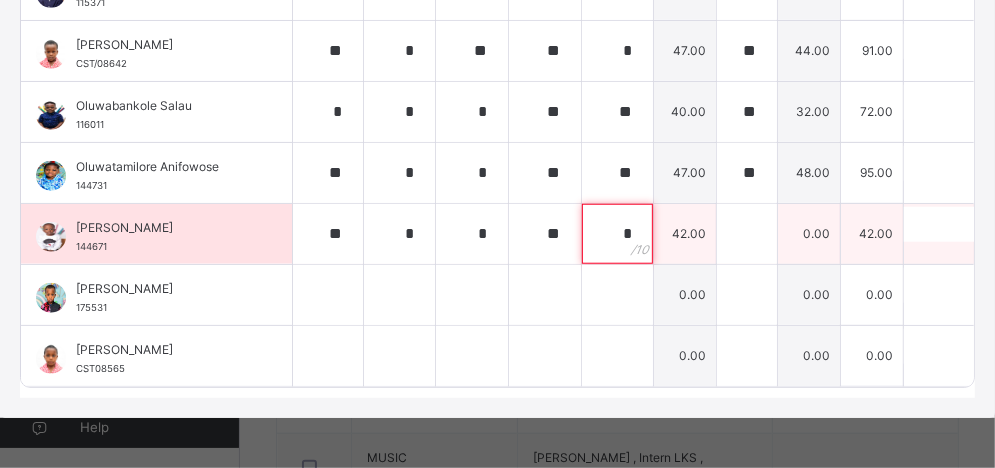 type on "*" 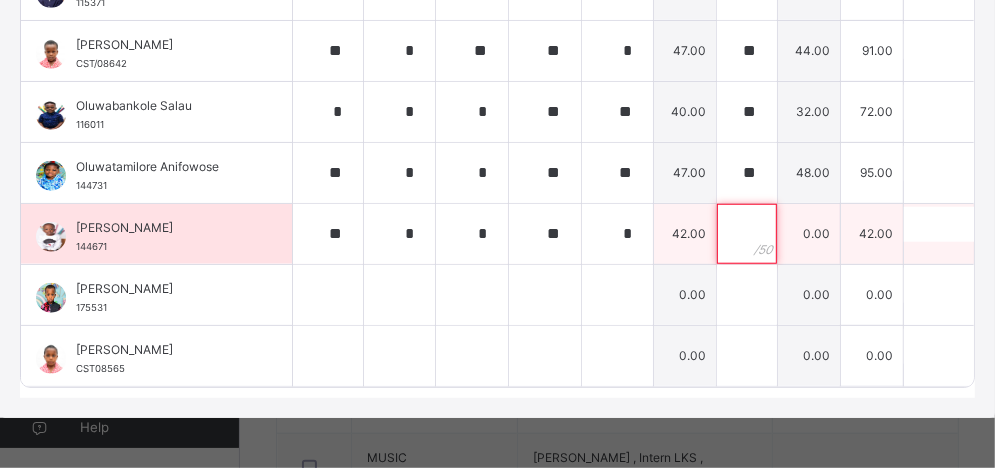 click at bounding box center [747, 234] 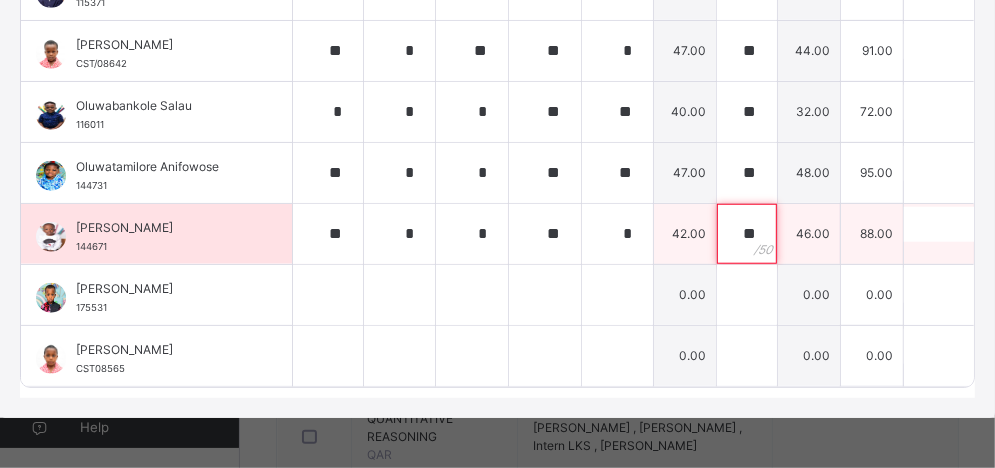 scroll, scrollTop: 1013, scrollLeft: 0, axis: vertical 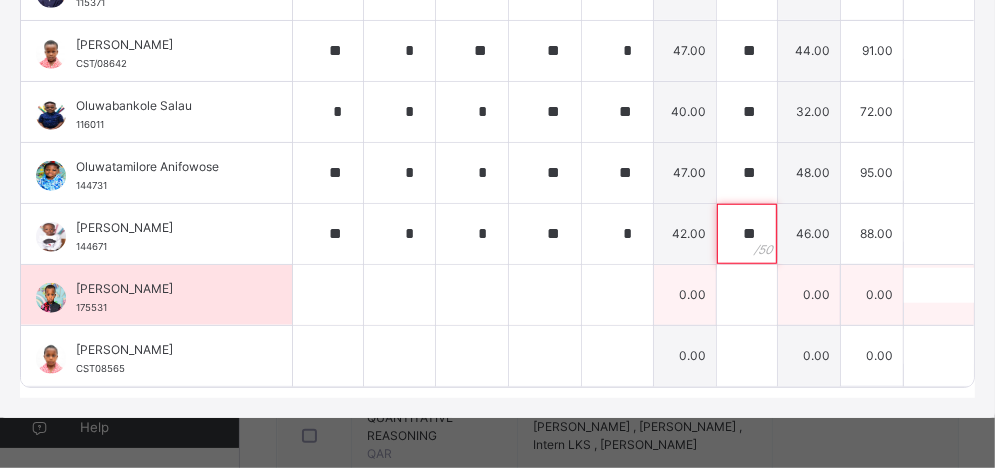 type on "**" 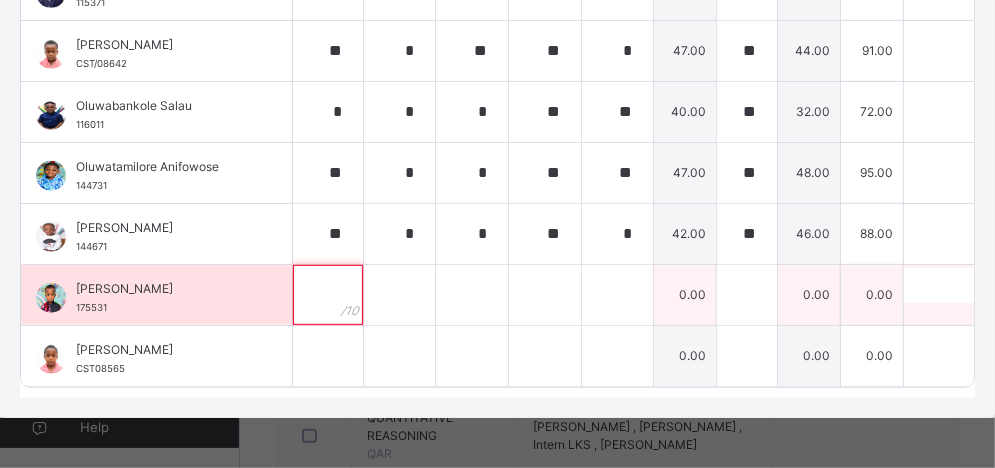 click at bounding box center (328, 295) 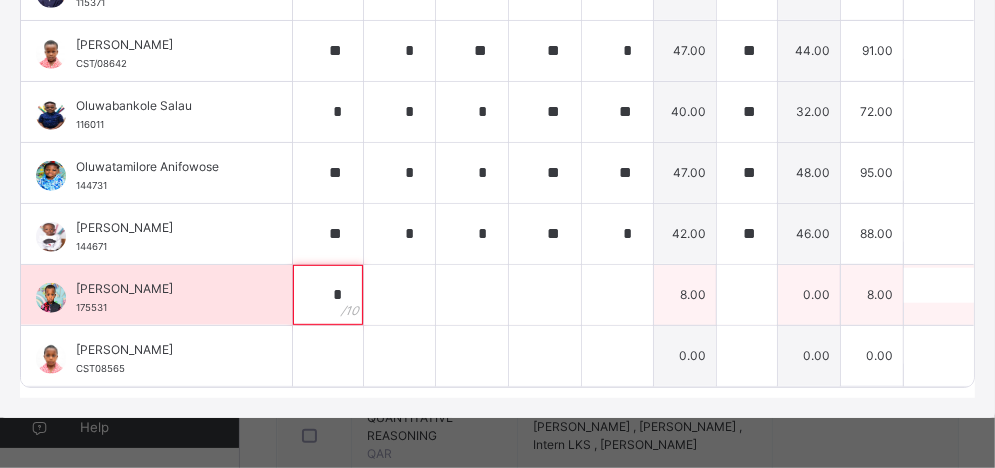 type on "*" 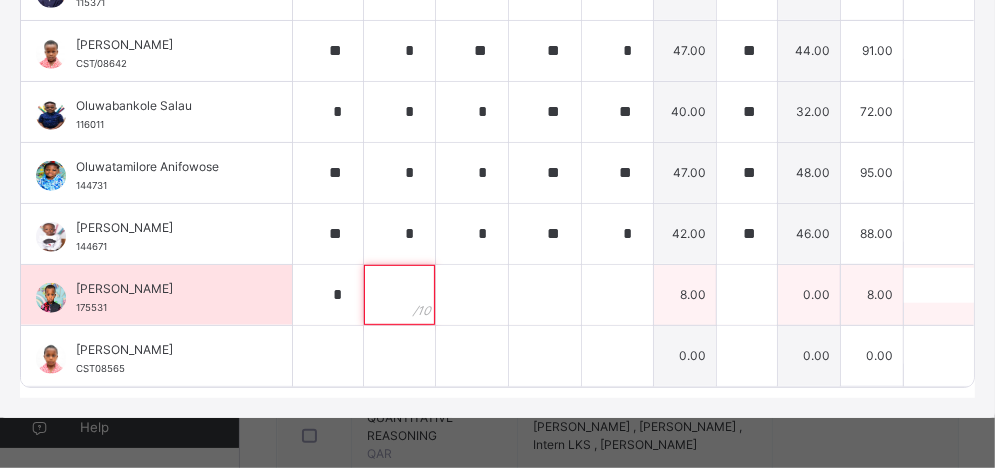 click at bounding box center (399, 295) 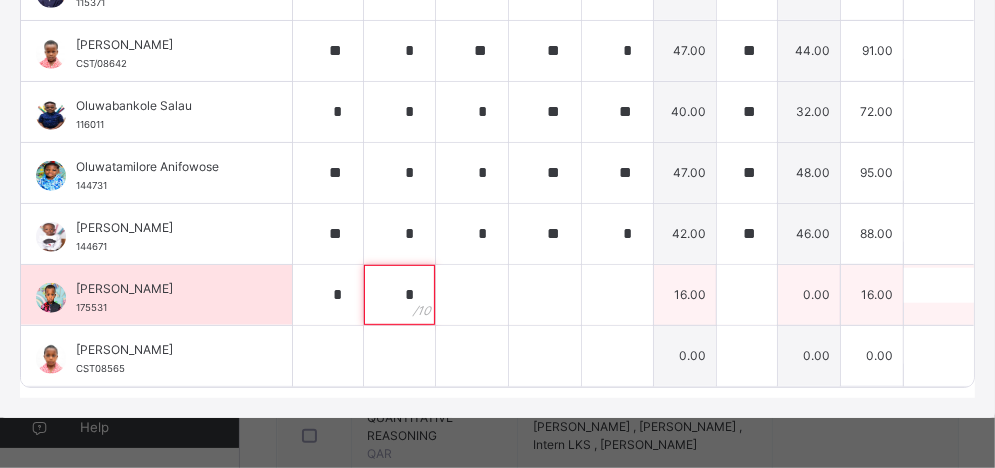 type on "*" 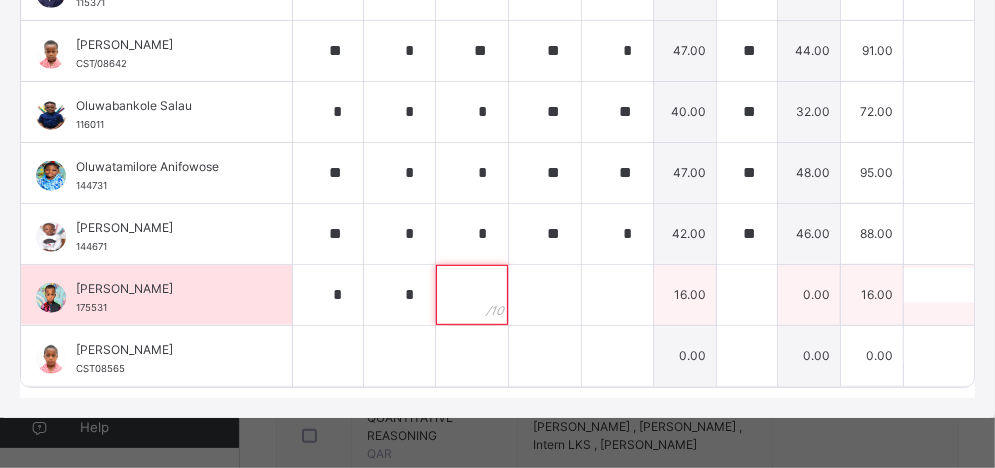 click at bounding box center [472, 295] 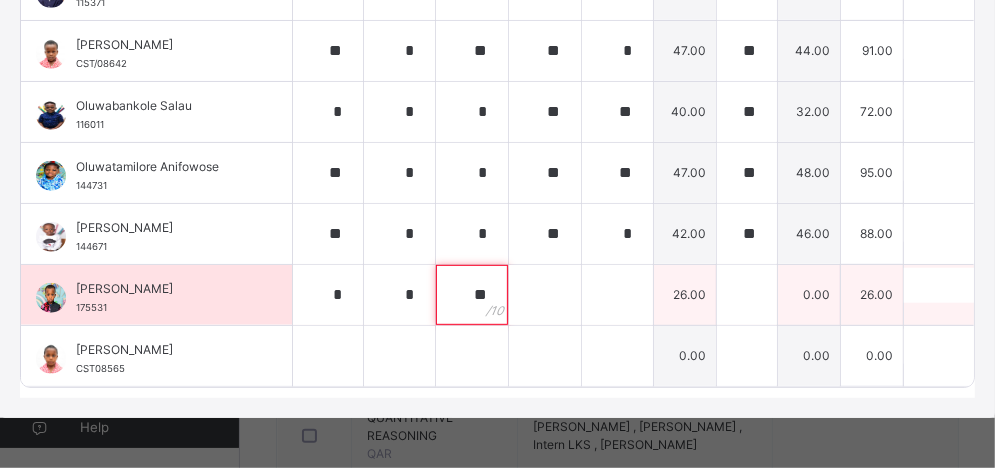 type on "**" 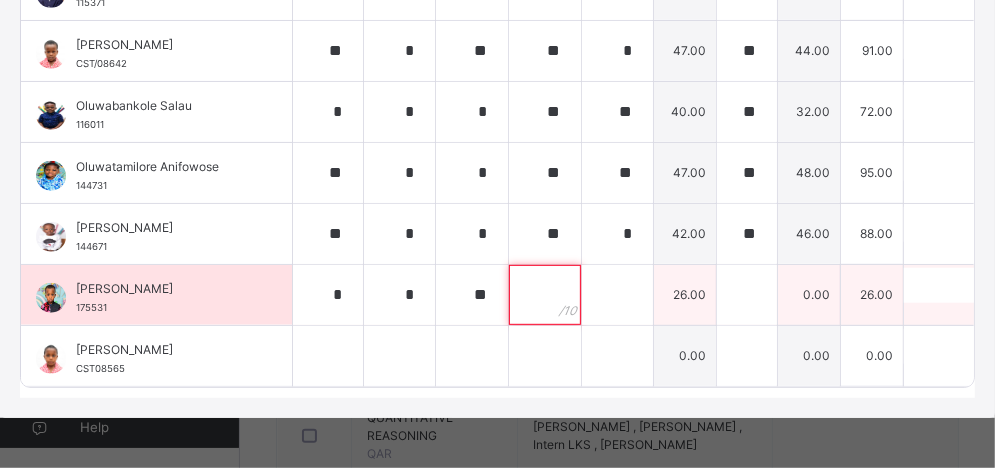 click at bounding box center (545, 295) 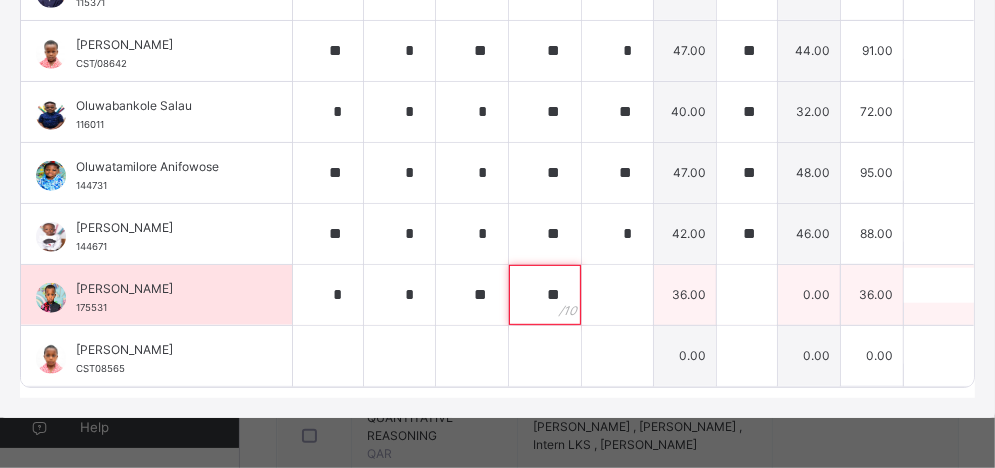 type on "**" 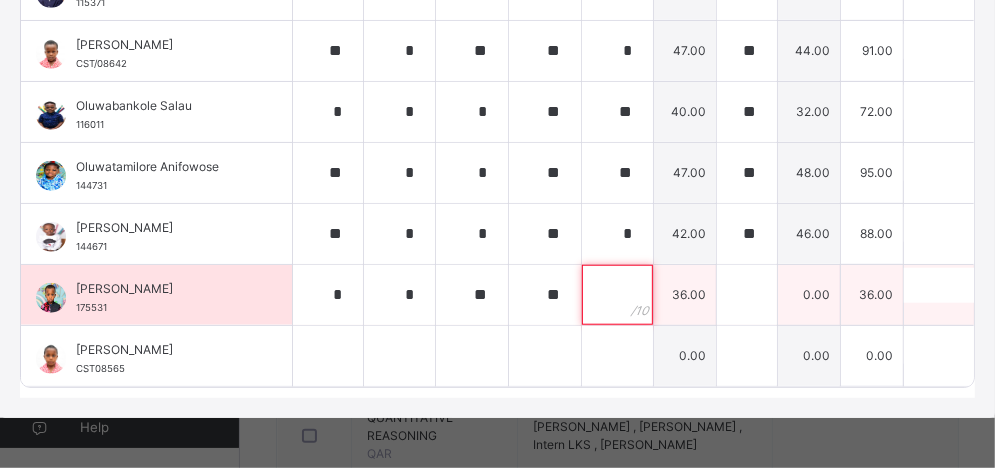click at bounding box center (617, 295) 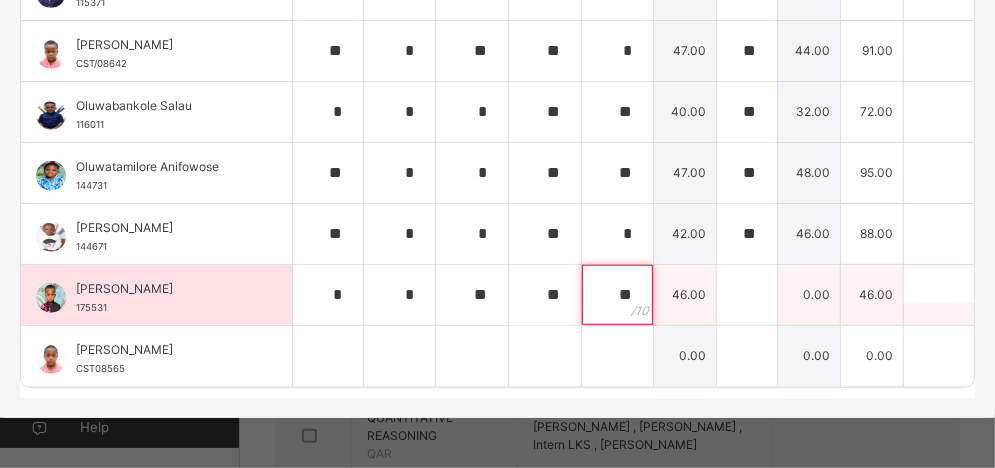 type on "**" 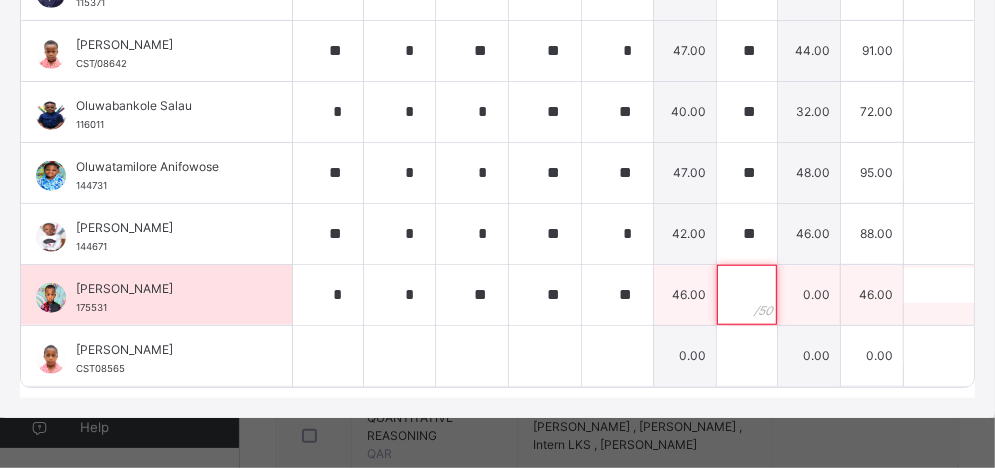 click at bounding box center [747, 295] 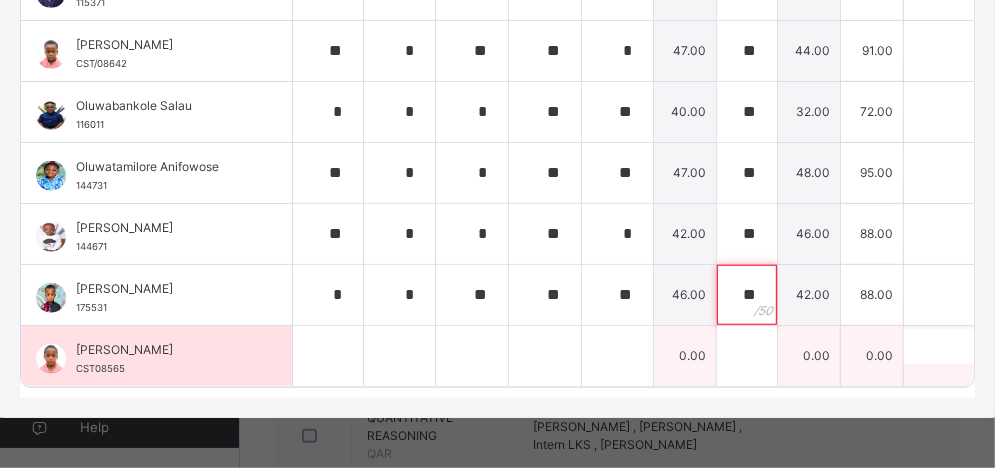 type on "**" 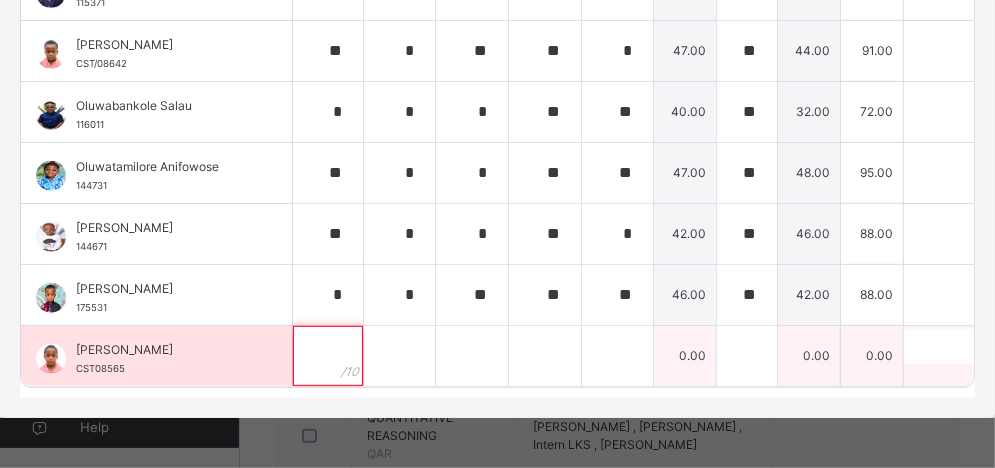 click at bounding box center [328, 356] 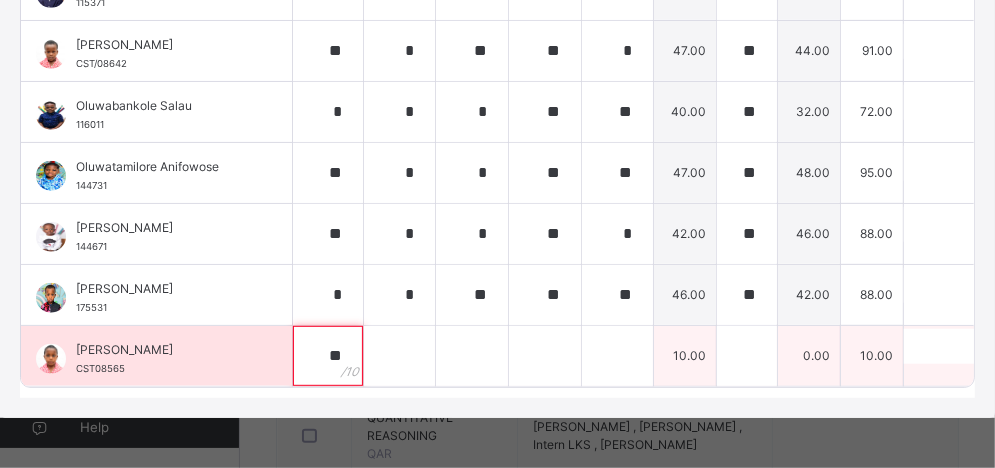 type on "**" 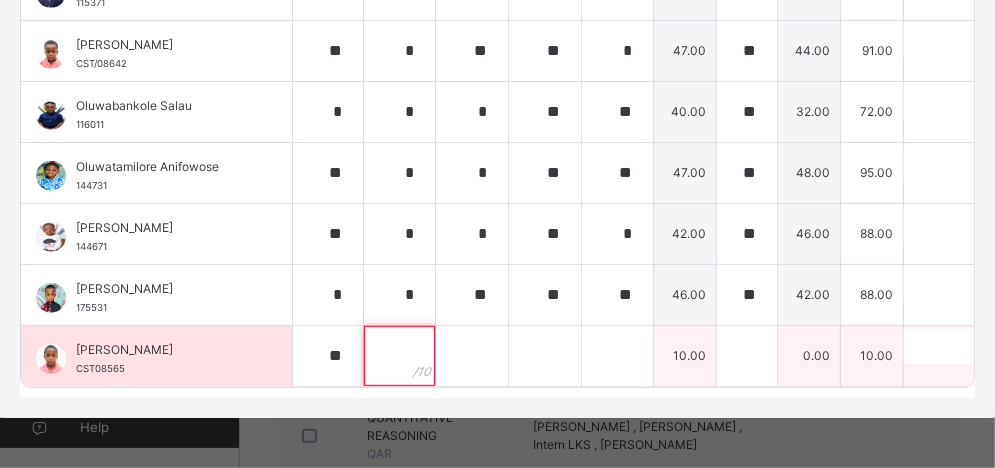 click at bounding box center [399, 356] 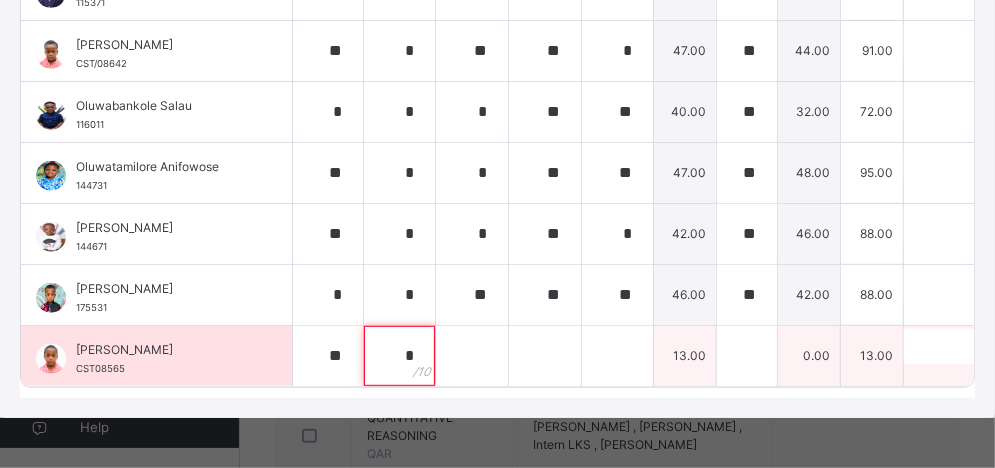 type on "*" 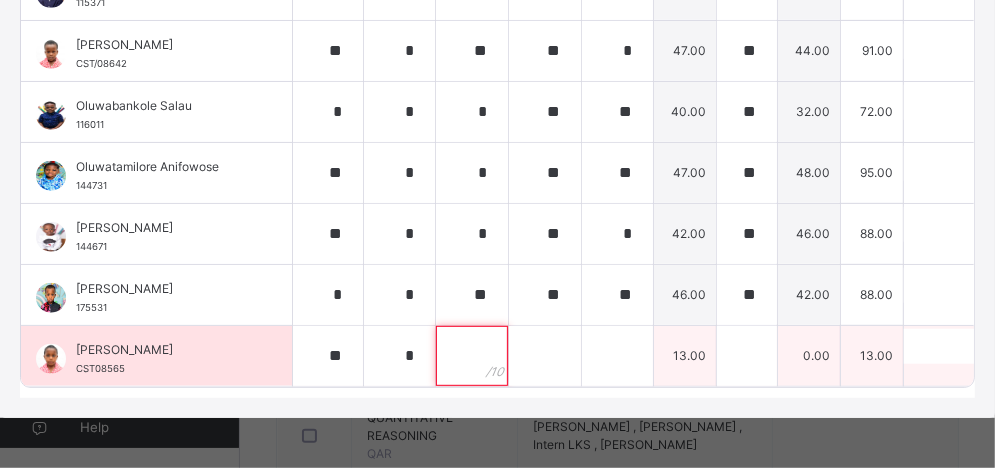 click at bounding box center (472, 356) 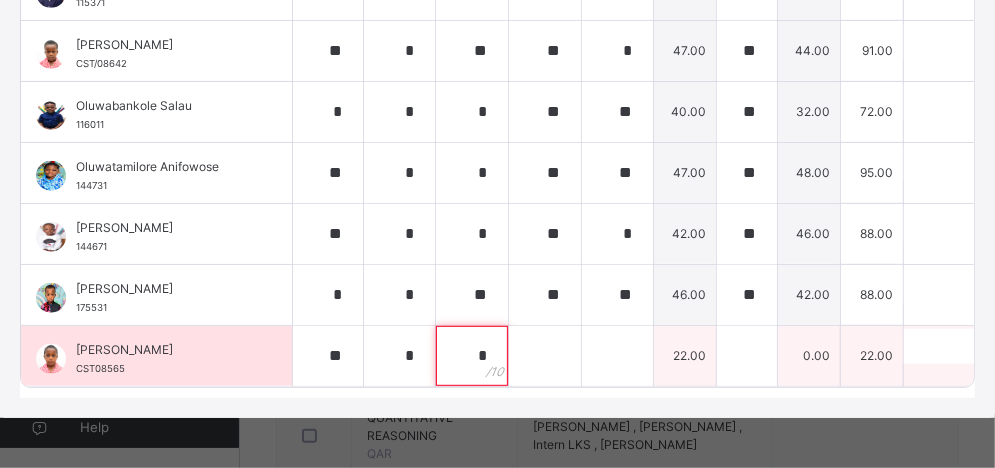 type on "*" 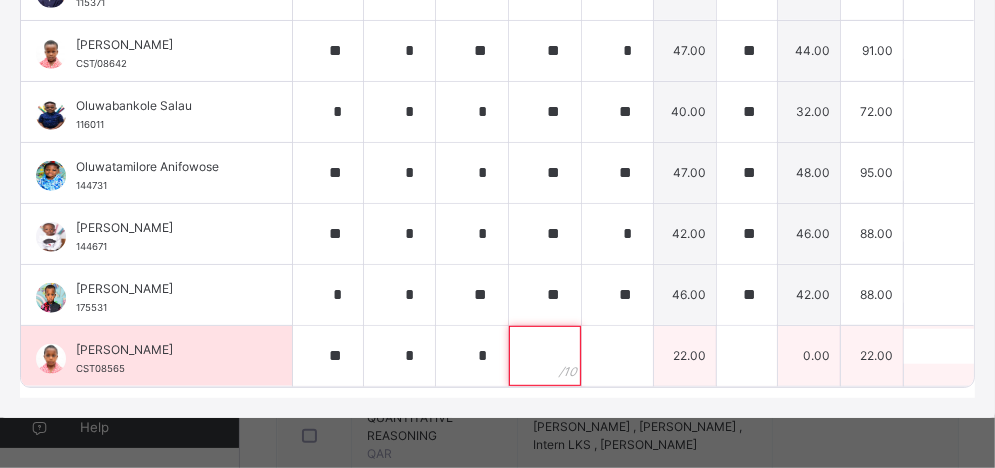 click at bounding box center [545, 356] 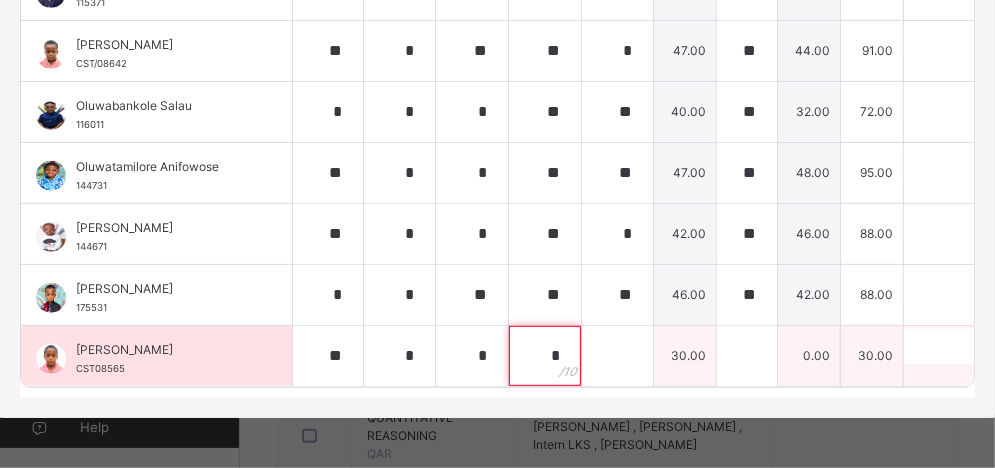 type on "*" 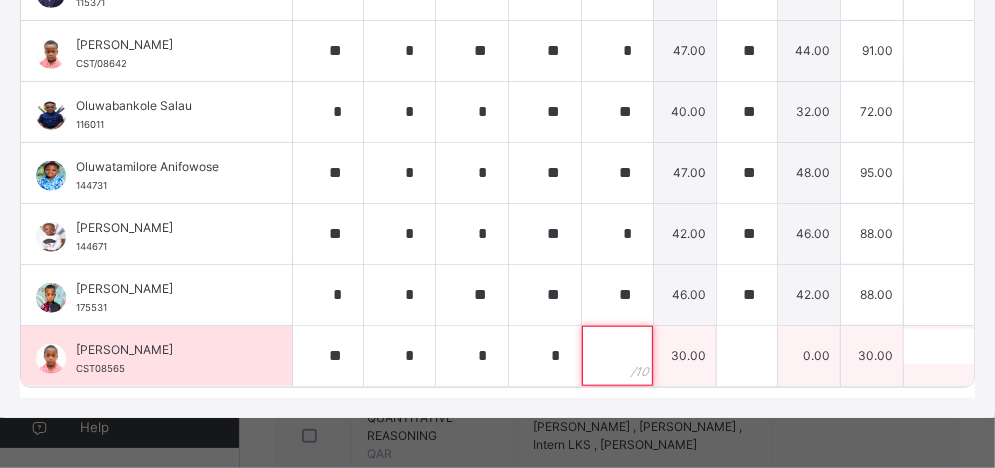 click at bounding box center (617, 356) 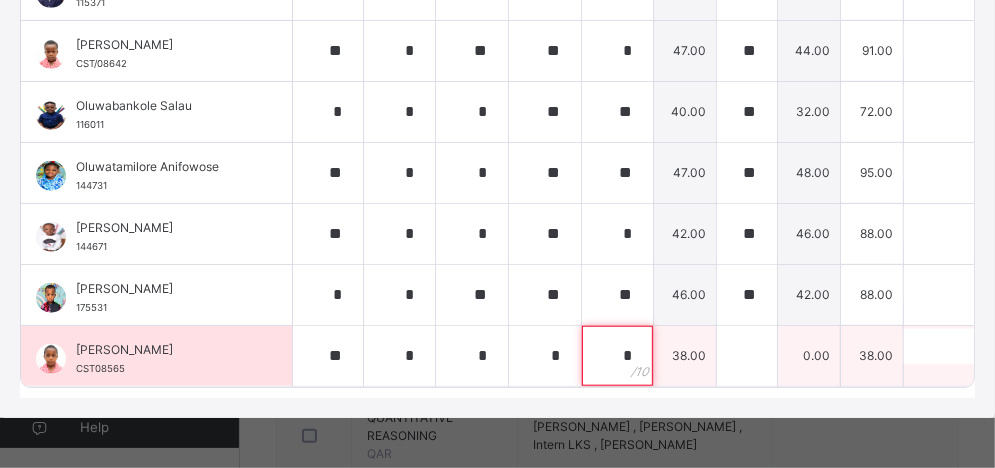 type on "*" 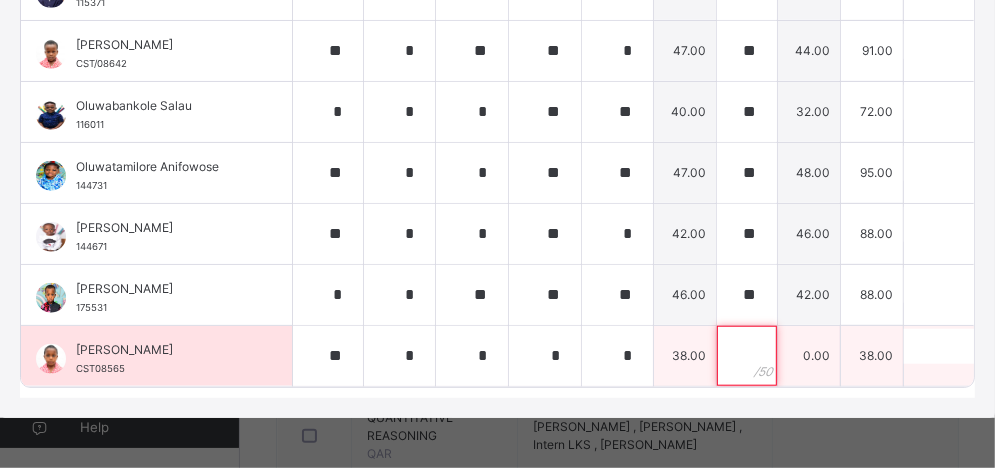 click at bounding box center (747, 356) 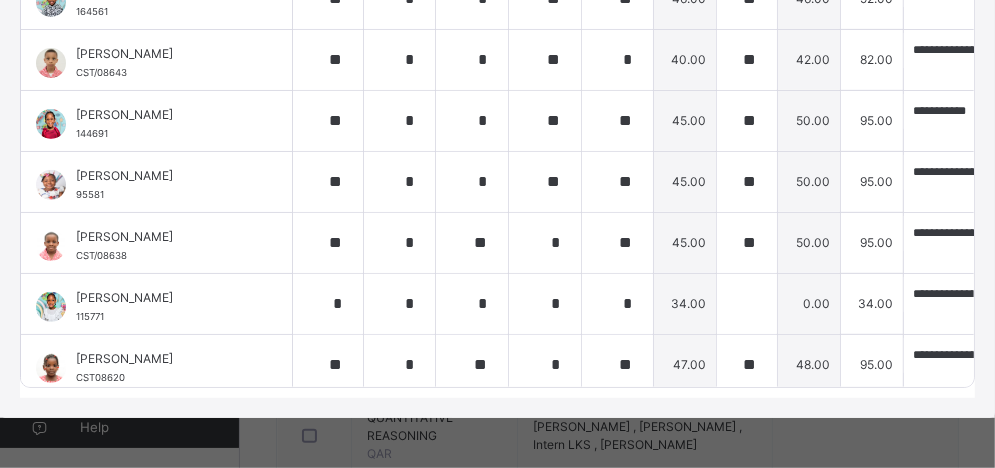 scroll, scrollTop: 0, scrollLeft: 0, axis: both 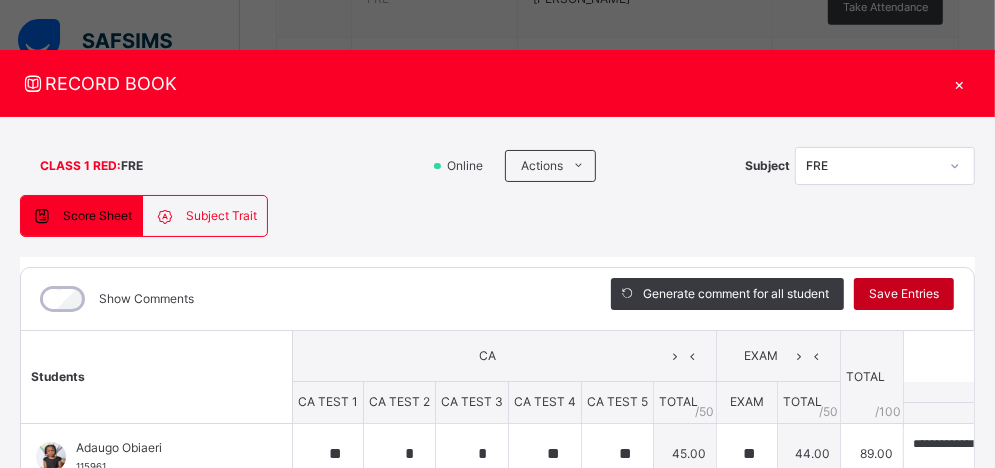 type on "**" 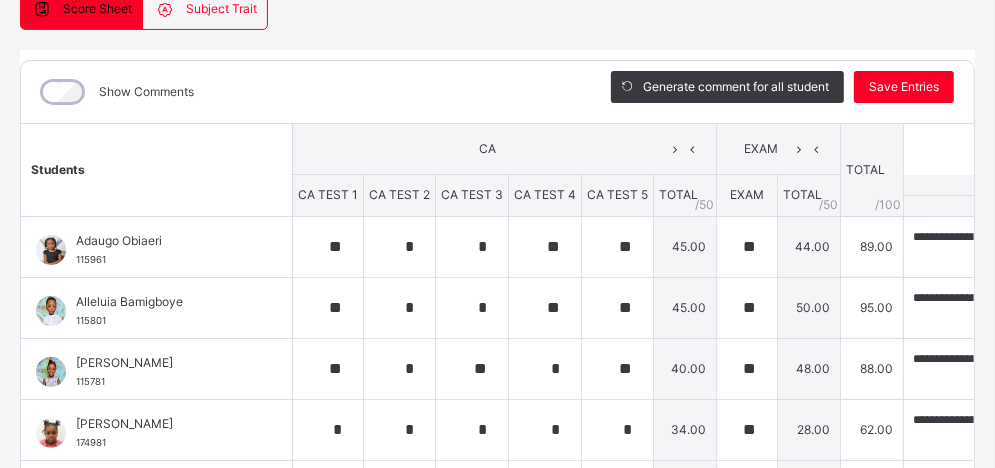 scroll, scrollTop: 213, scrollLeft: 0, axis: vertical 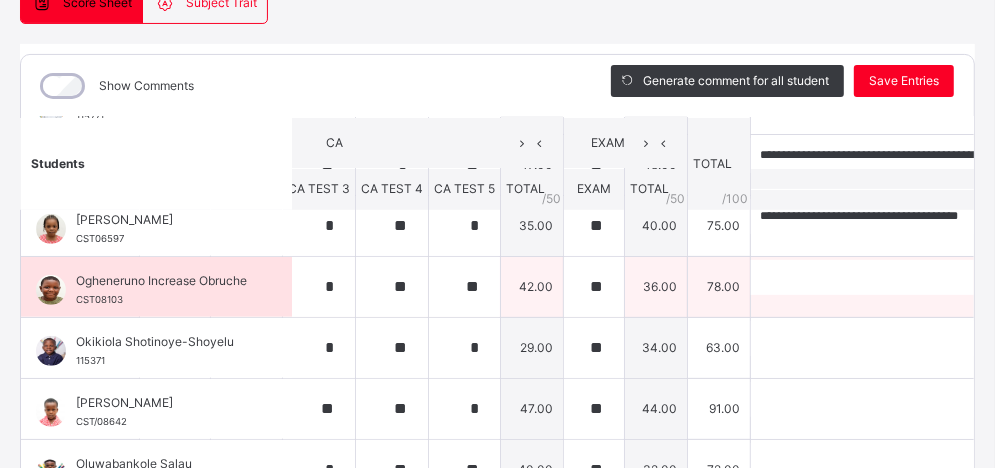 drag, startPoint x: 791, startPoint y: 291, endPoint x: 774, endPoint y: 279, distance: 20.808653 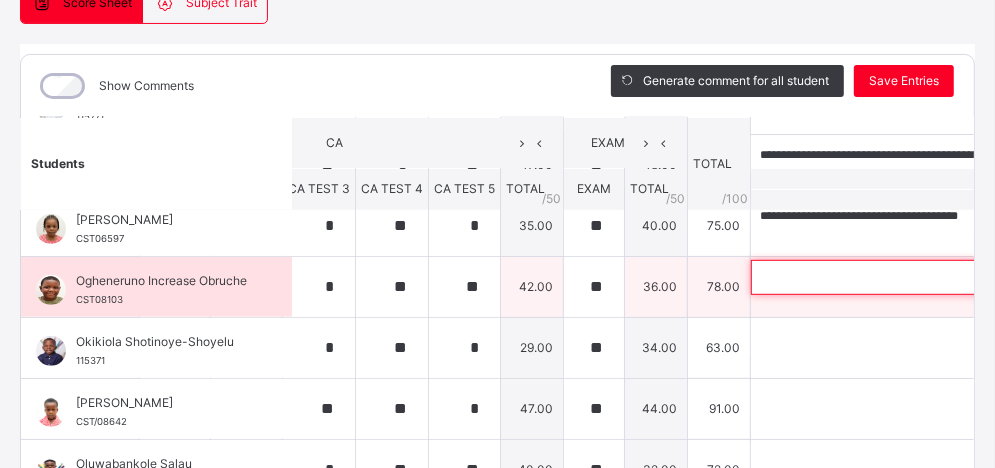 click at bounding box center [881, 277] 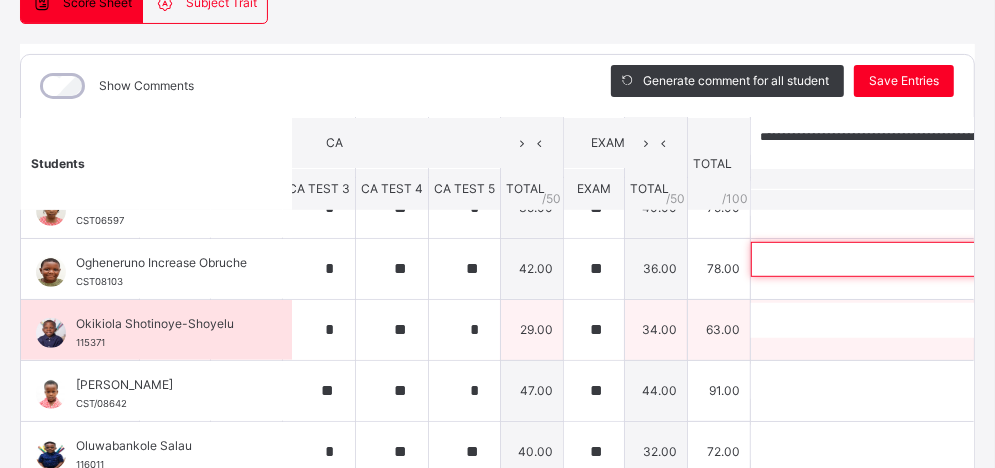 scroll, scrollTop: 704, scrollLeft: 153, axis: both 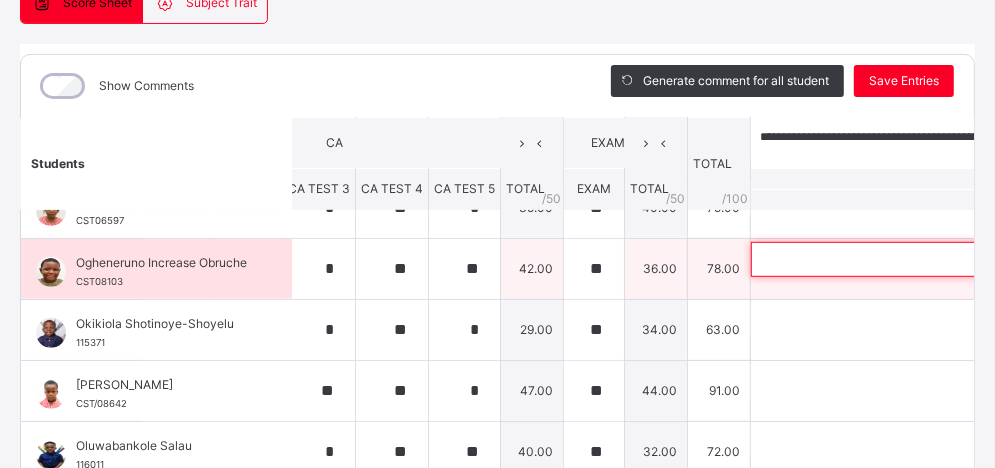 paste on "**********" 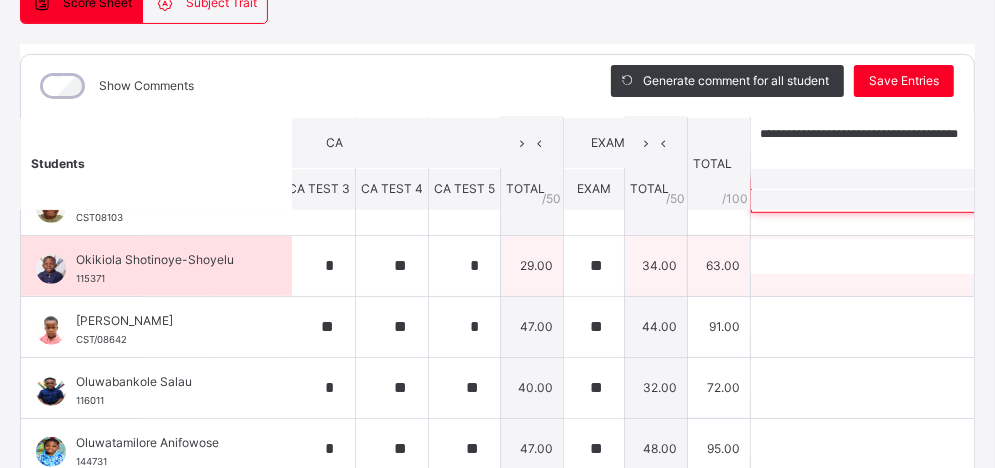 scroll, scrollTop: 776, scrollLeft: 153, axis: both 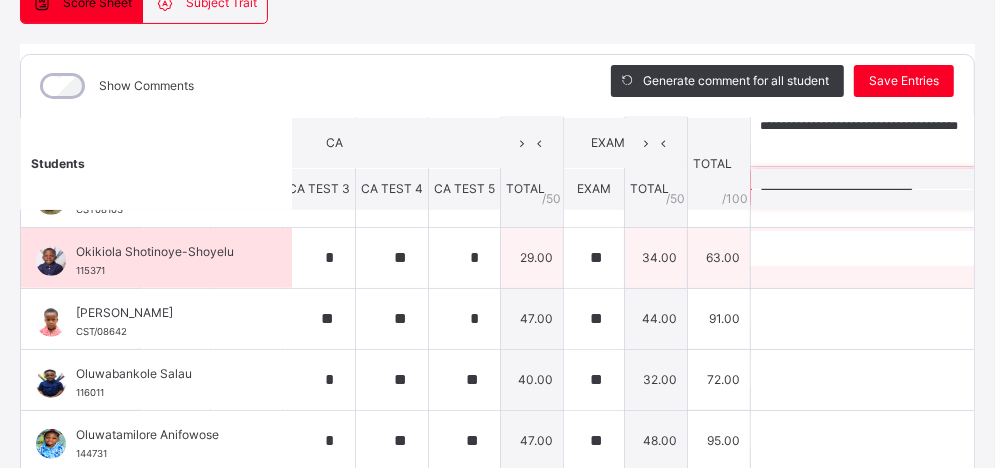 type on "**********" 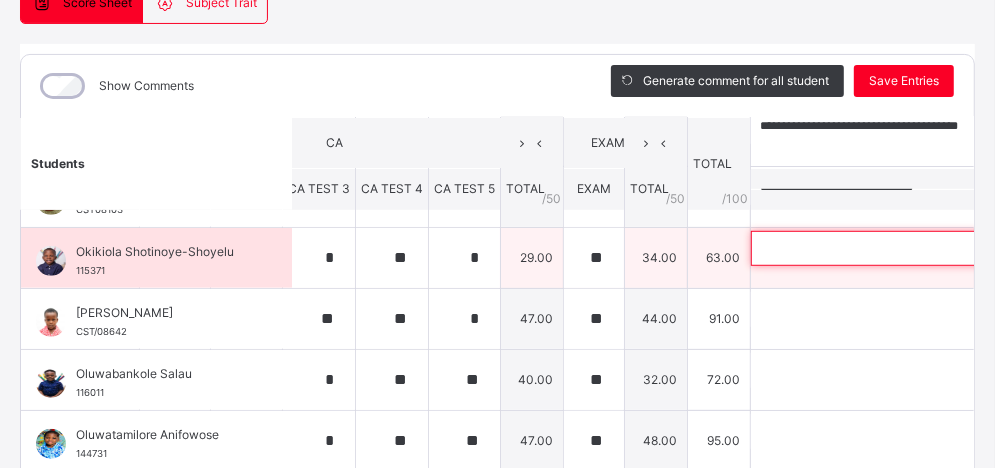 click at bounding box center [881, 248] 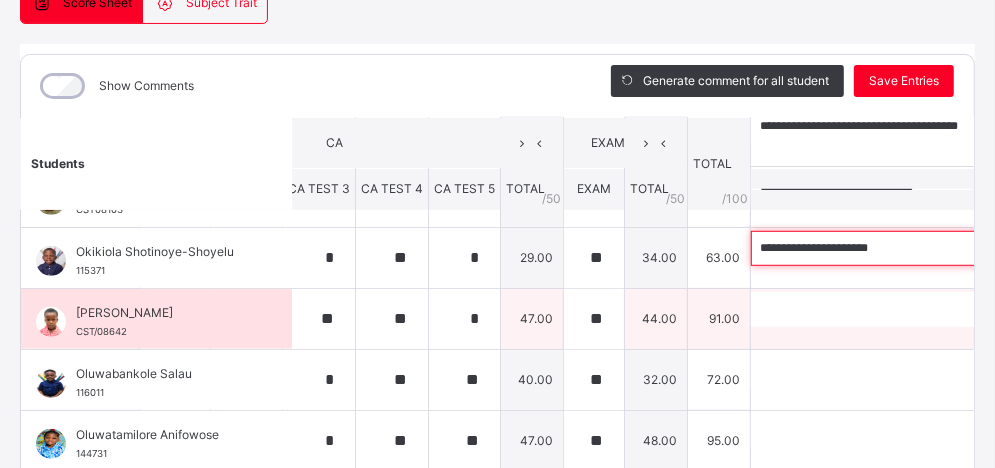 type on "**********" 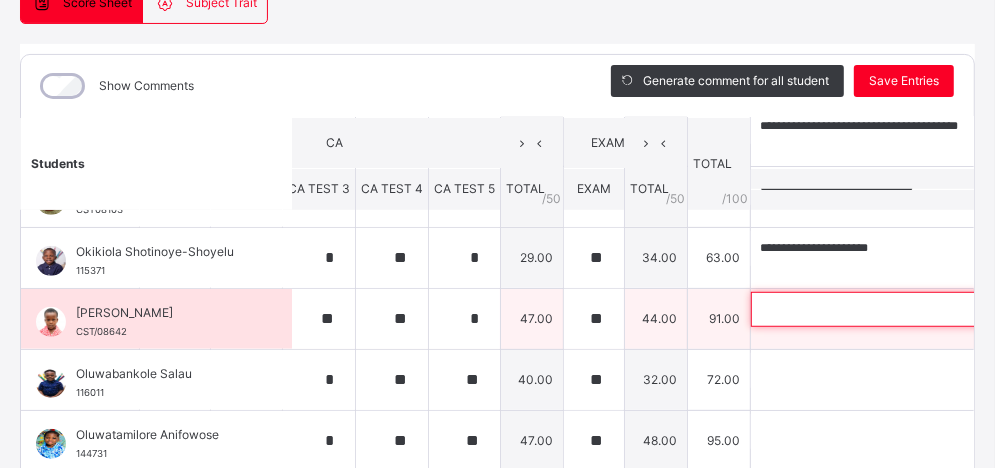 click on "Generate comment 0 / 250" at bounding box center (904, 318) 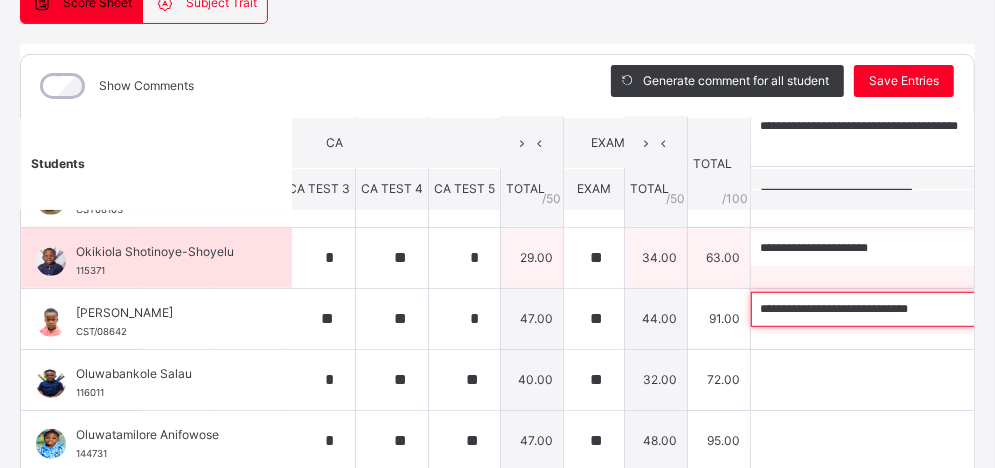 scroll, scrollTop: 816, scrollLeft: 153, axis: both 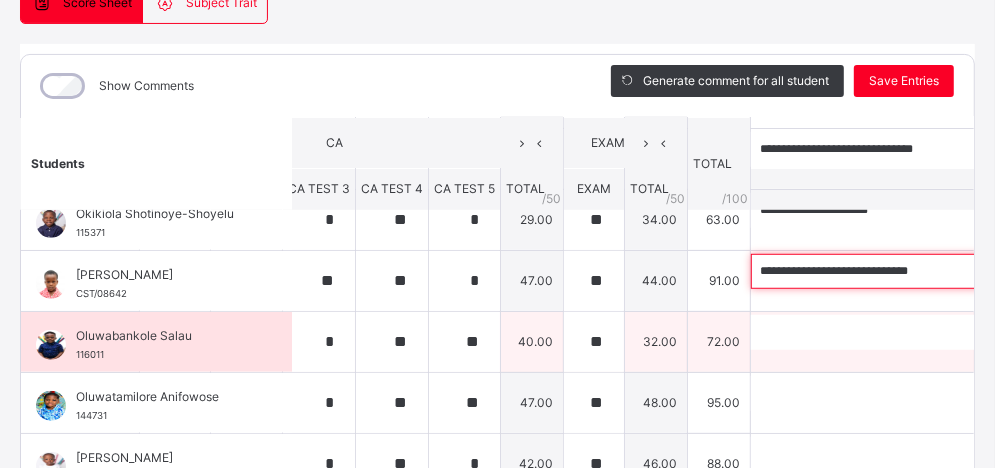 type on "**********" 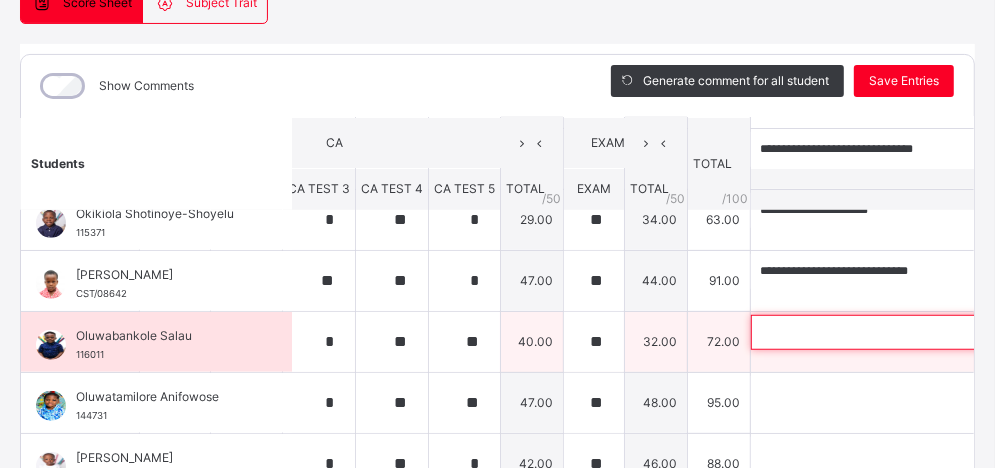 click at bounding box center (881, 332) 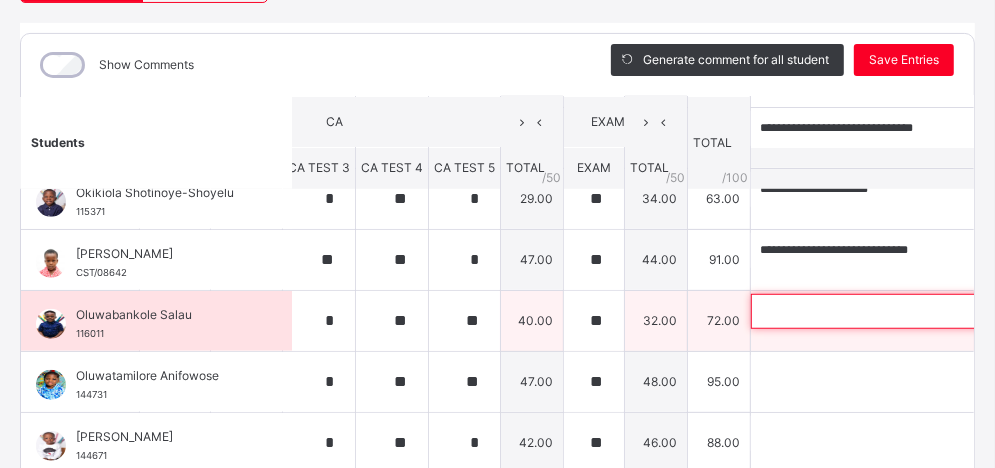 scroll, scrollTop: 238, scrollLeft: 0, axis: vertical 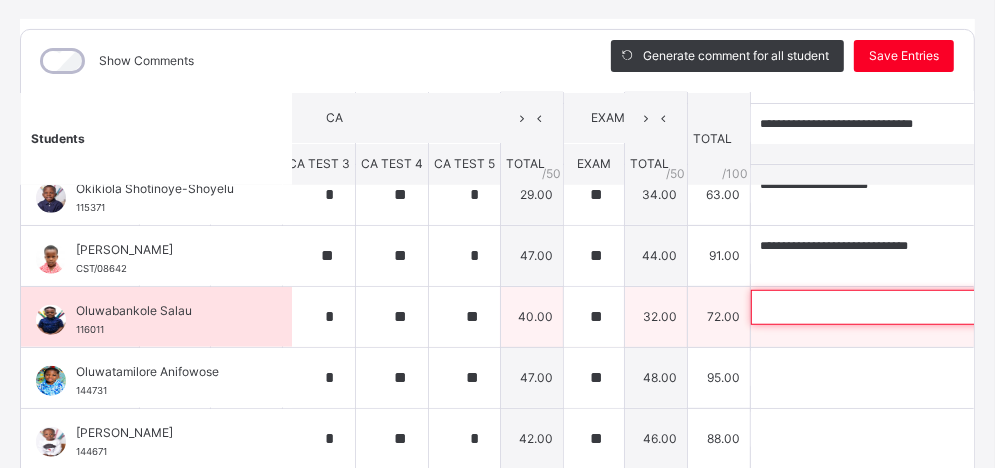 paste on "**********" 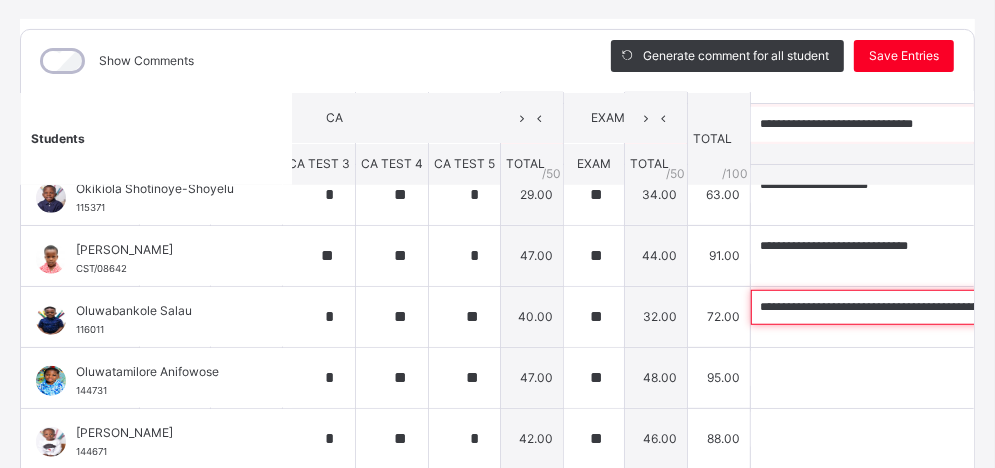 scroll, scrollTop: 0, scrollLeft: 285, axis: horizontal 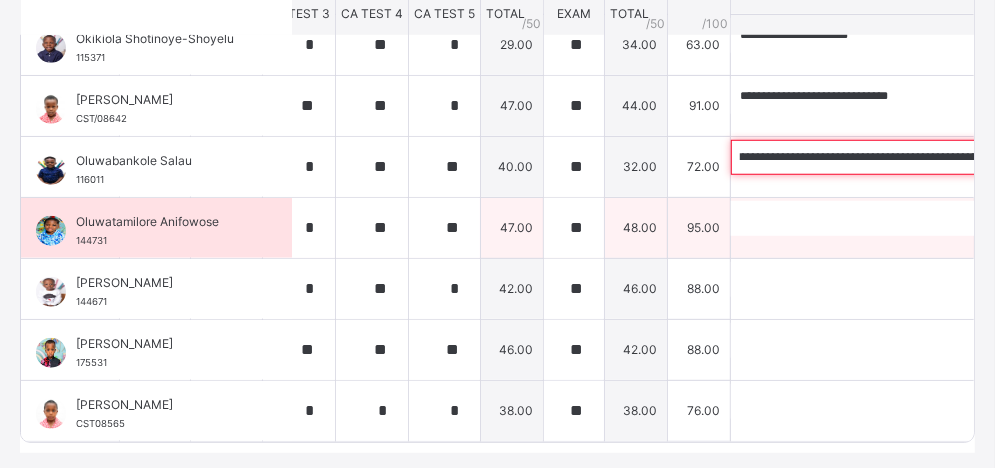 type on "**********" 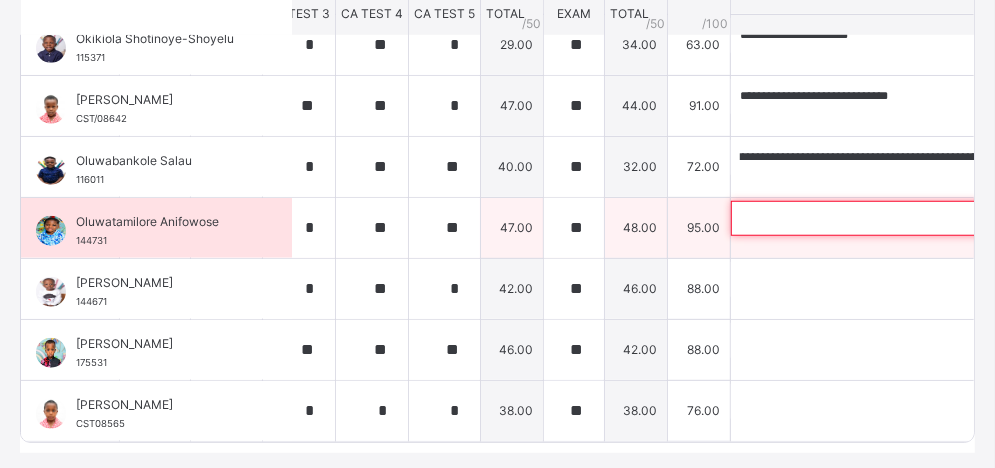 scroll, scrollTop: 0, scrollLeft: 0, axis: both 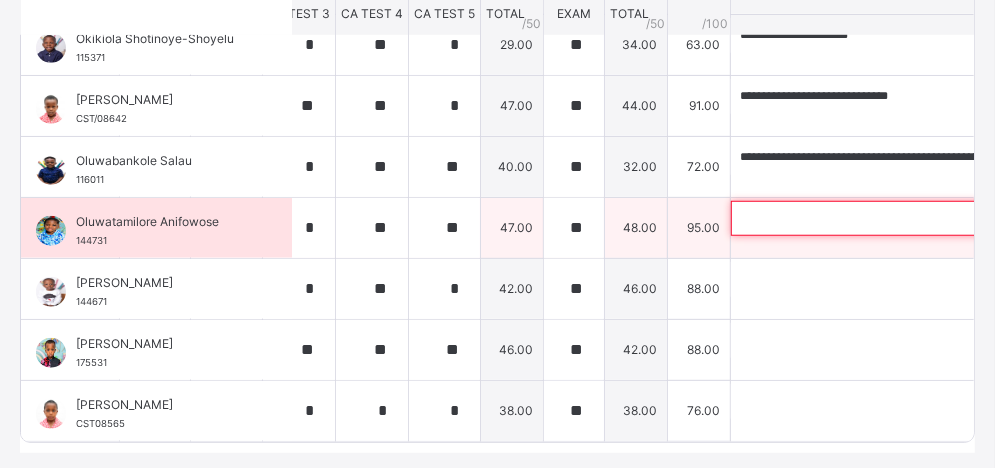 click at bounding box center [861, 218] 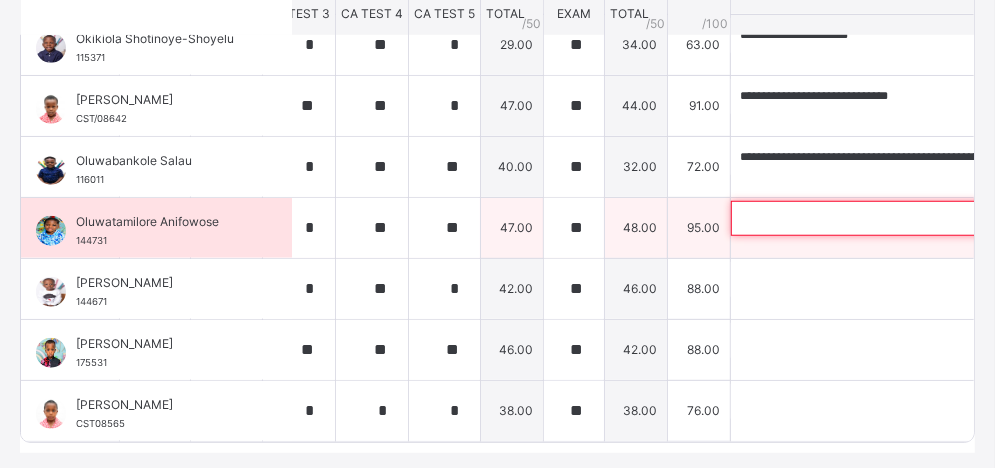paste on "**********" 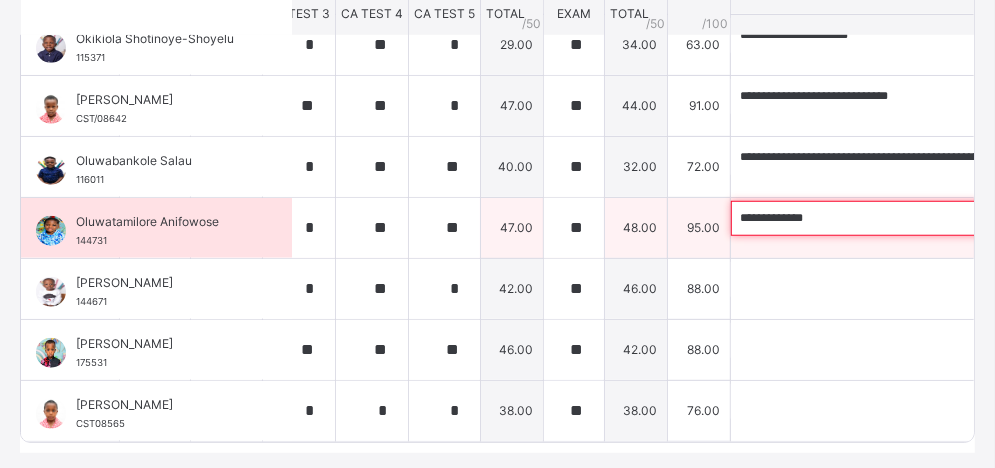 paste on "**********" 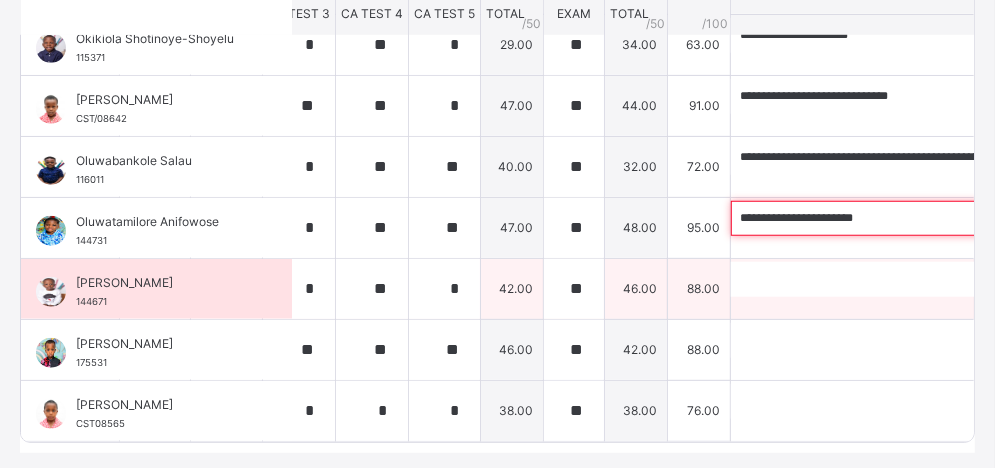 type on "**********" 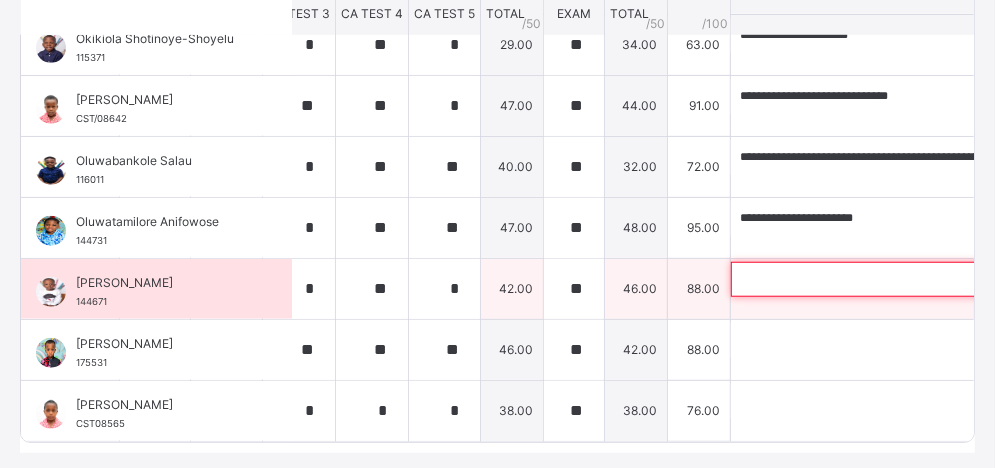 click at bounding box center (861, 279) 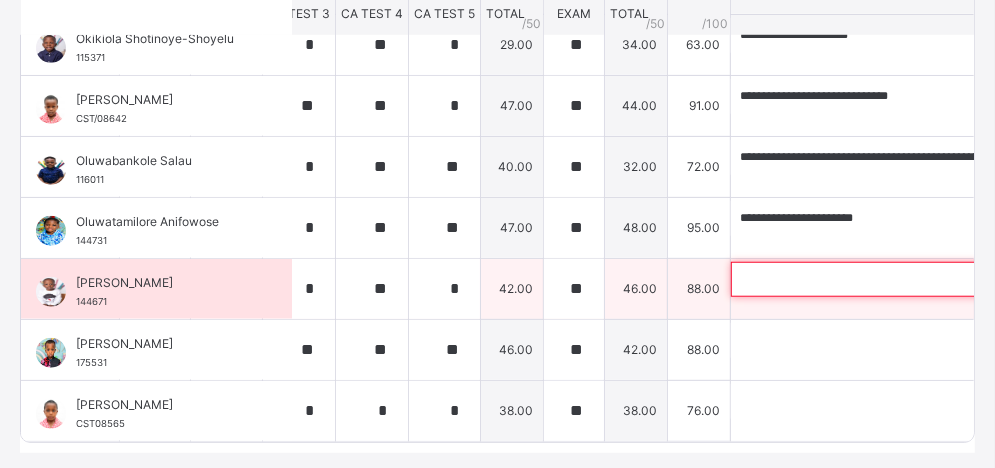 paste on "**********" 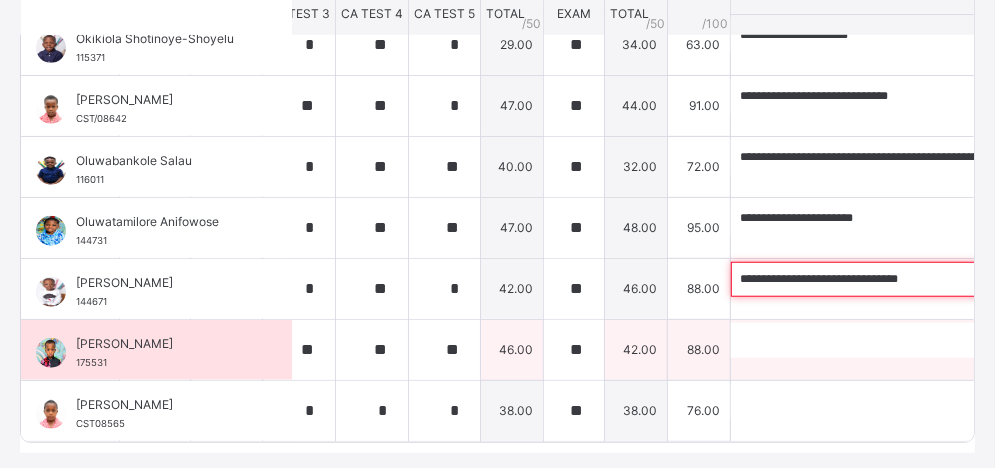 type on "**********" 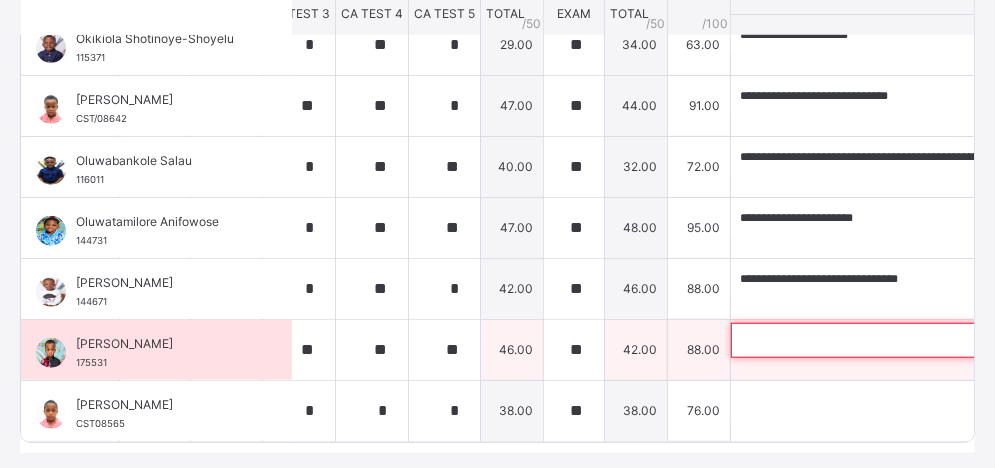 click at bounding box center (861, 340) 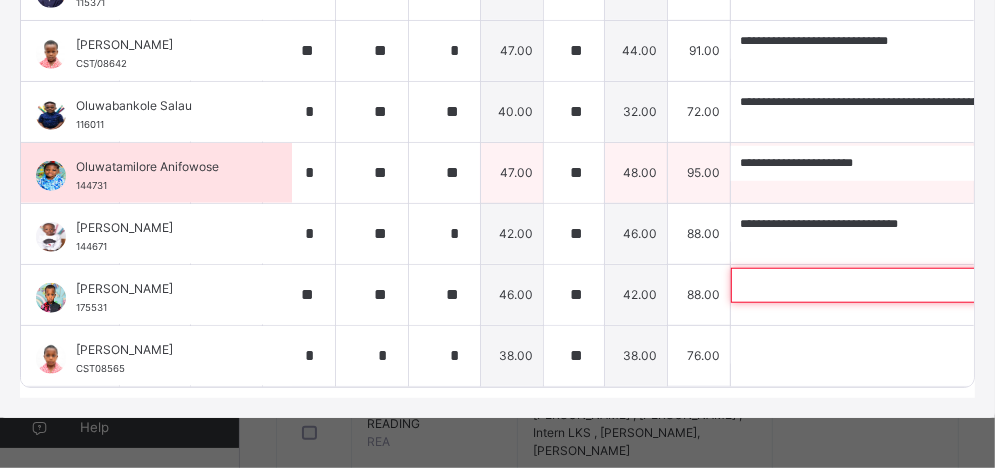 scroll, scrollTop: 1097, scrollLeft: 0, axis: vertical 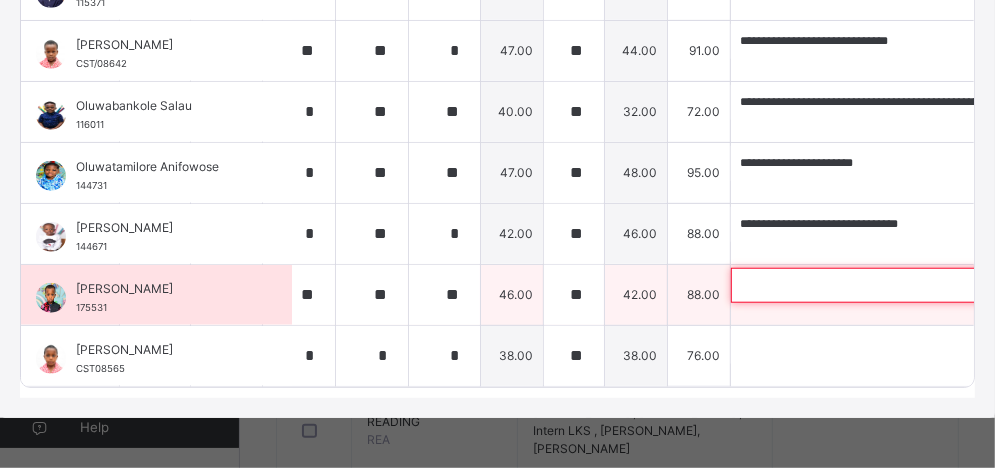 click at bounding box center (861, 285) 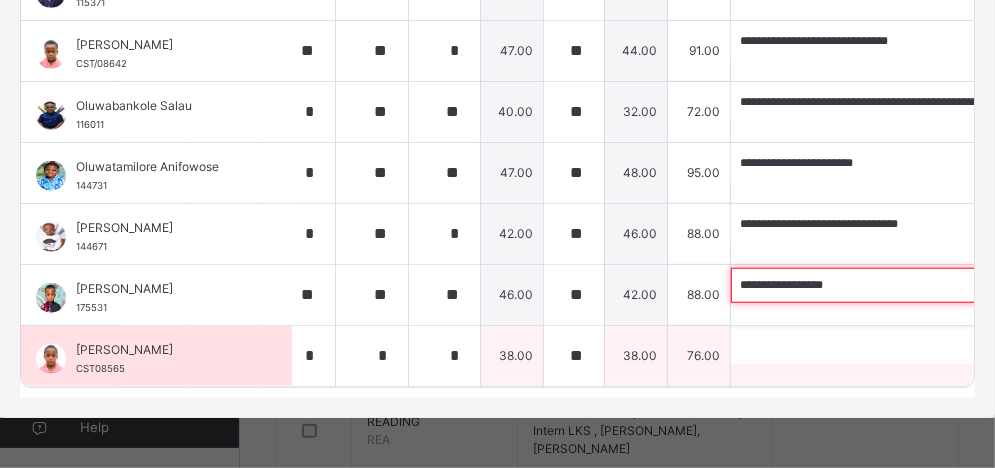 type on "**********" 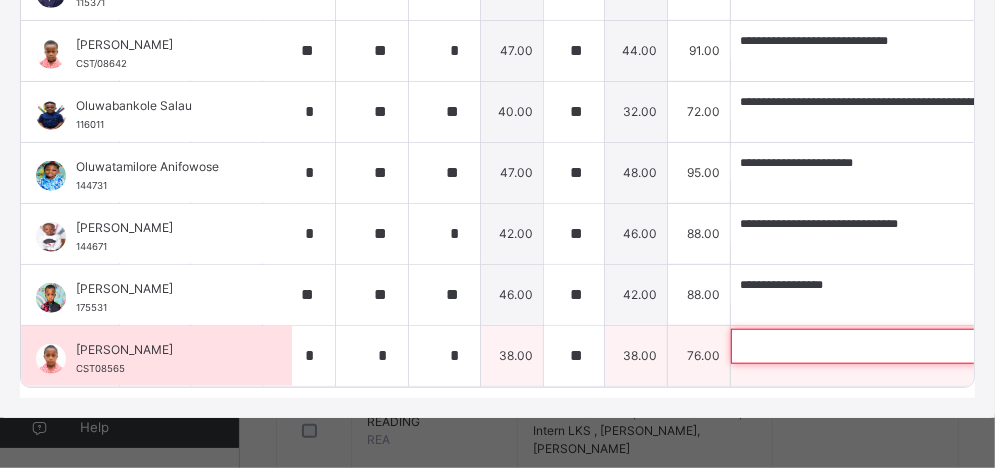 click at bounding box center (861, 346) 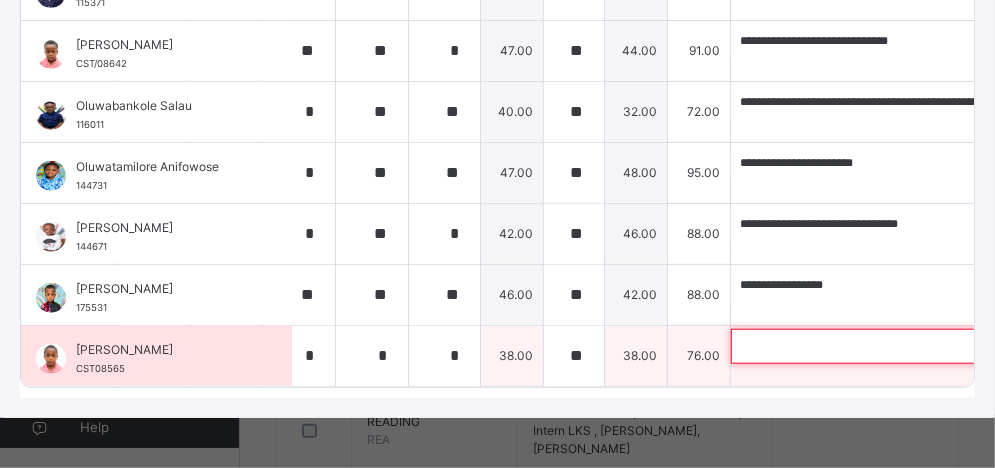 paste on "**********" 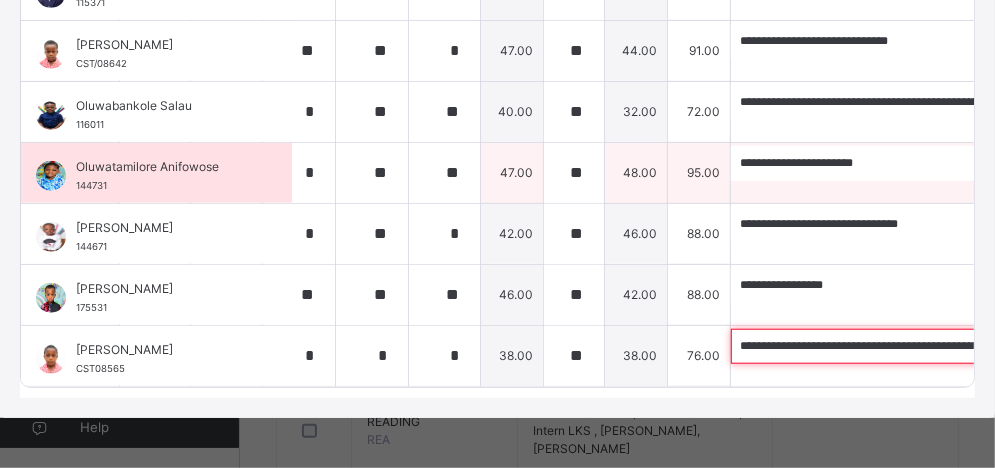 scroll, scrollTop: 0, scrollLeft: 24, axis: horizontal 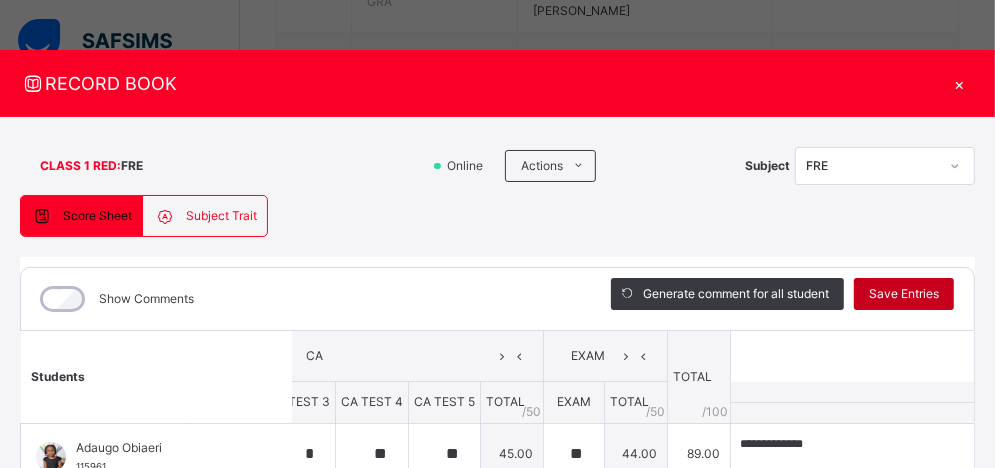 type on "**********" 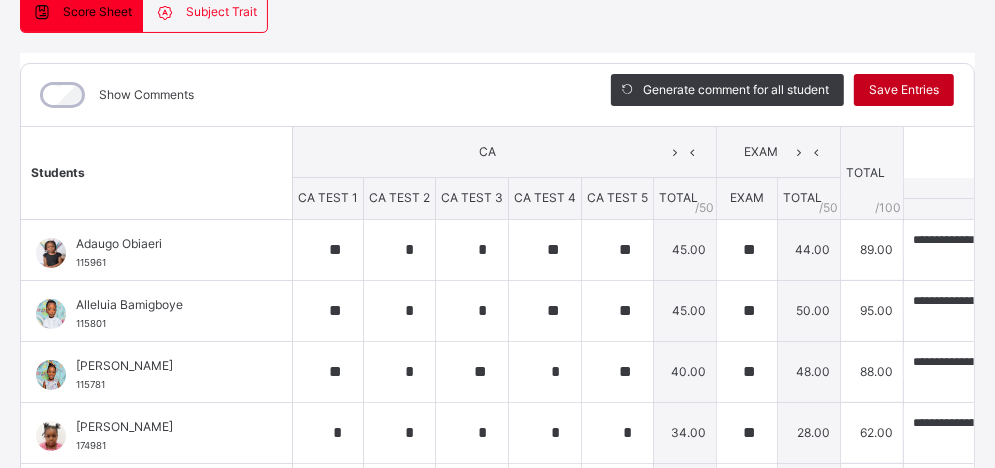 scroll, scrollTop: 205, scrollLeft: 0, axis: vertical 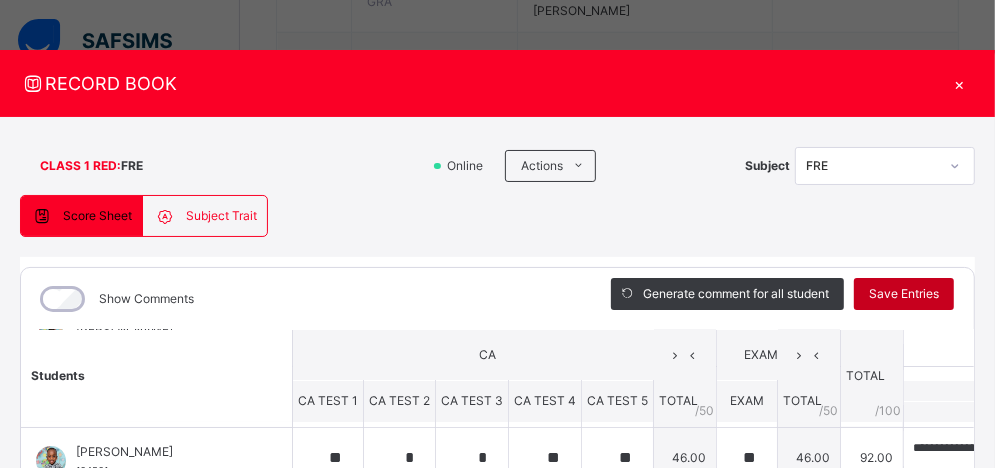 click on "Save Entries" at bounding box center (904, 294) 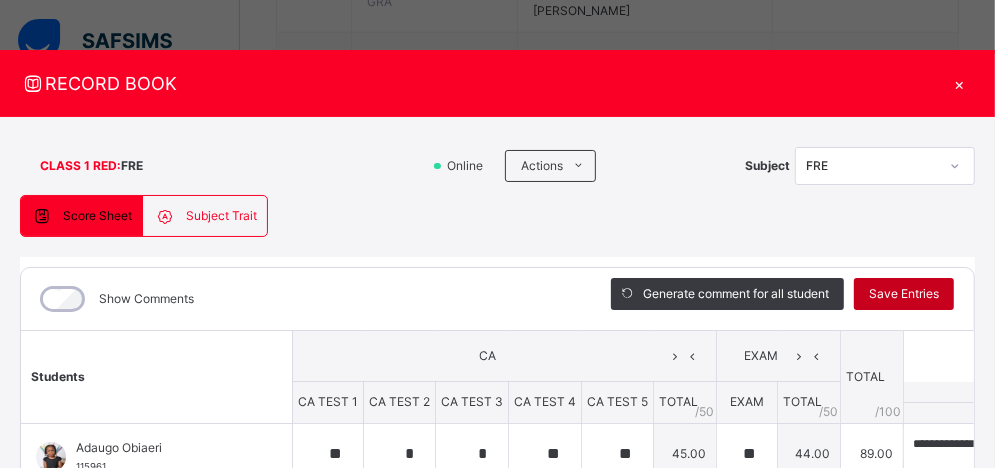 click on "Save Entries" at bounding box center [904, 294] 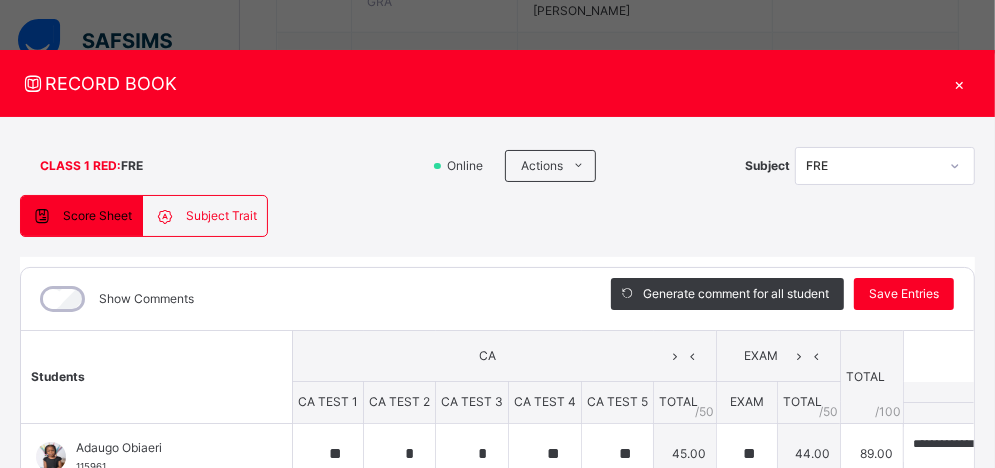 click on "×" at bounding box center [960, 83] 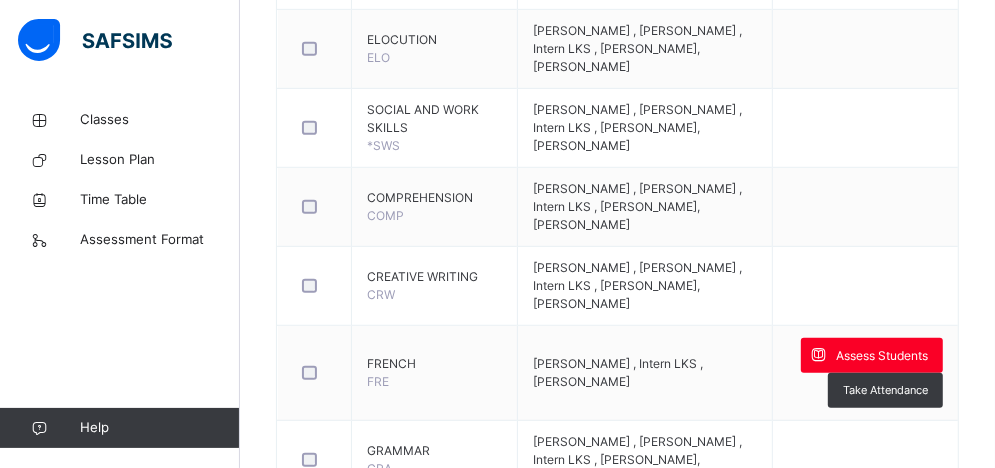 scroll, scrollTop: 607, scrollLeft: 0, axis: vertical 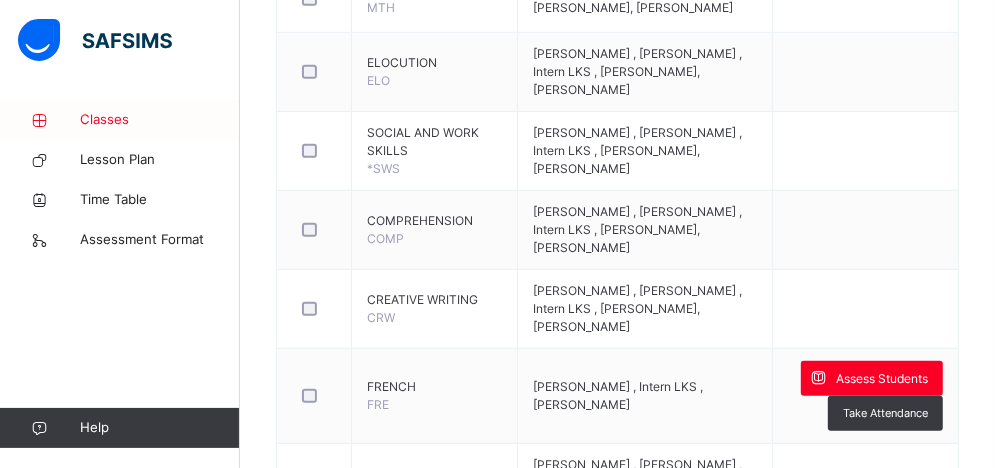 click on "Classes" at bounding box center (160, 120) 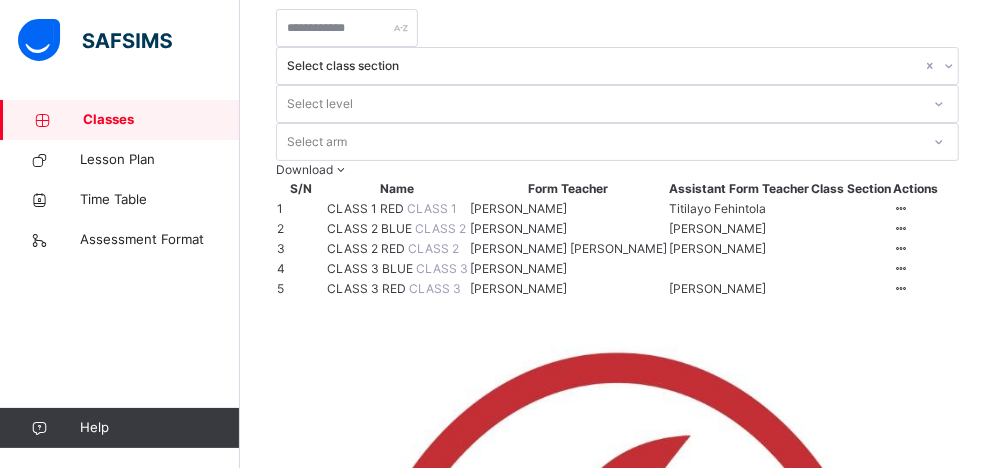 scroll, scrollTop: 132, scrollLeft: 0, axis: vertical 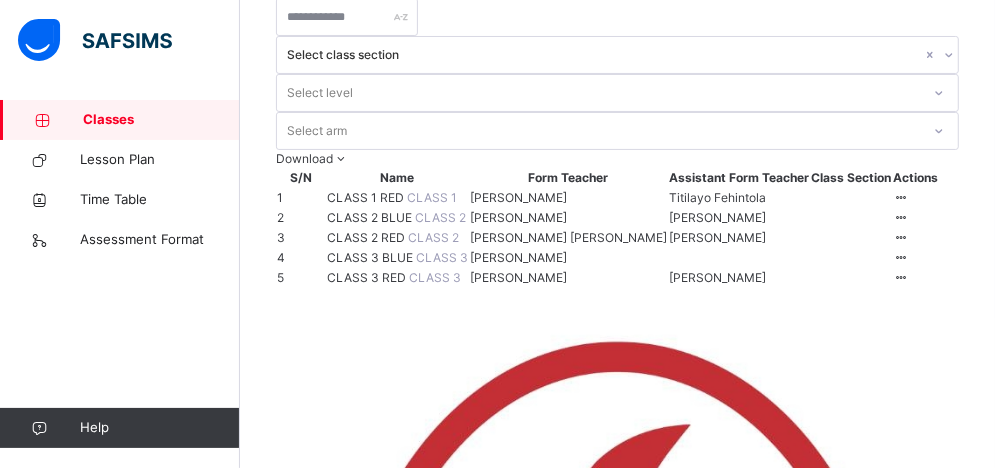 click on "CLASS 2   BLUE" at bounding box center (371, 217) 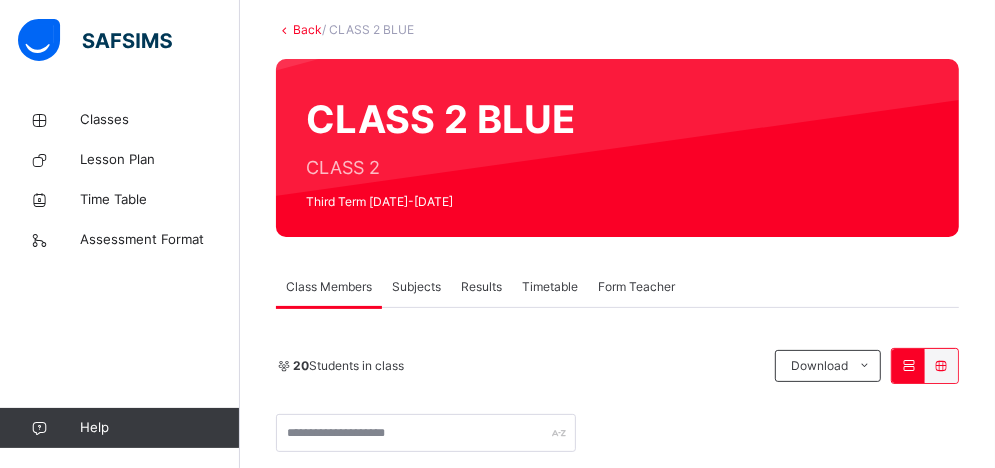 scroll, scrollTop: 132, scrollLeft: 0, axis: vertical 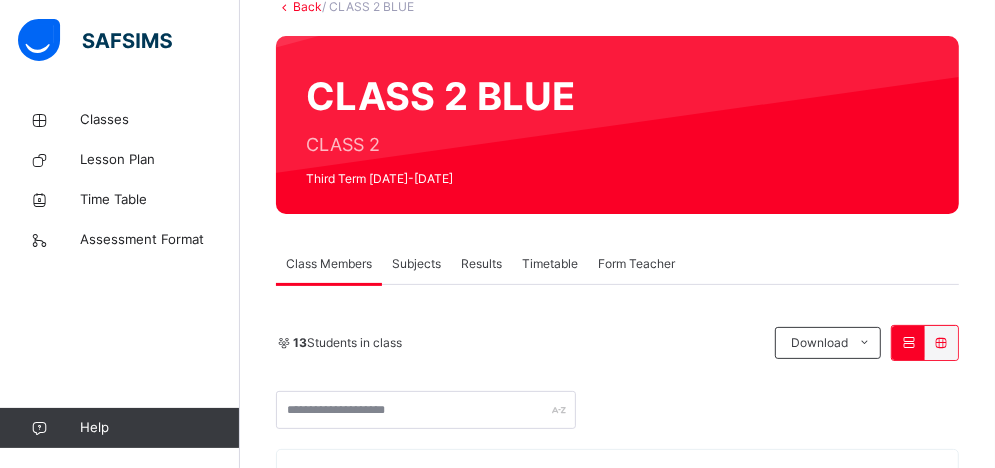 click on "Subjects" at bounding box center (416, 264) 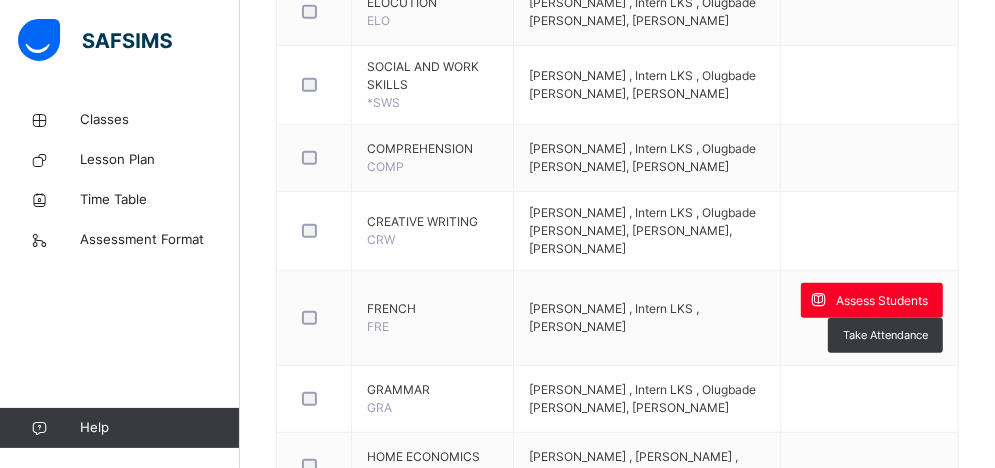scroll, scrollTop: 679, scrollLeft: 0, axis: vertical 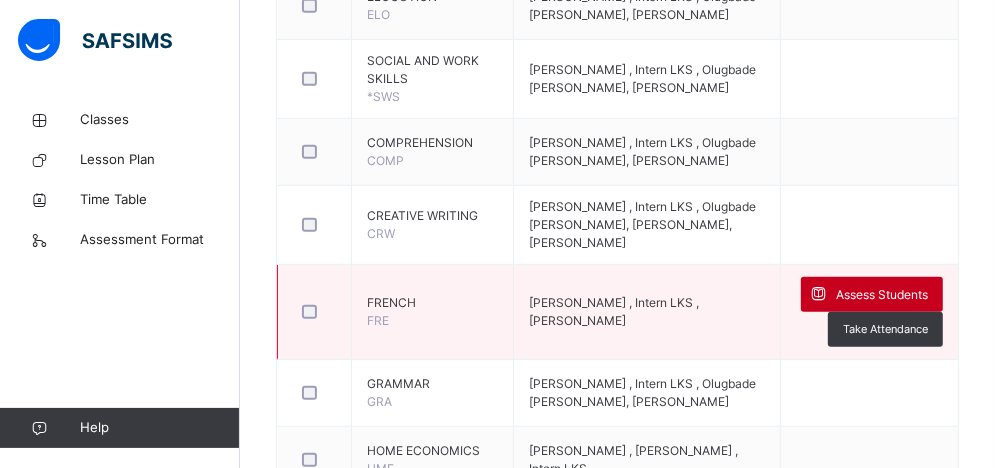 click on "Assess Students" at bounding box center (882, 295) 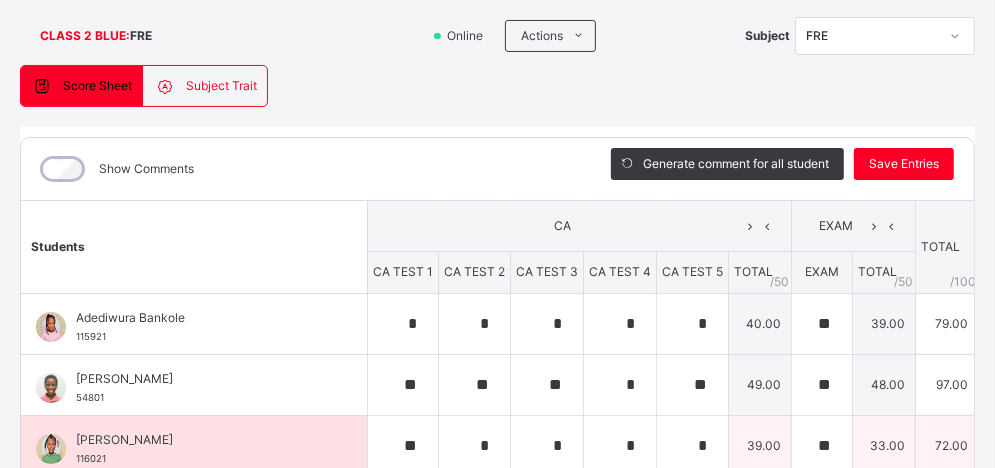 scroll, scrollTop: 0, scrollLeft: 0, axis: both 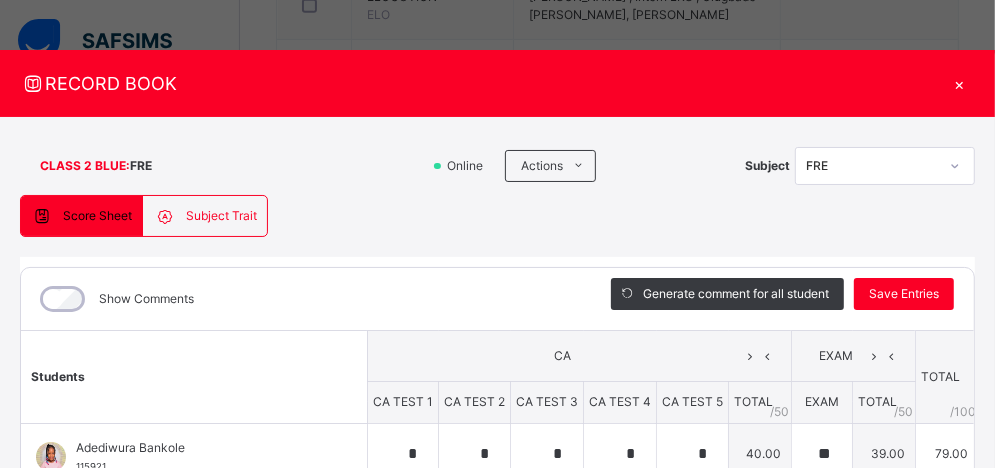 click on "Show Comments" at bounding box center (146, 299) 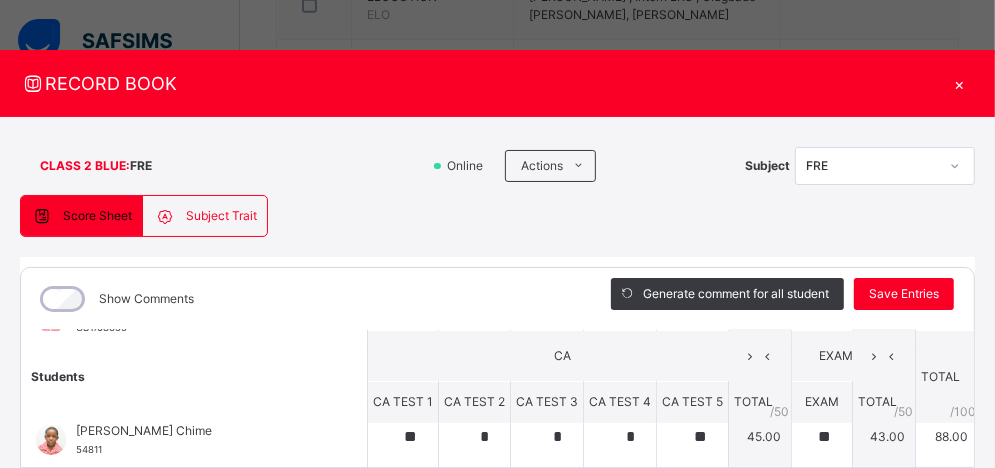 scroll, scrollTop: 393, scrollLeft: 0, axis: vertical 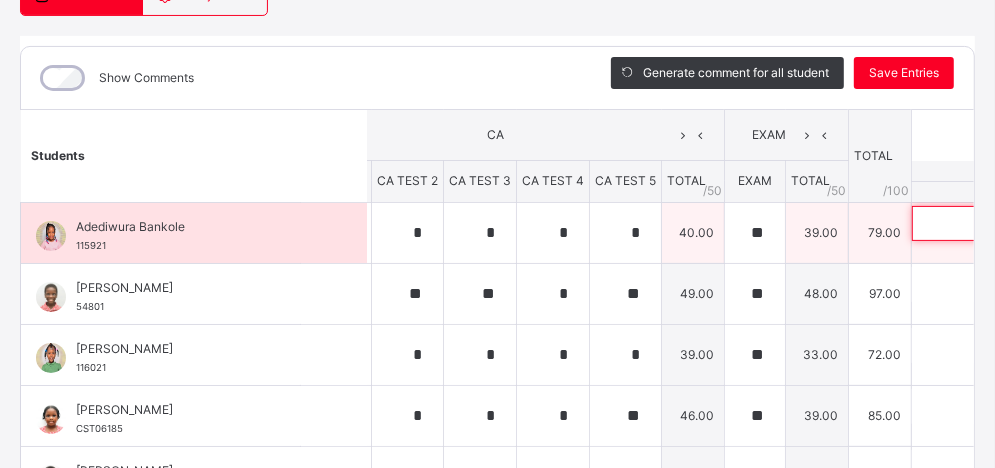 click at bounding box center (1042, 223) 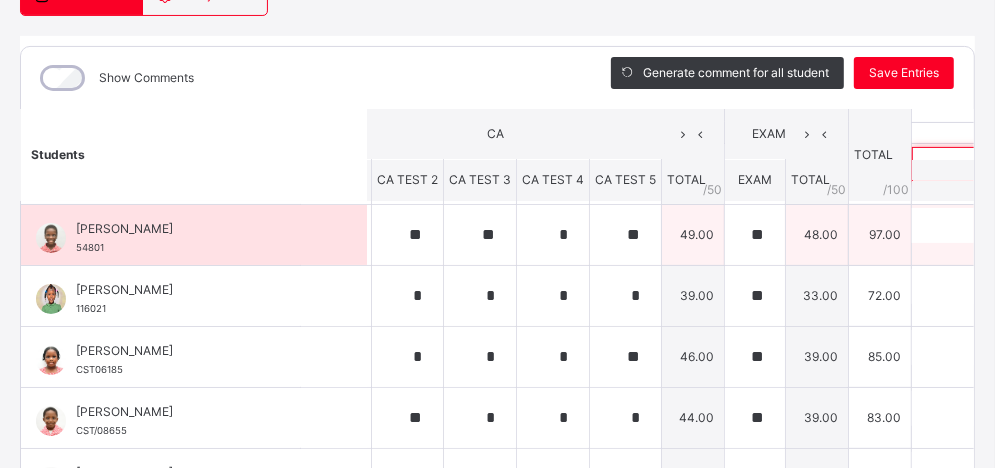 scroll, scrollTop: 58, scrollLeft: 67, axis: both 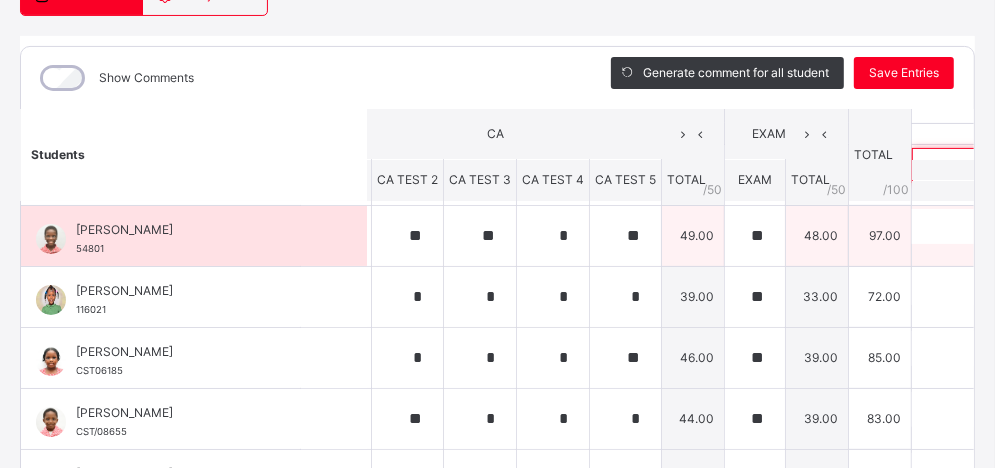 type on "**********" 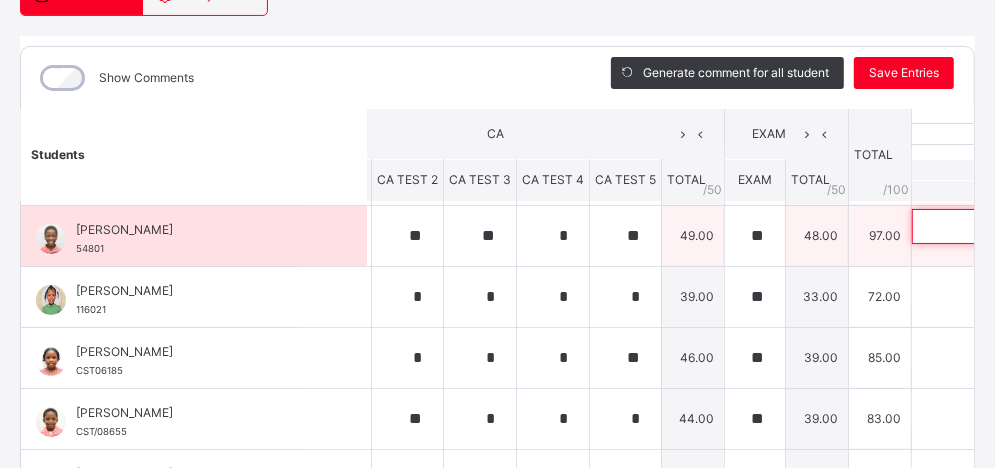 click at bounding box center [1042, 226] 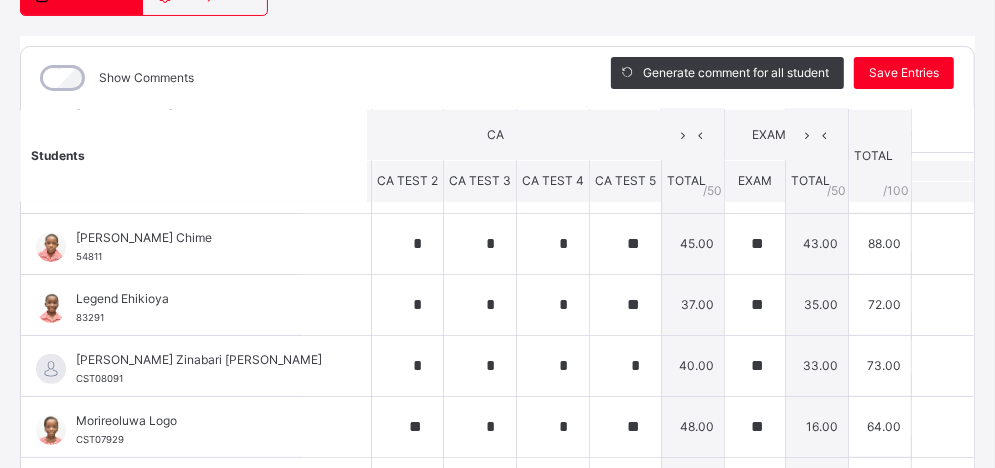 scroll, scrollTop: 393, scrollLeft: 67, axis: both 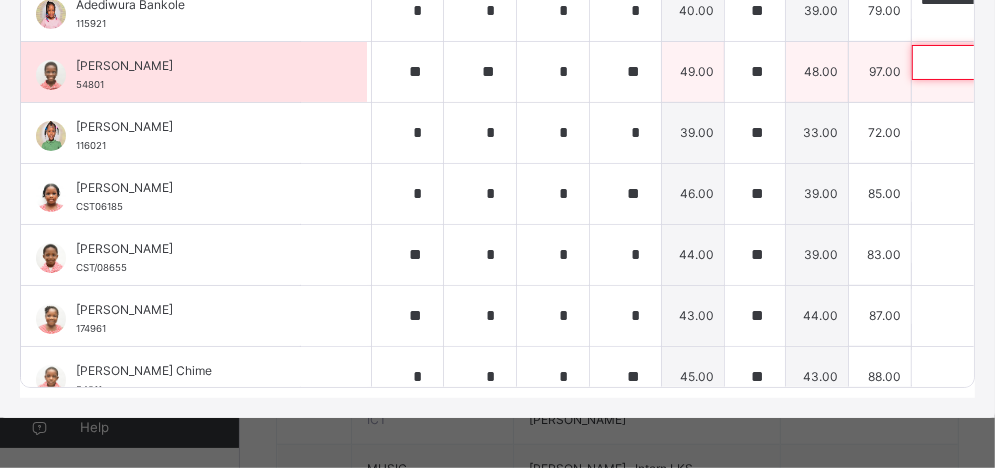 click at bounding box center (1042, 62) 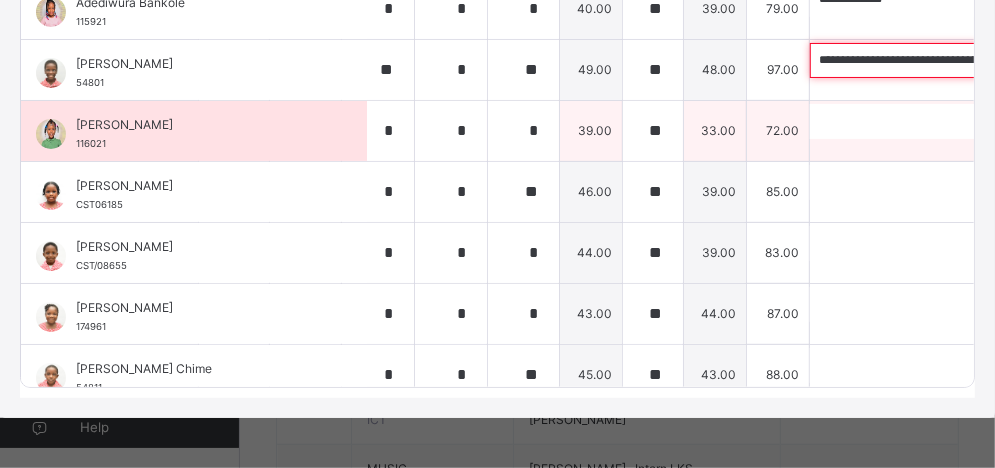 scroll, scrollTop: 0, scrollLeft: 169, axis: horizontal 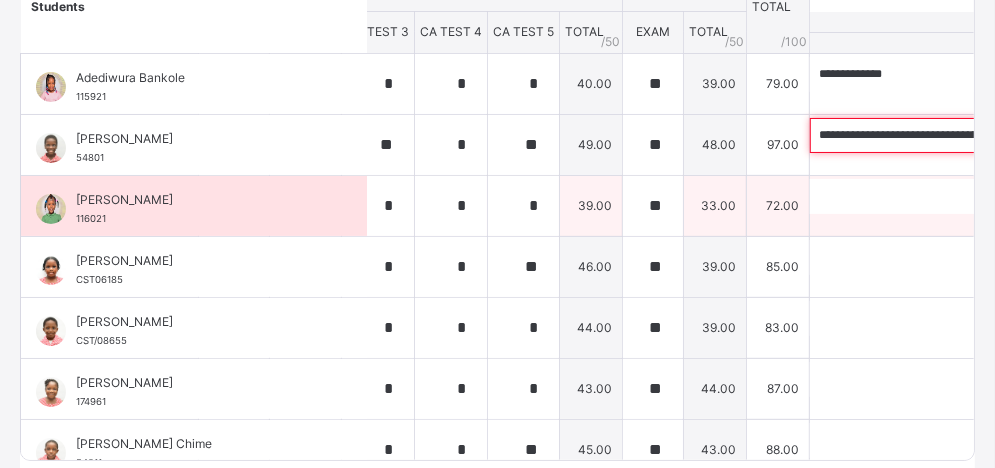 type on "**********" 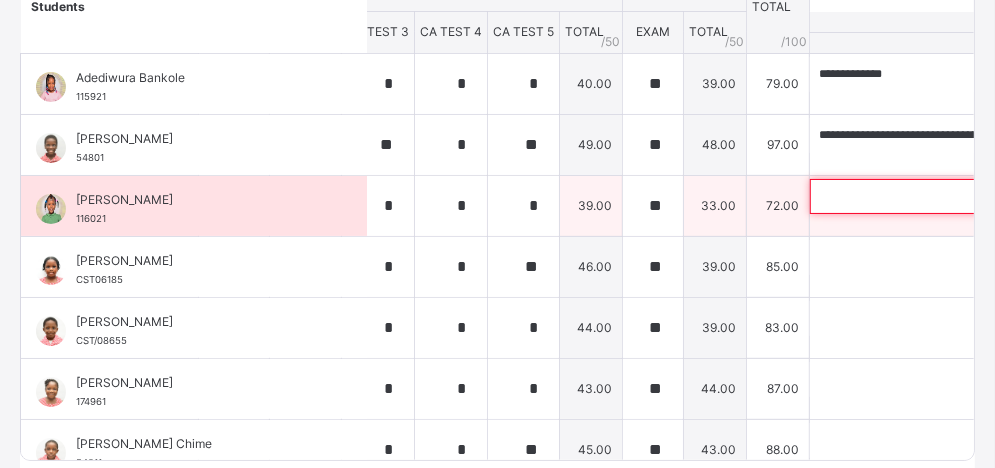 click at bounding box center (940, 196) 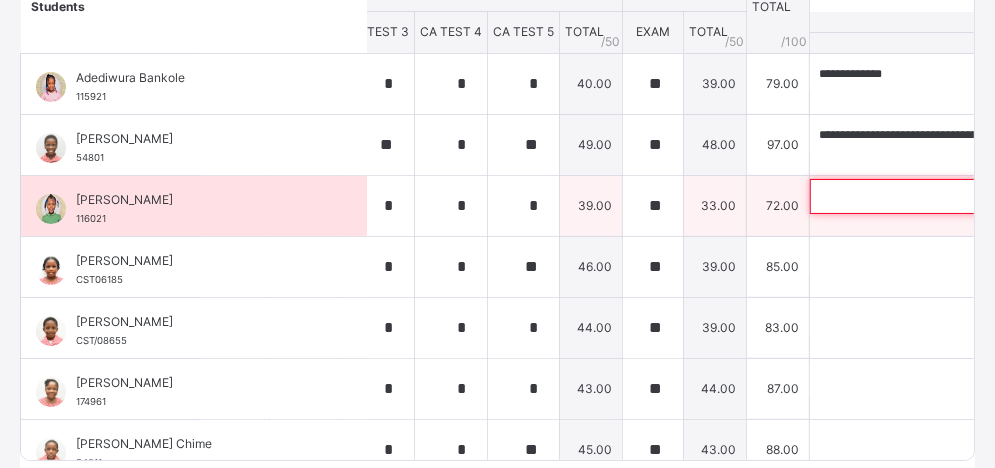 paste on "**********" 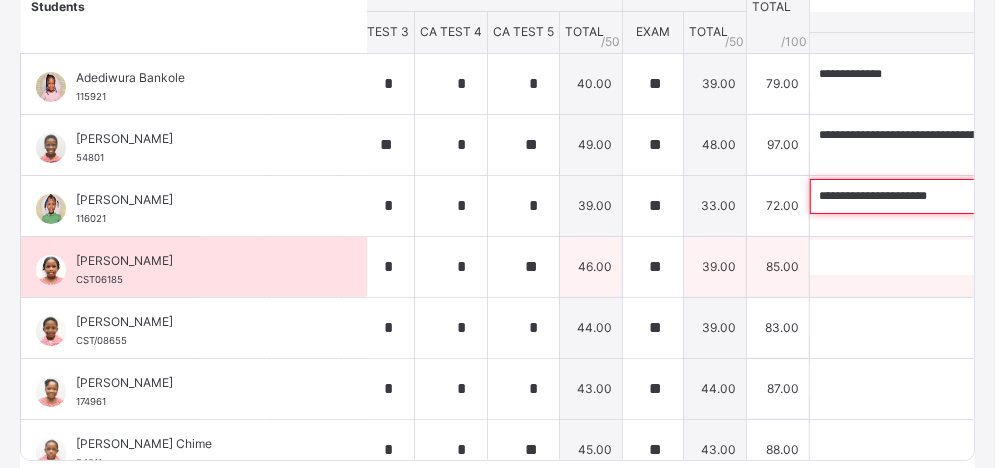 type on "**********" 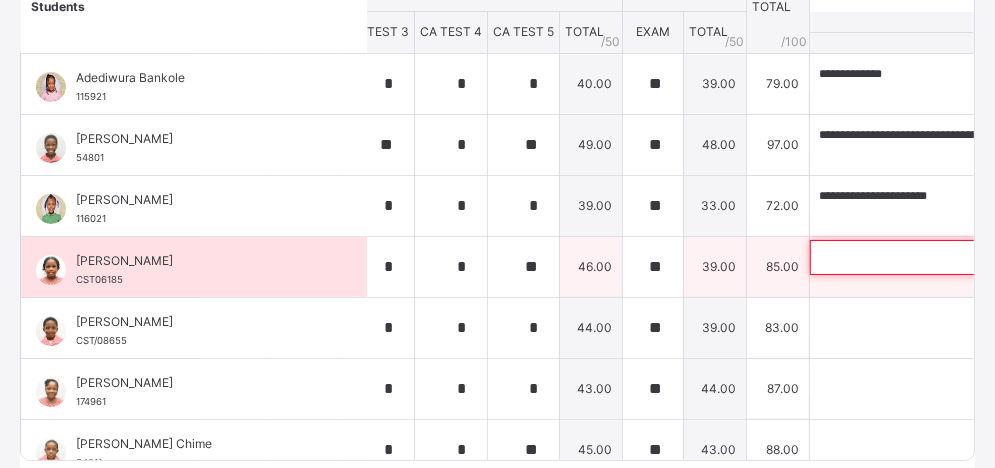 click at bounding box center (940, 257) 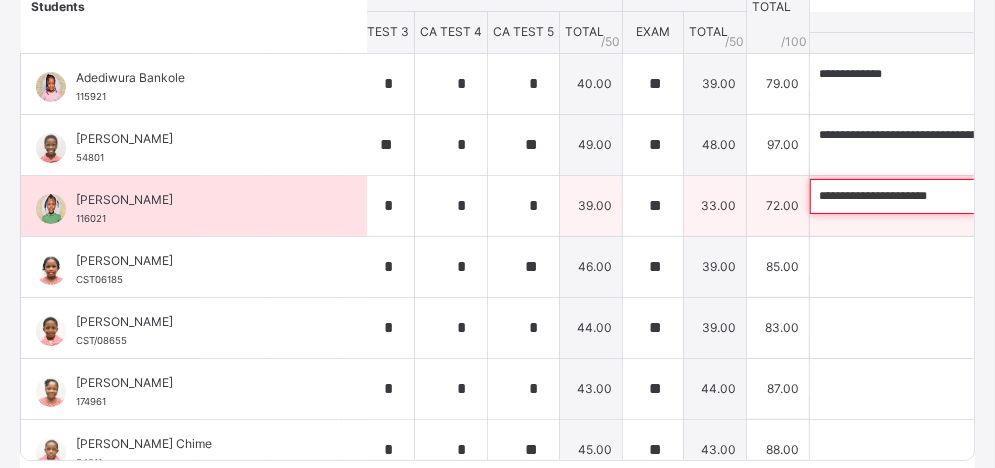 drag, startPoint x: 733, startPoint y: 254, endPoint x: 697, endPoint y: 198, distance: 66.573265 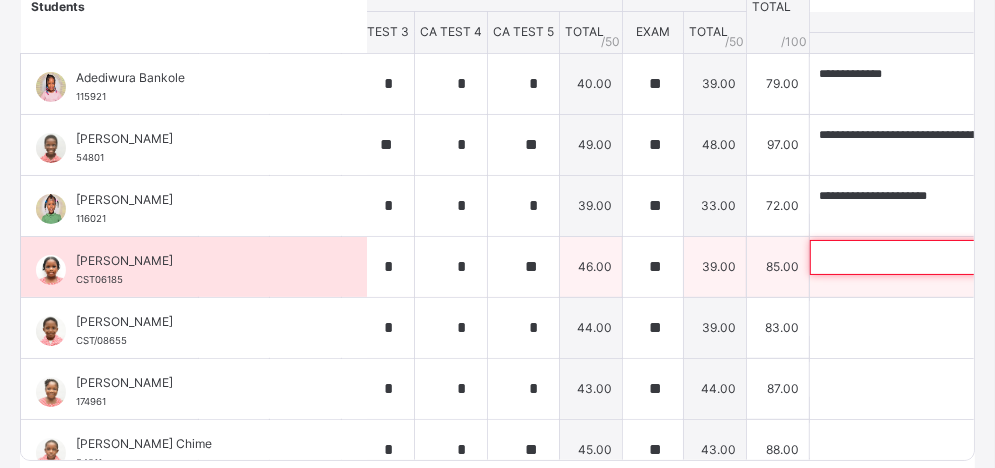 click at bounding box center (940, 257) 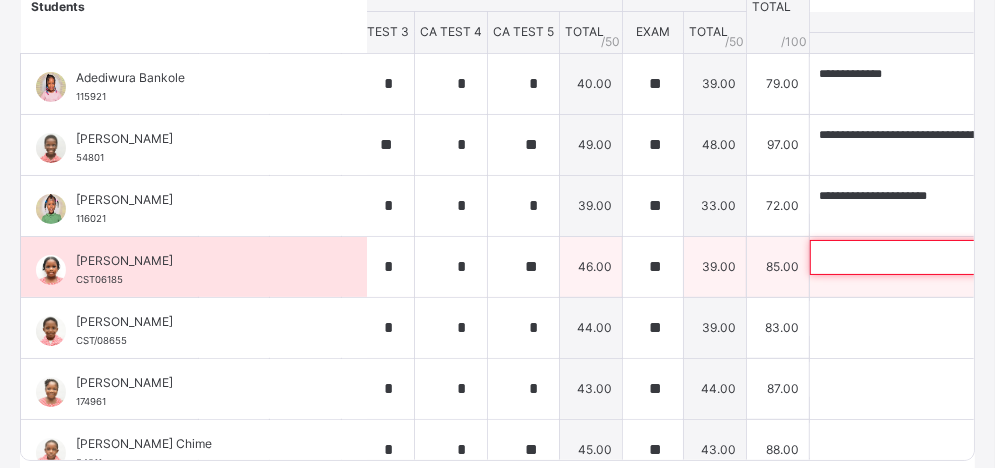 click at bounding box center [940, 257] 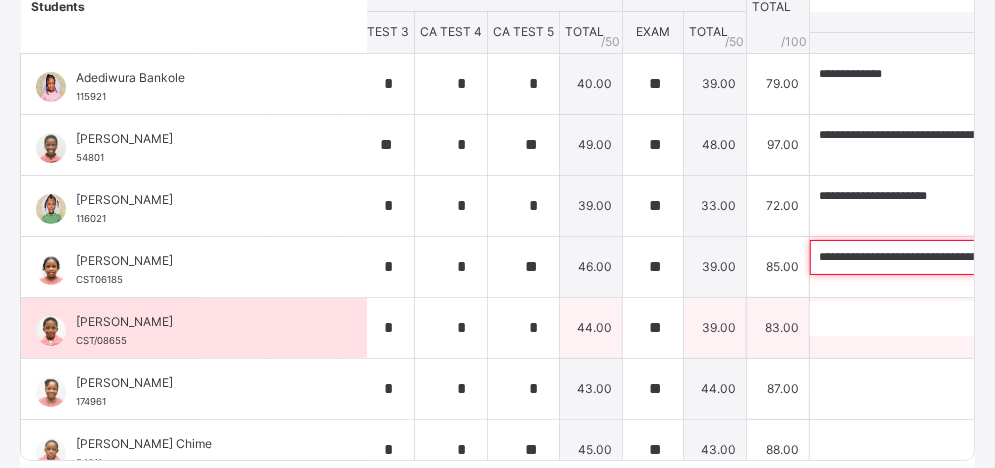 type on "**********" 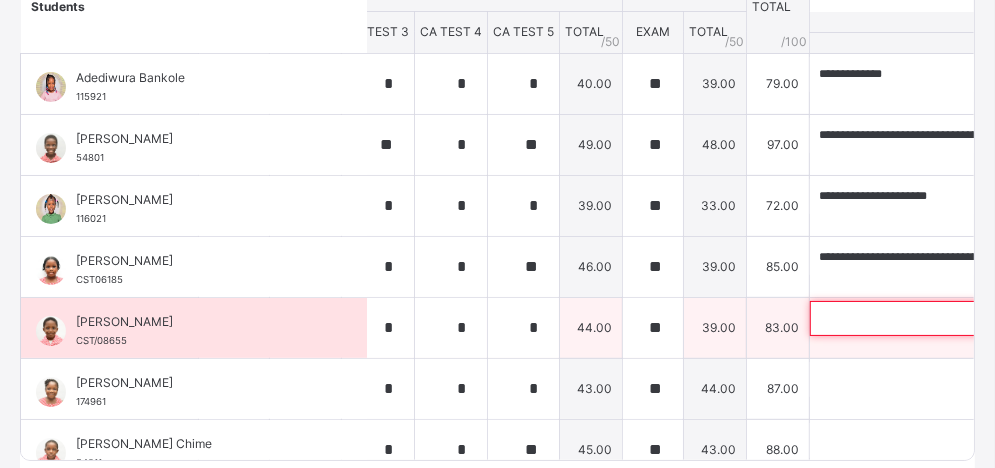 click at bounding box center [940, 318] 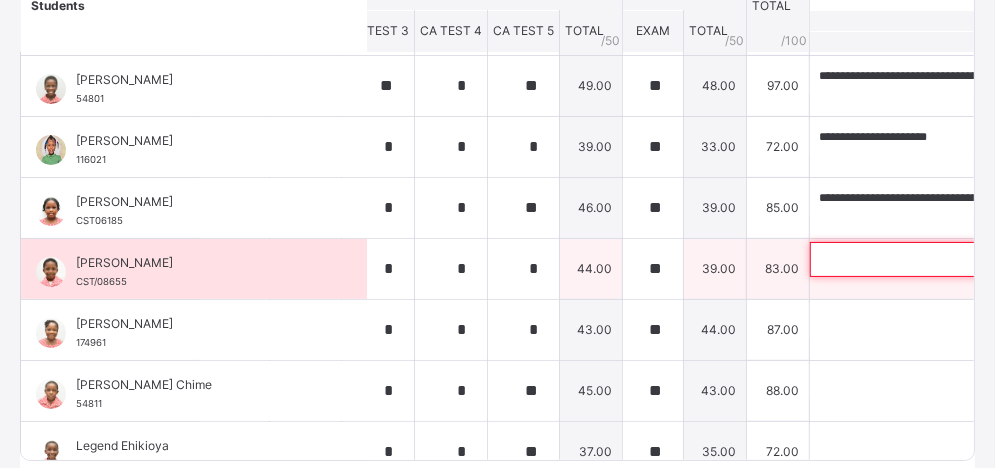 scroll, scrollTop: 60, scrollLeft: 169, axis: both 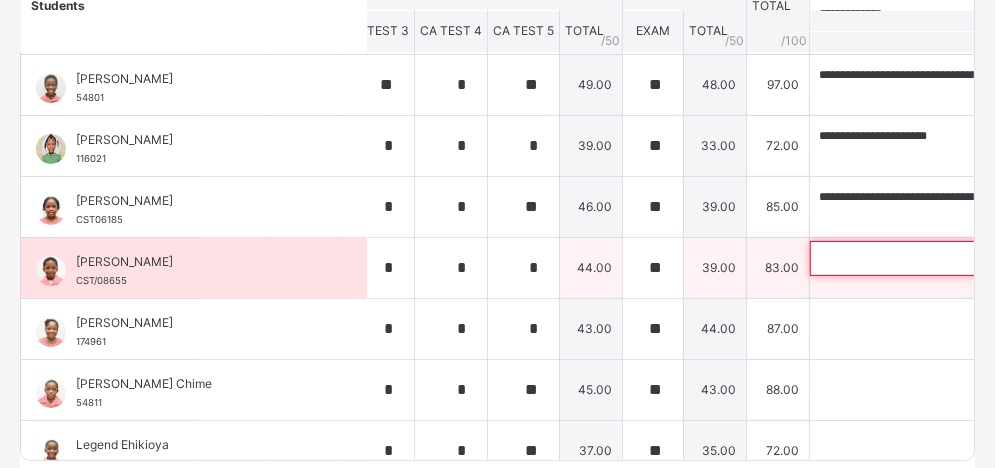 paste on "**********" 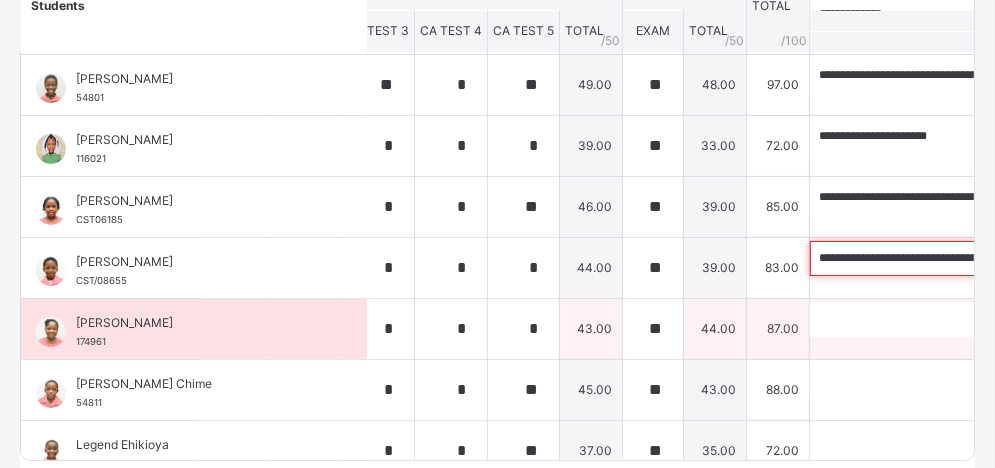 type on "**********" 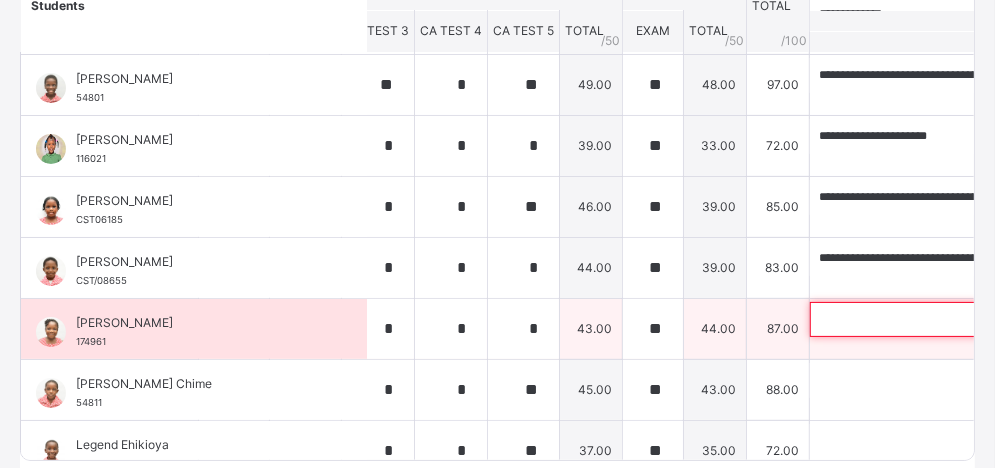click at bounding box center (940, 319) 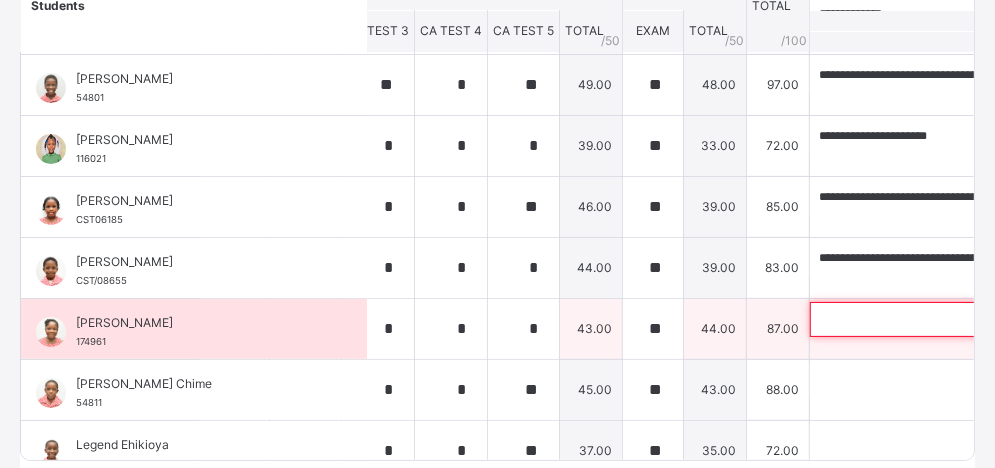 paste on "**********" 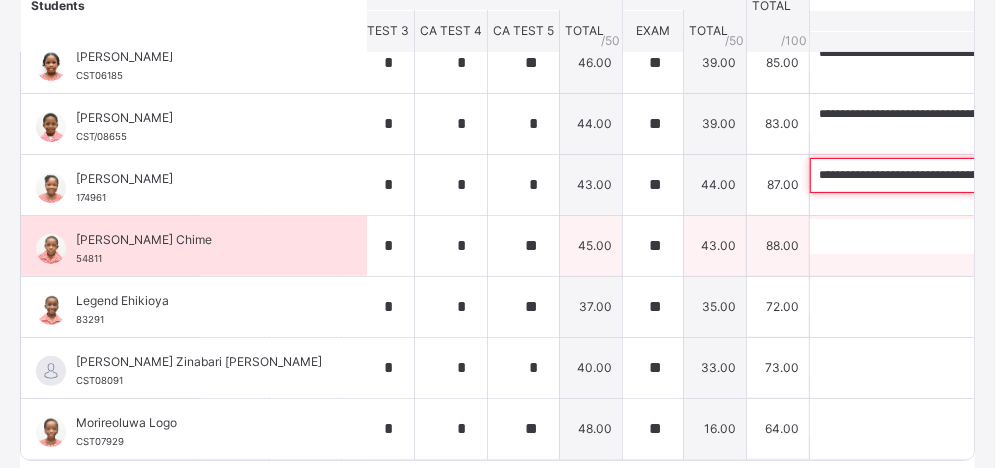scroll, scrollTop: 221, scrollLeft: 169, axis: both 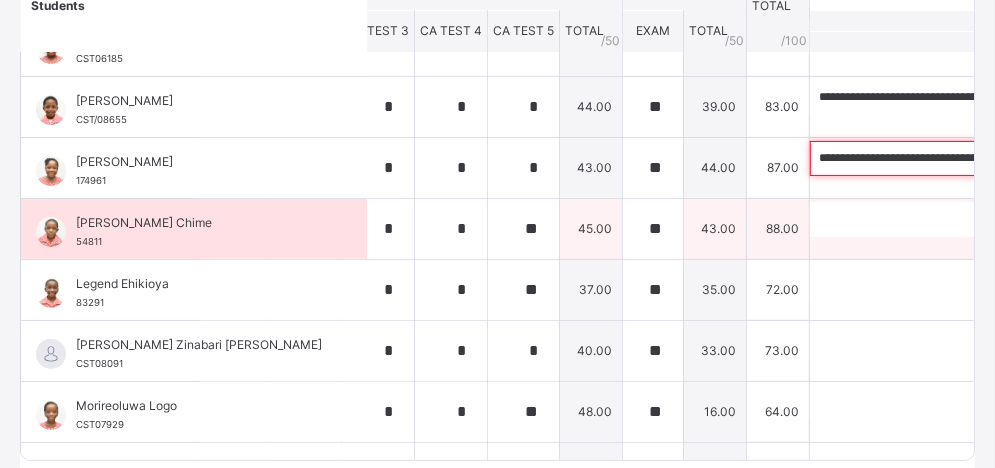 type on "**********" 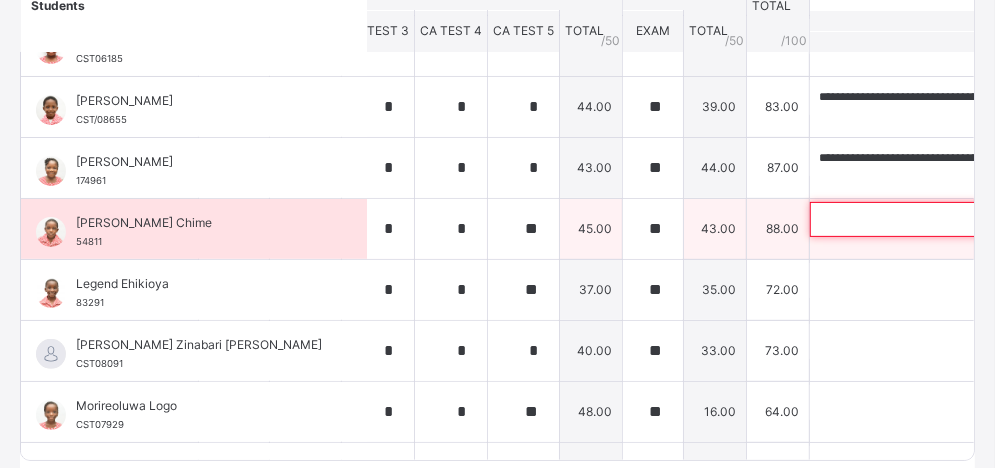 click at bounding box center [940, 219] 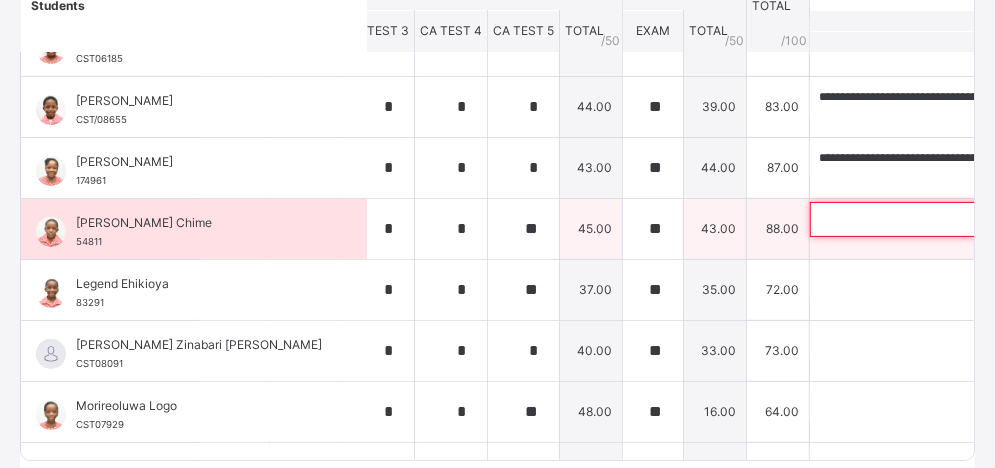 paste on "**********" 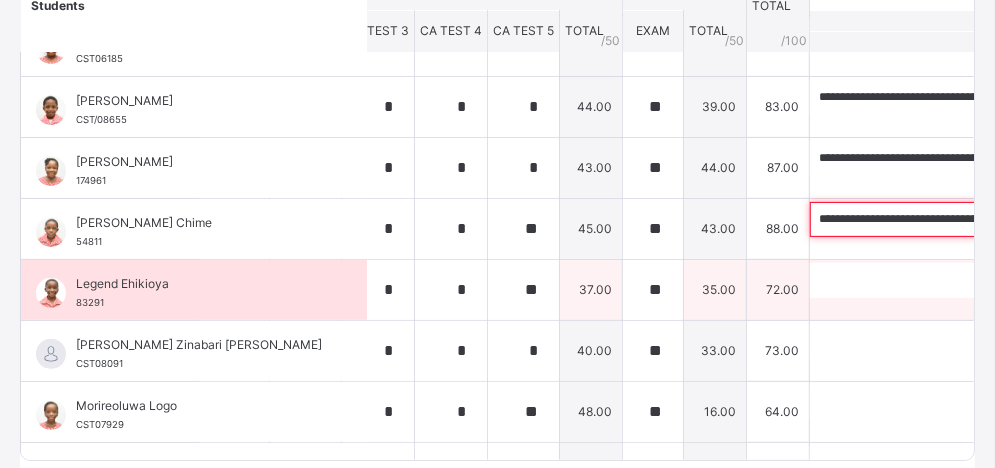 scroll, scrollTop: 0, scrollLeft: 175, axis: horizontal 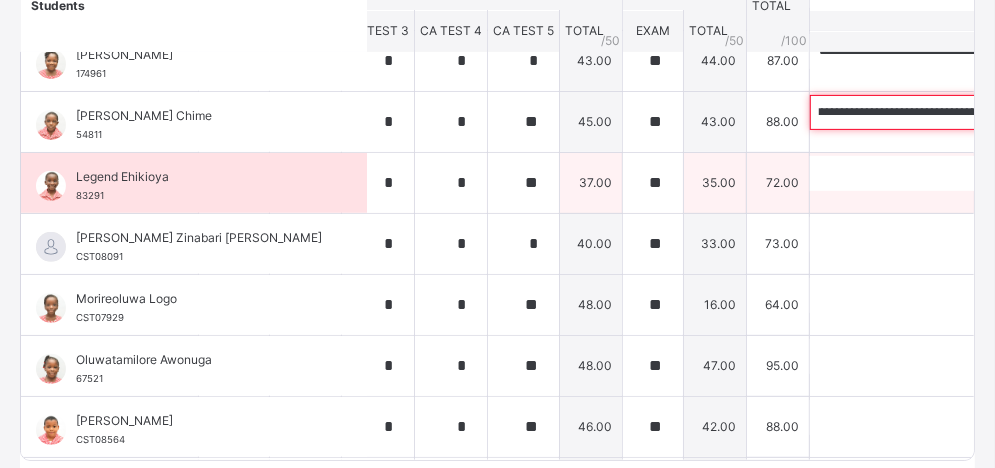 type on "**********" 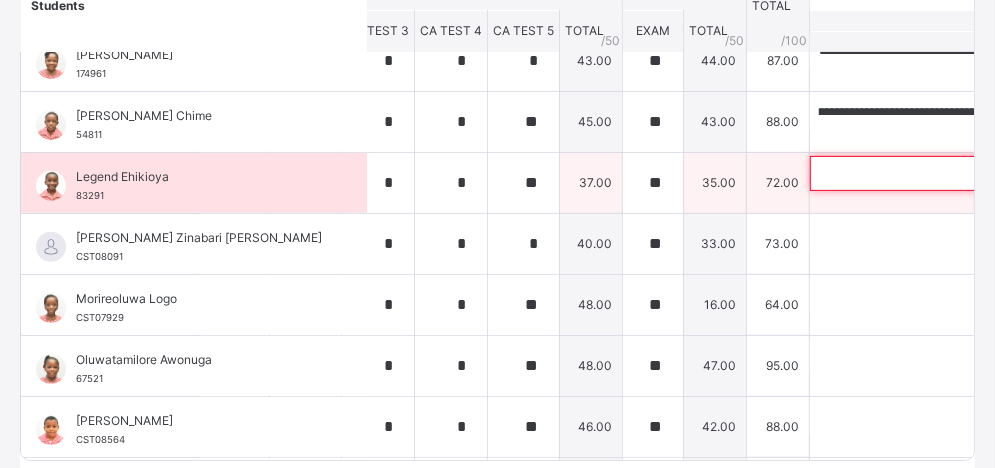 scroll, scrollTop: 0, scrollLeft: 0, axis: both 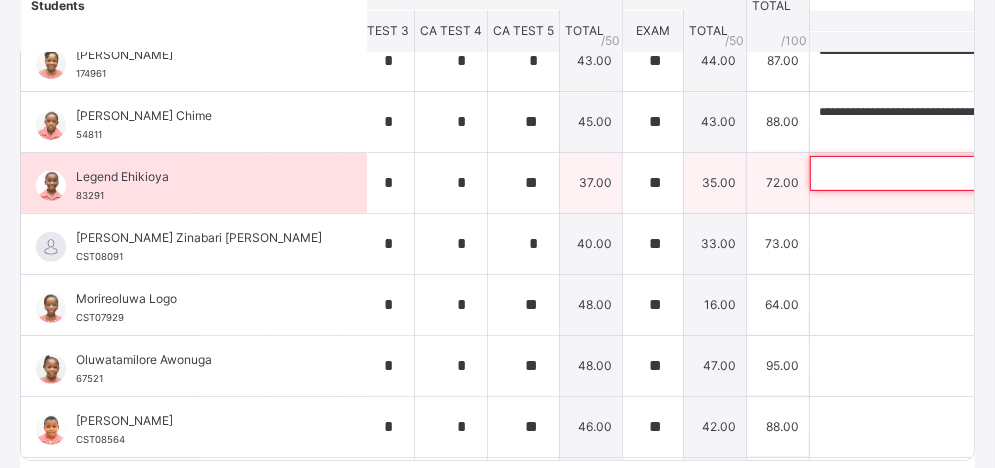 click at bounding box center [940, 173] 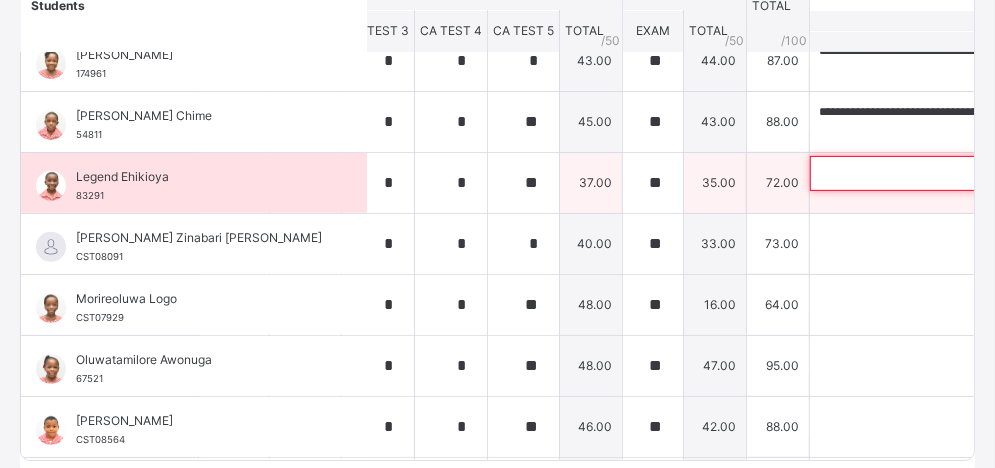 paste on "**********" 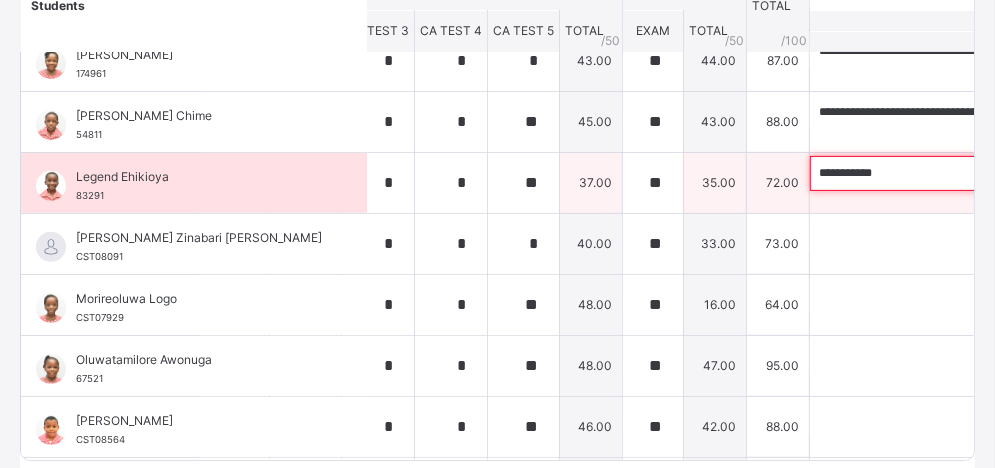 paste on "**********" 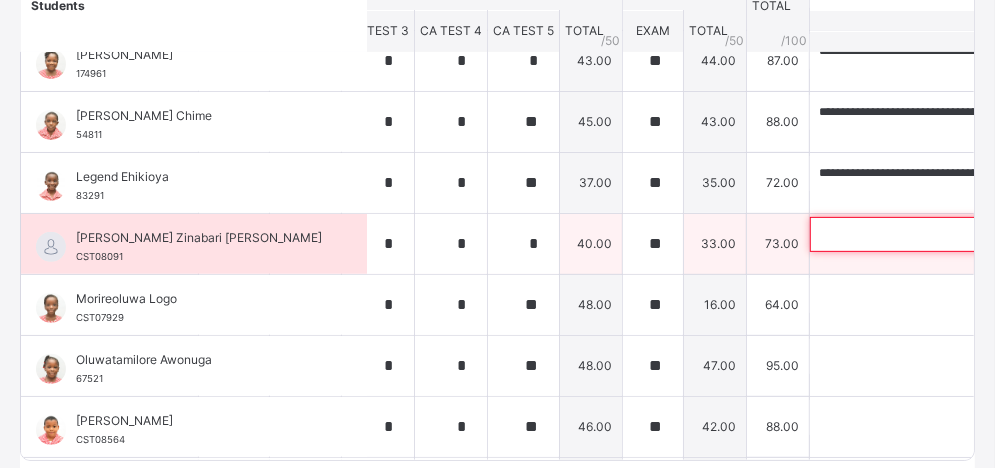 click at bounding box center [940, 234] 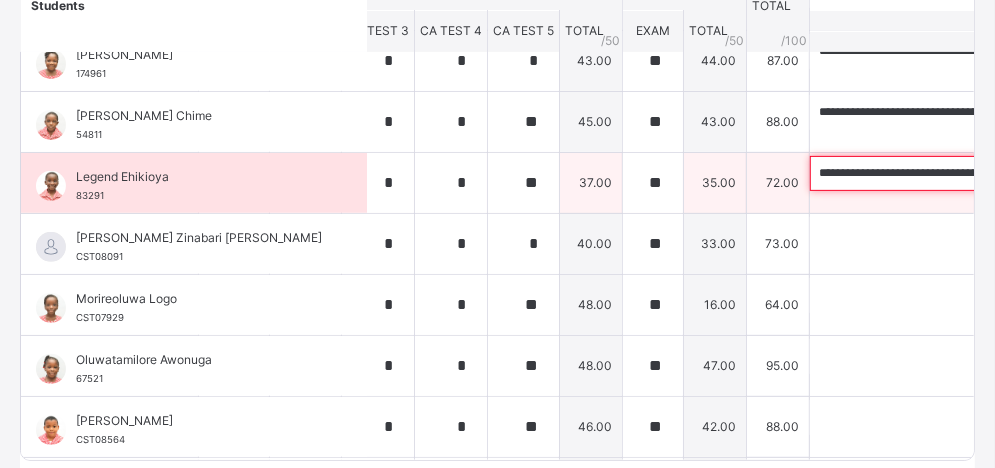 click on "**********" at bounding box center [940, 173] 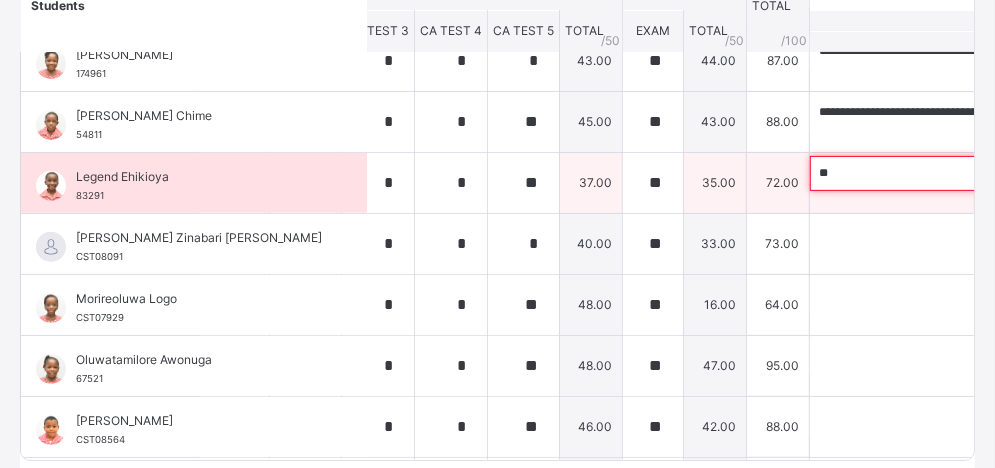 type on "*" 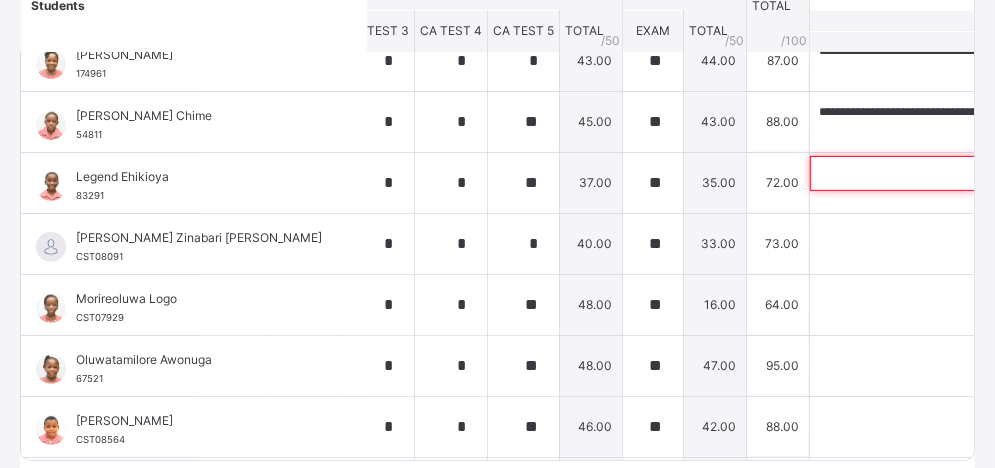 type 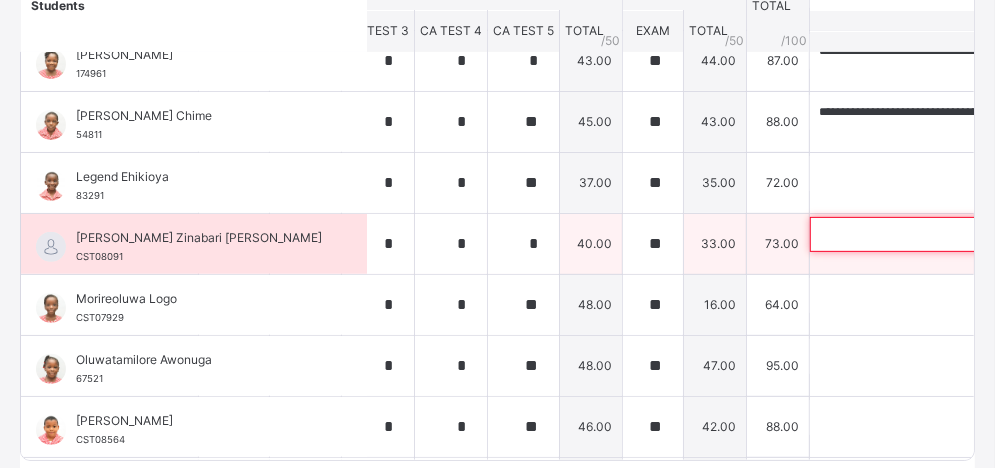 click at bounding box center (940, 234) 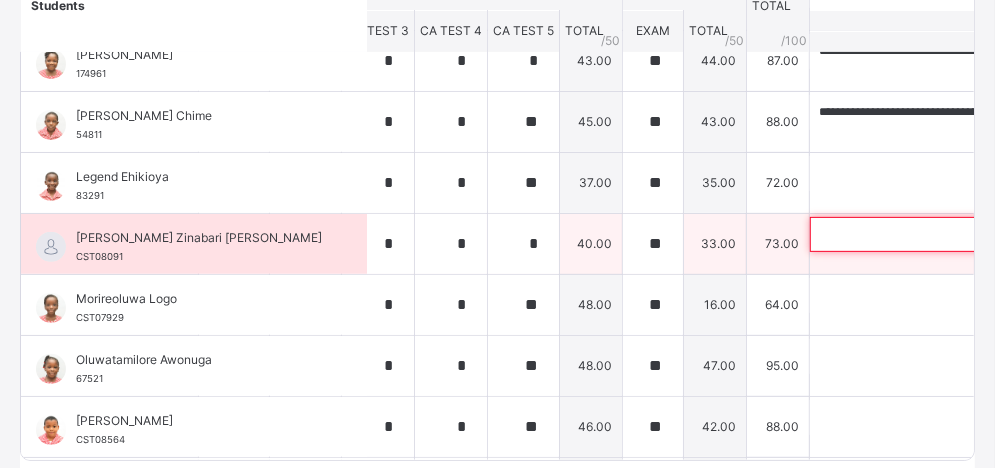 paste on "**********" 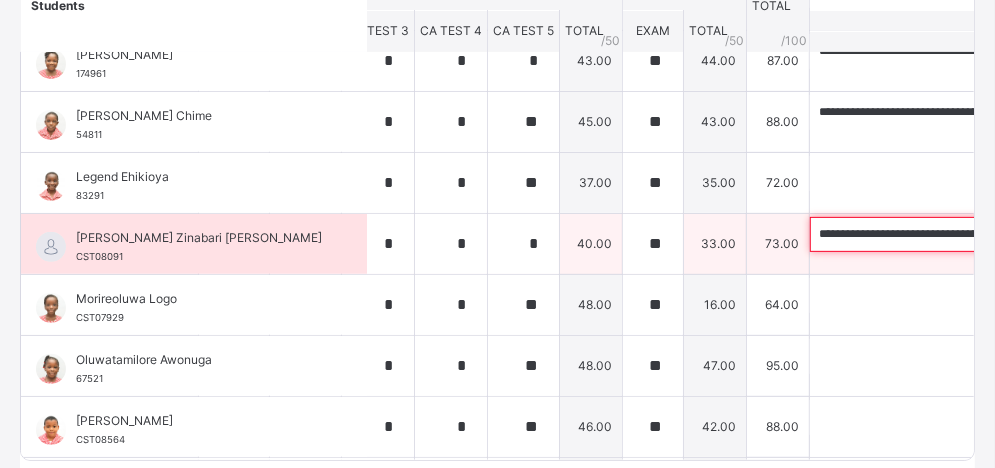 scroll, scrollTop: 0, scrollLeft: 137, axis: horizontal 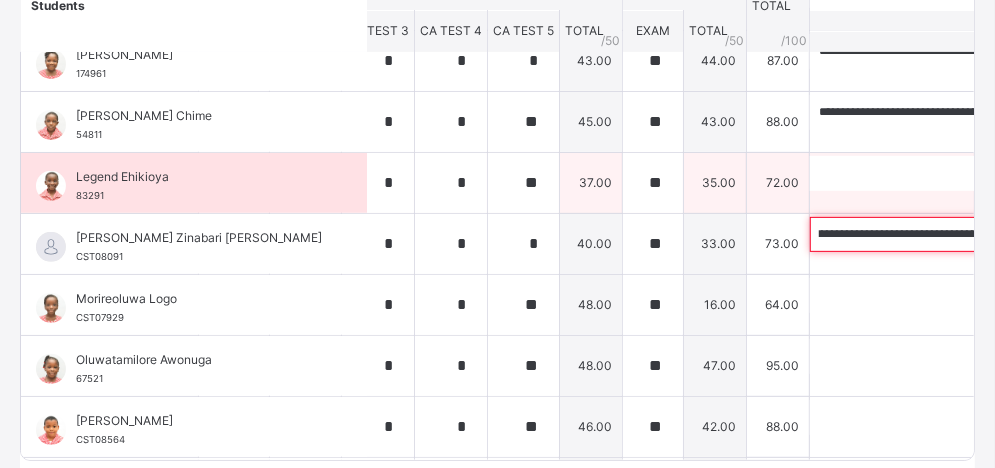 type on "**********" 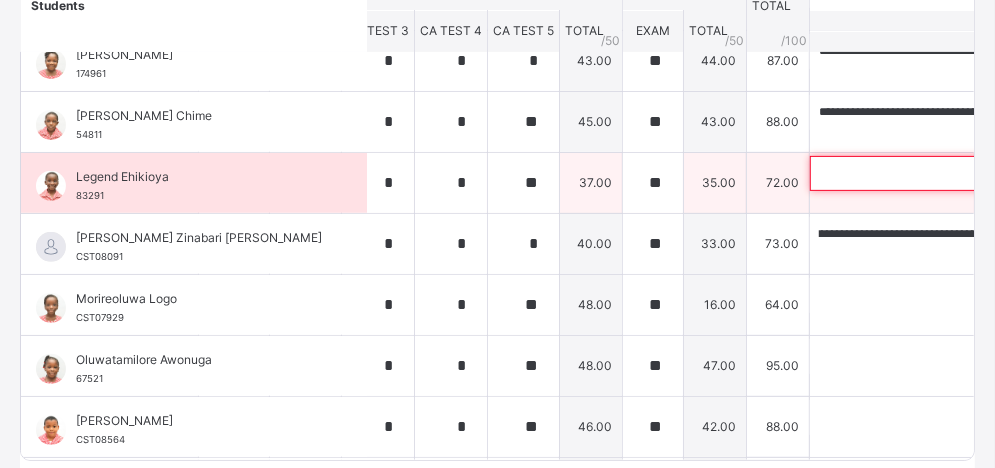 scroll, scrollTop: 0, scrollLeft: 0, axis: both 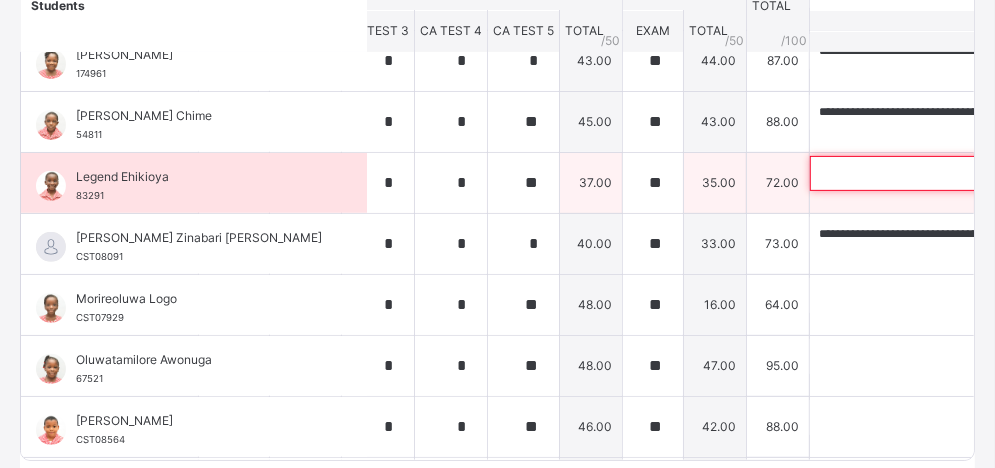 click at bounding box center (940, 173) 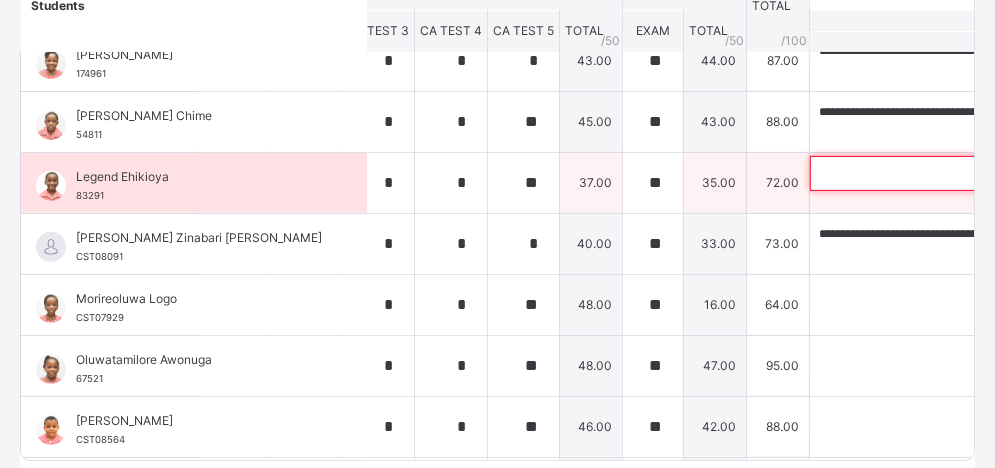 paste on "**********" 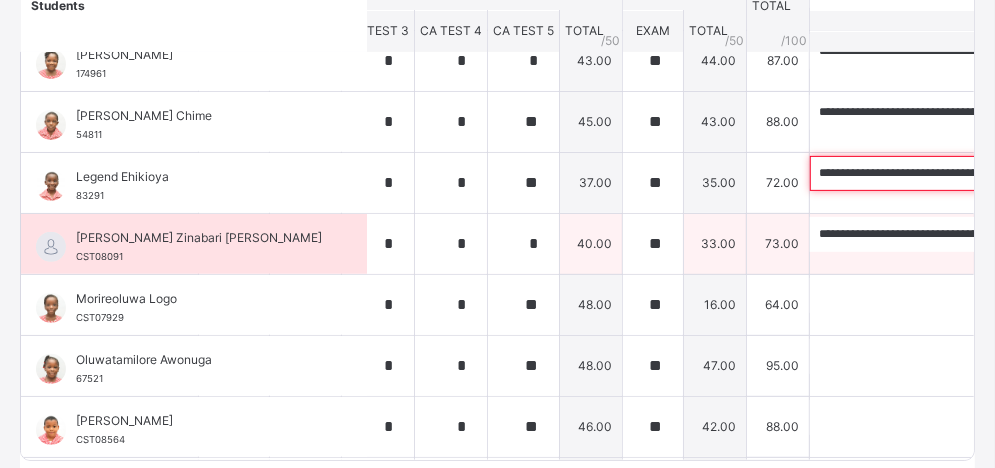 scroll, scrollTop: 0, scrollLeft: 46, axis: horizontal 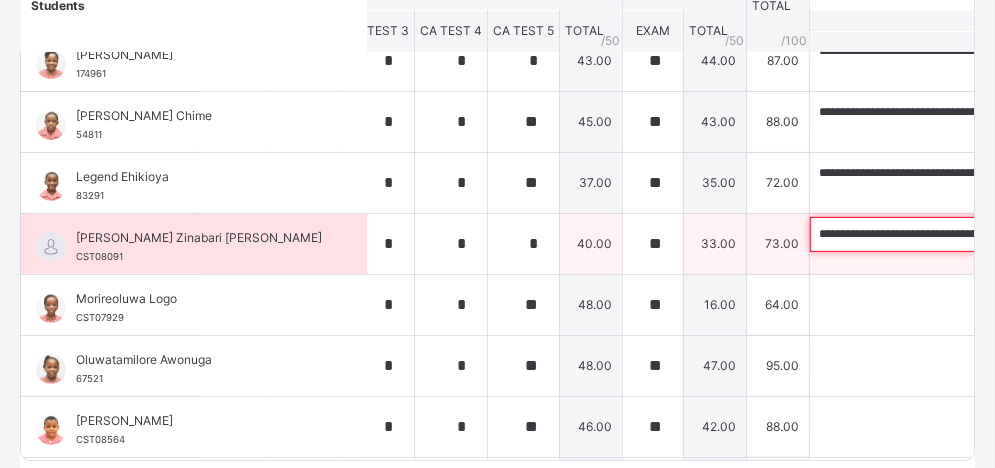 click on "**********" at bounding box center [940, 234] 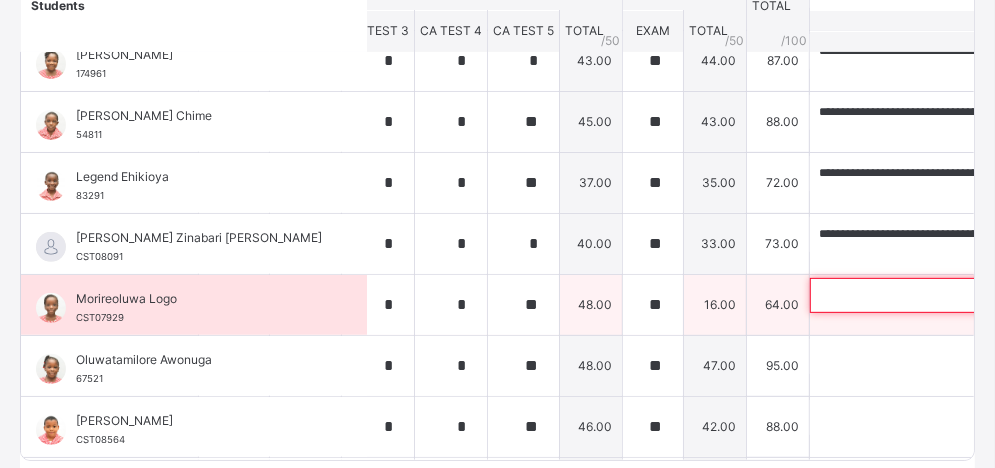 click at bounding box center [940, 295] 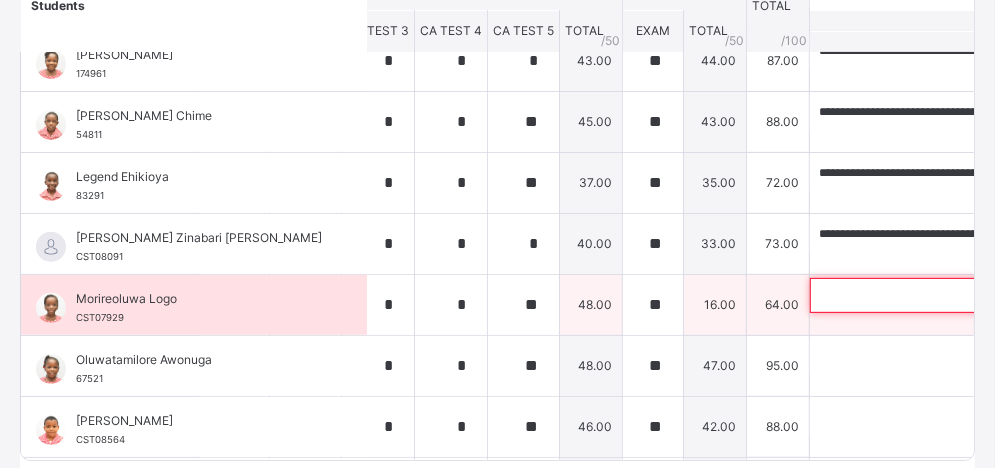 scroll, scrollTop: 393, scrollLeft: 169, axis: both 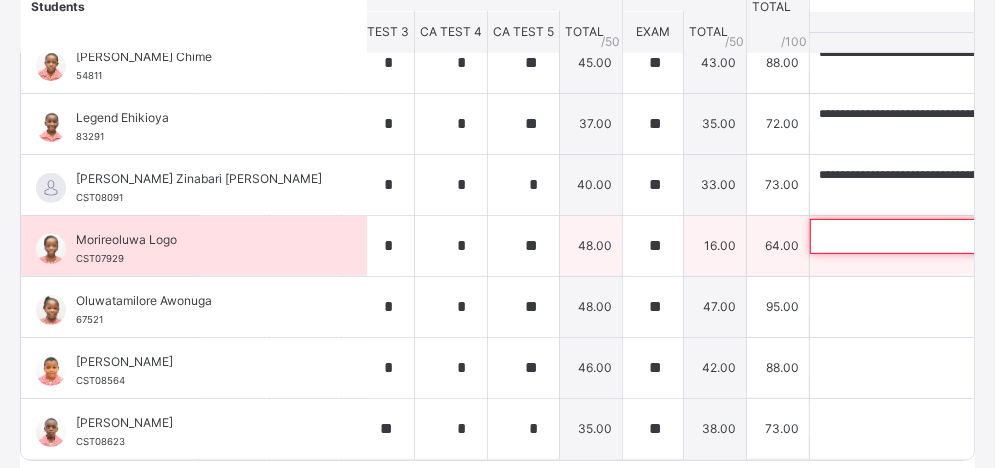 paste on "**********" 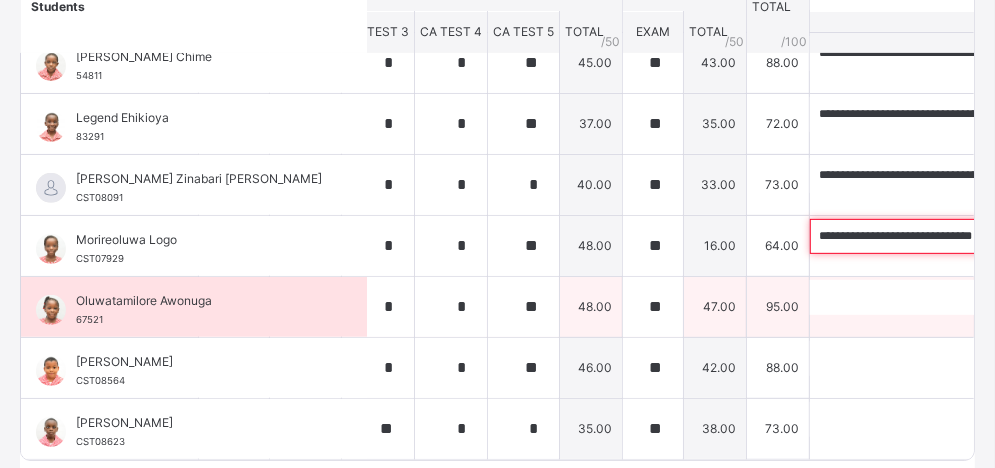 type on "**********" 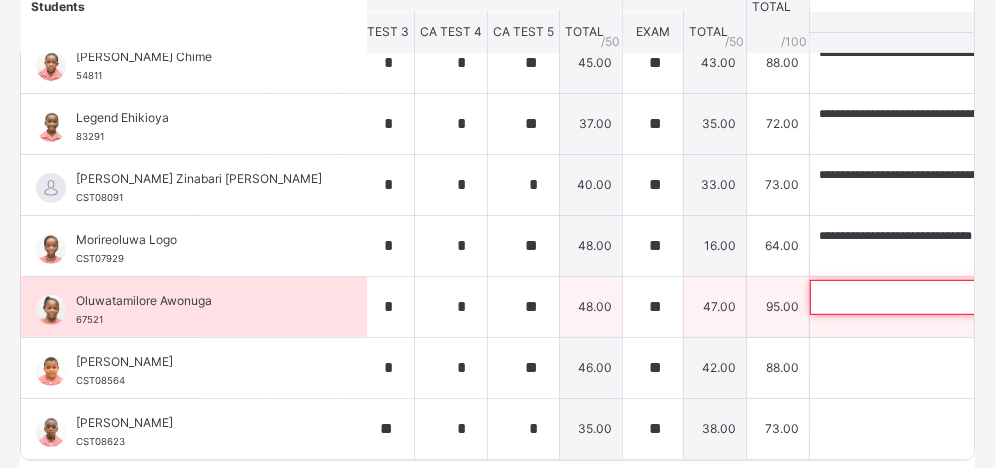 click at bounding box center (940, 297) 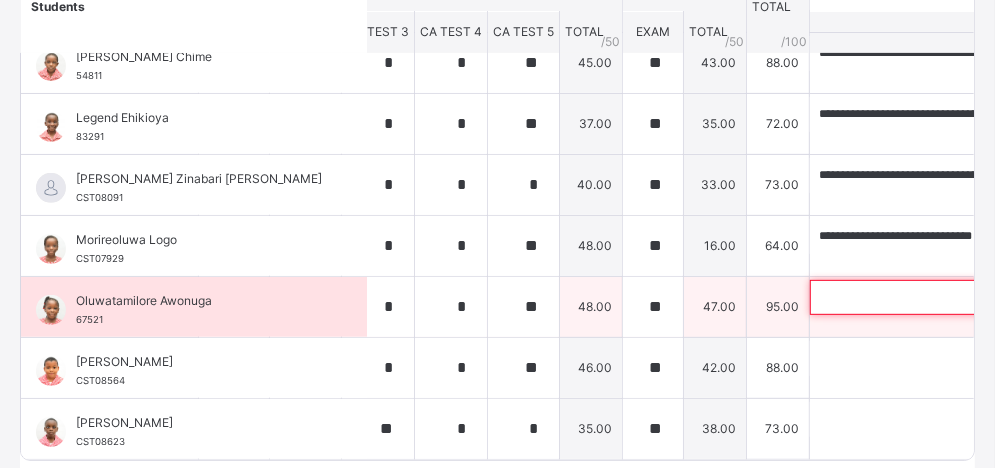 paste on "**********" 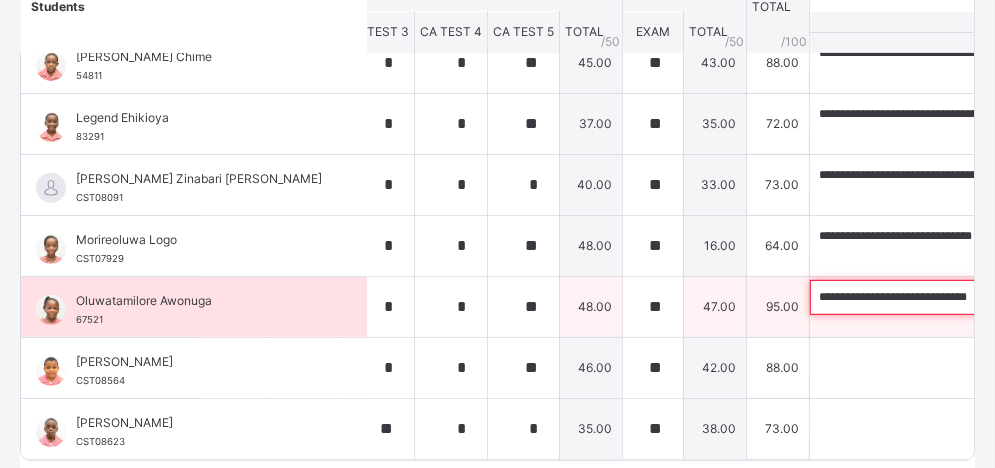 drag, startPoint x: 696, startPoint y: 284, endPoint x: 895, endPoint y: 294, distance: 199.2511 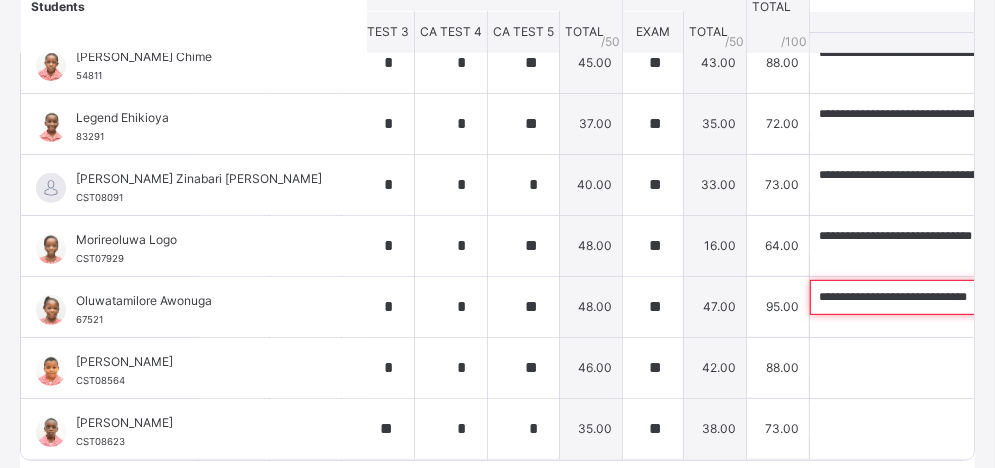 type on "**********" 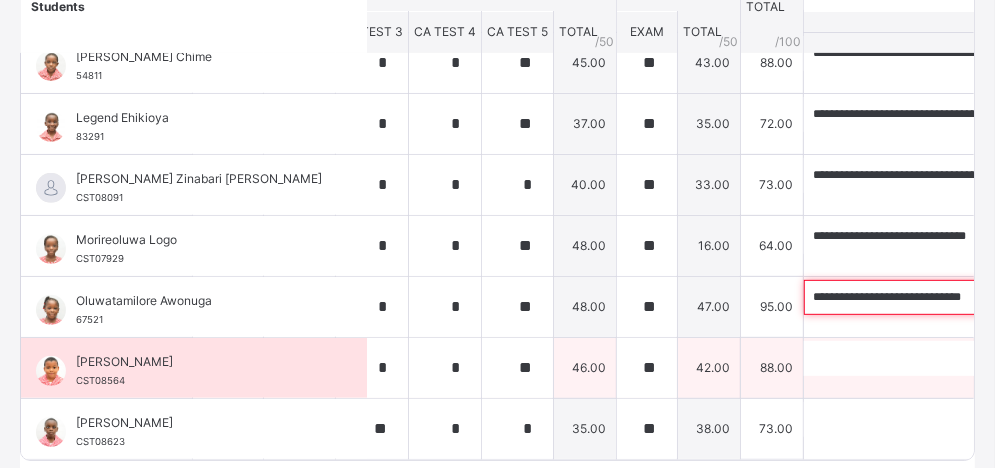 scroll, scrollTop: 393, scrollLeft: 174, axis: both 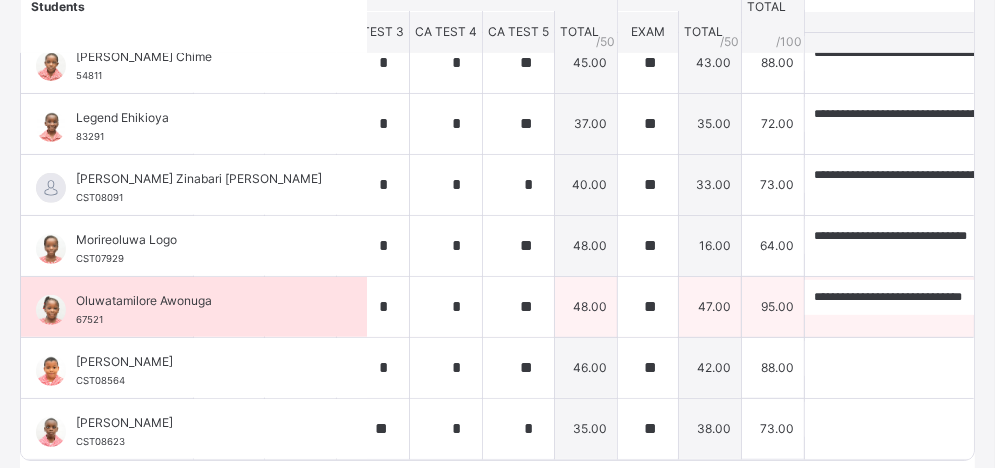 click on "**********" at bounding box center [958, 306] 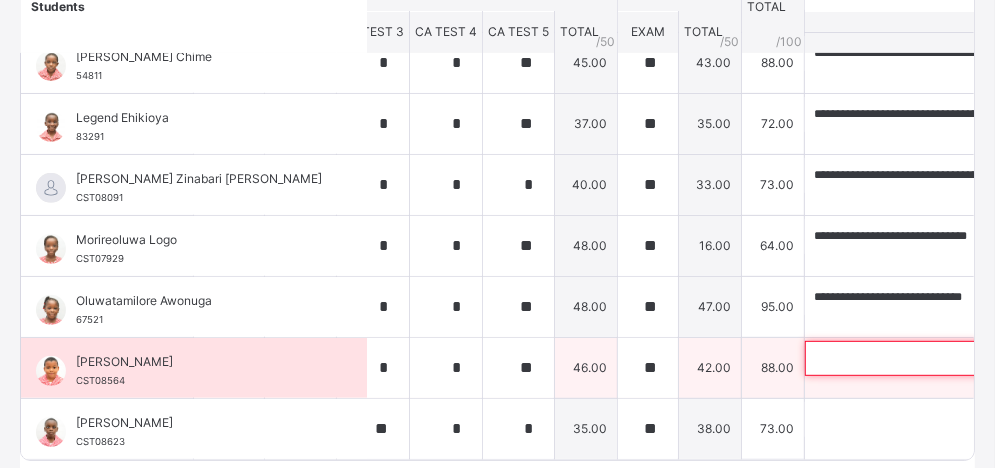 click at bounding box center [935, 358] 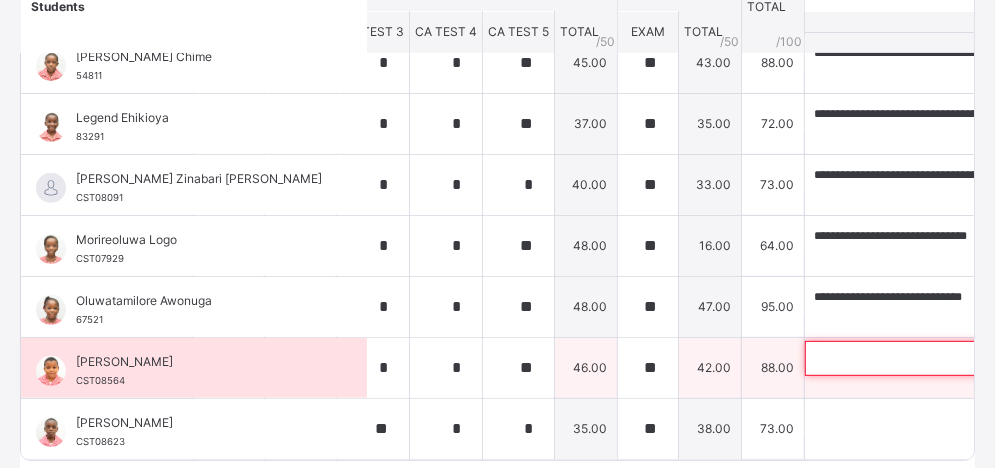 paste on "**********" 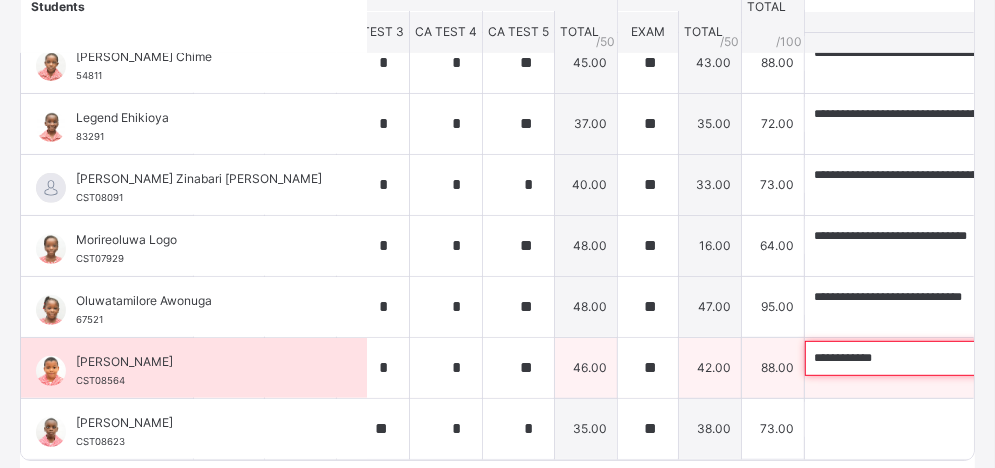 scroll, scrollTop: 455, scrollLeft: 0, axis: vertical 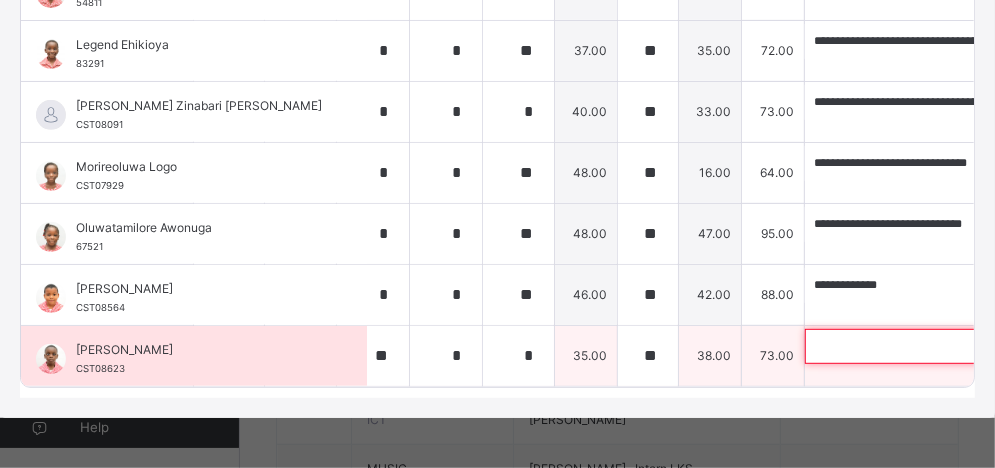 click at bounding box center (935, 346) 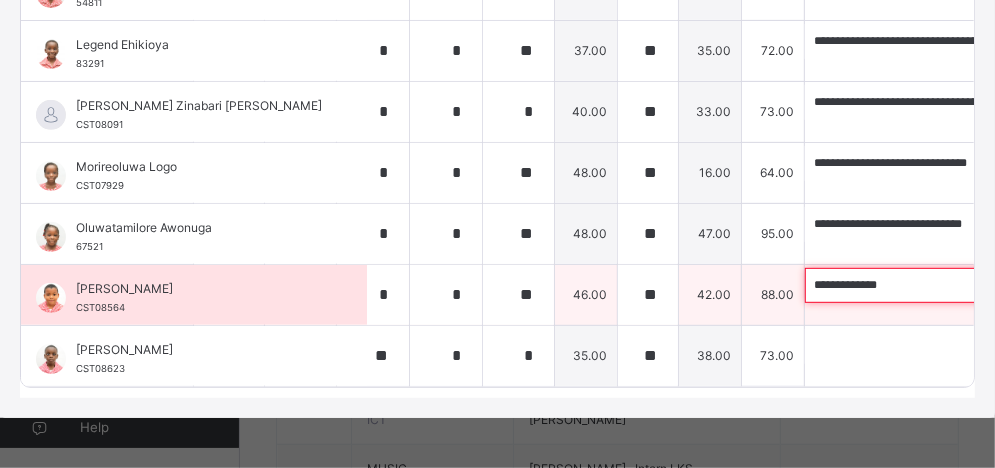 click on "**********" at bounding box center [935, 285] 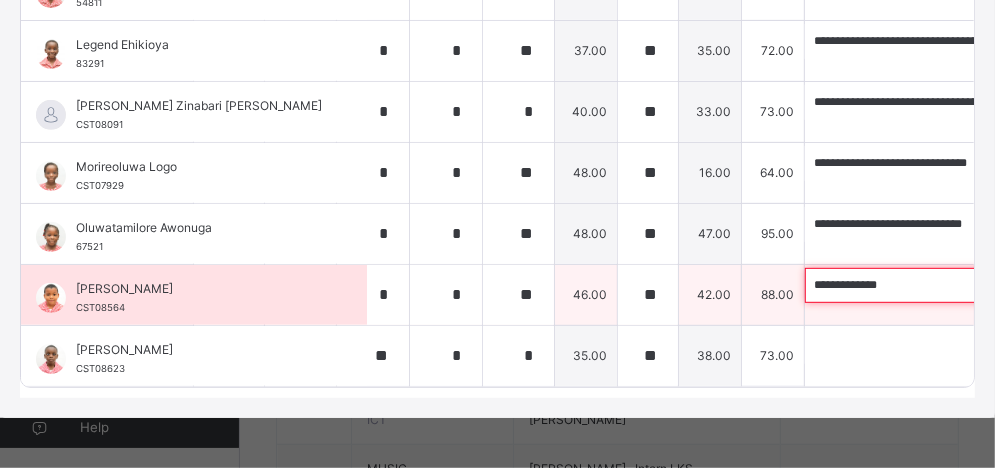 click on "**********" at bounding box center [935, 285] 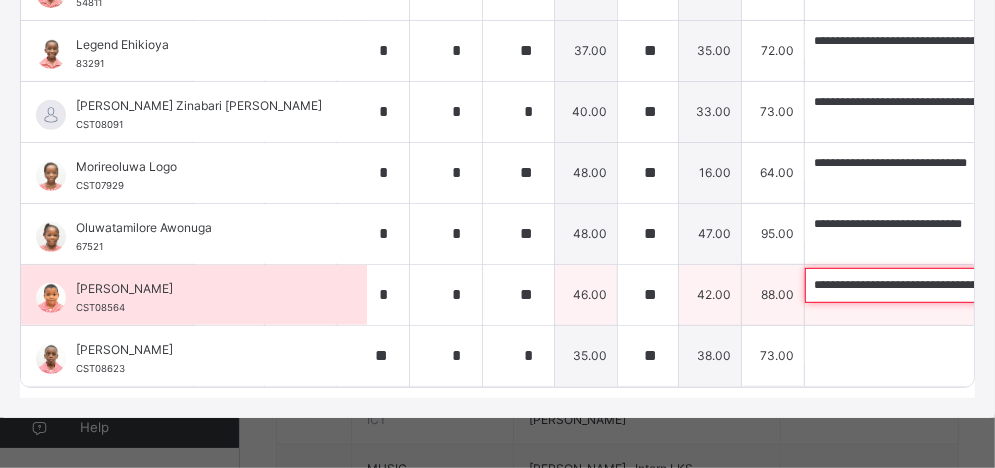 scroll, scrollTop: 0, scrollLeft: 23, axis: horizontal 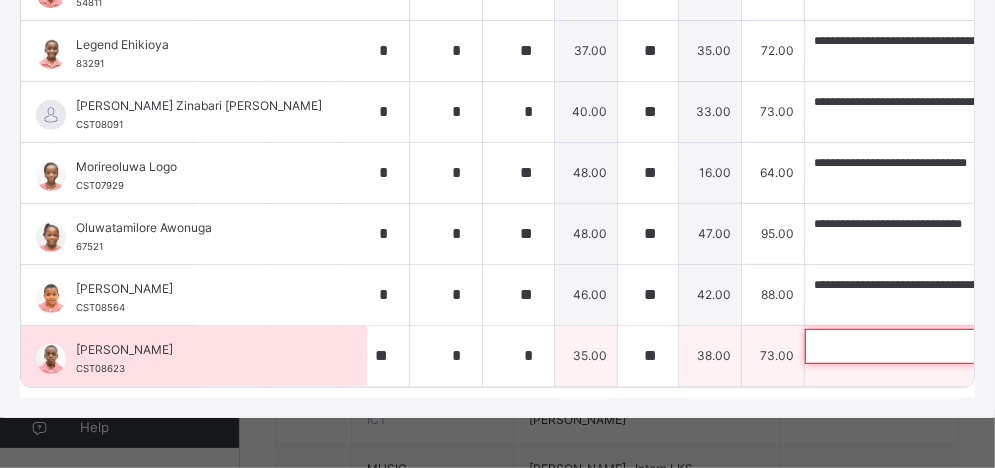 click at bounding box center [935, 346] 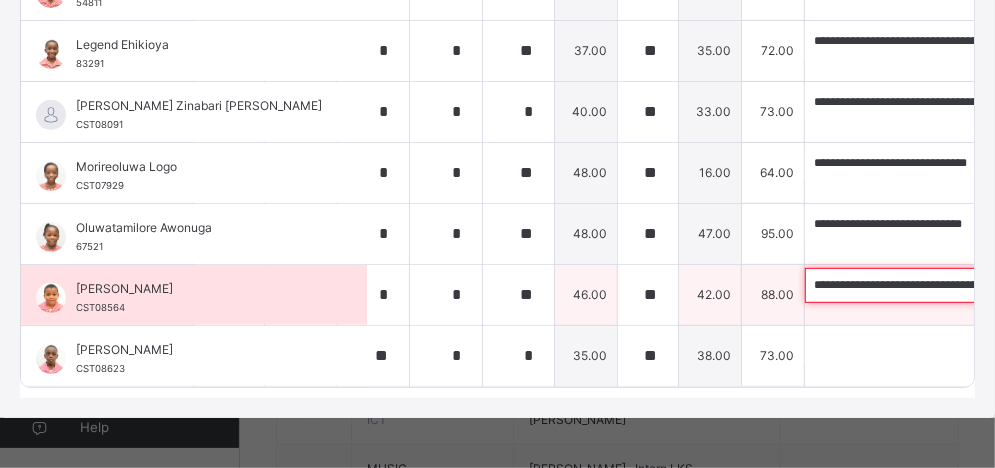 click on "**********" at bounding box center (935, 285) 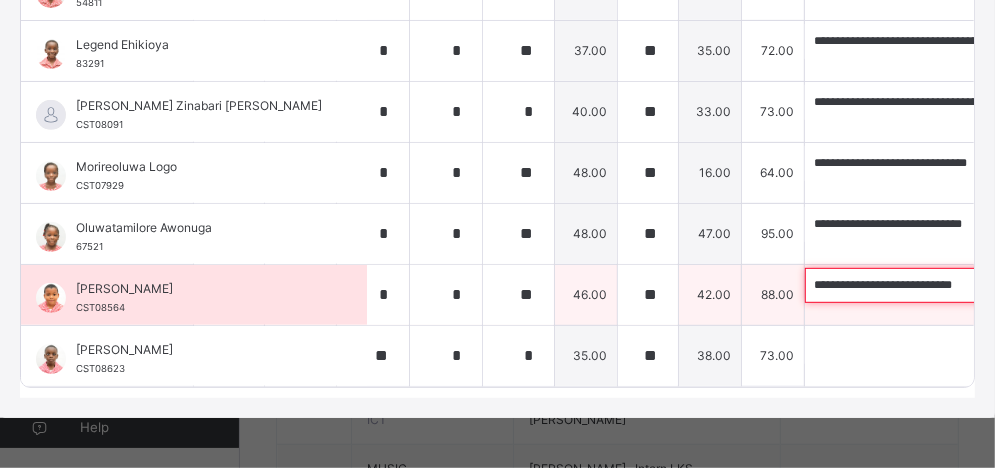 click on "**********" at bounding box center (935, 285) 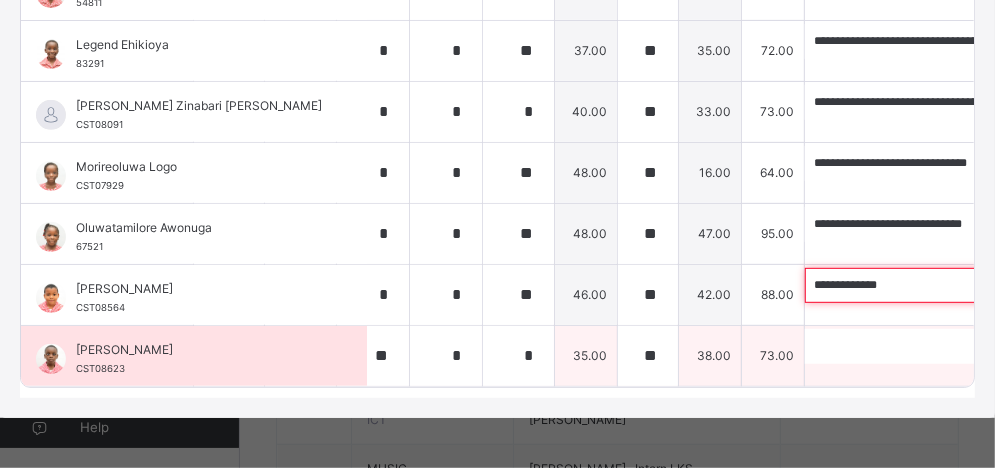 type on "**********" 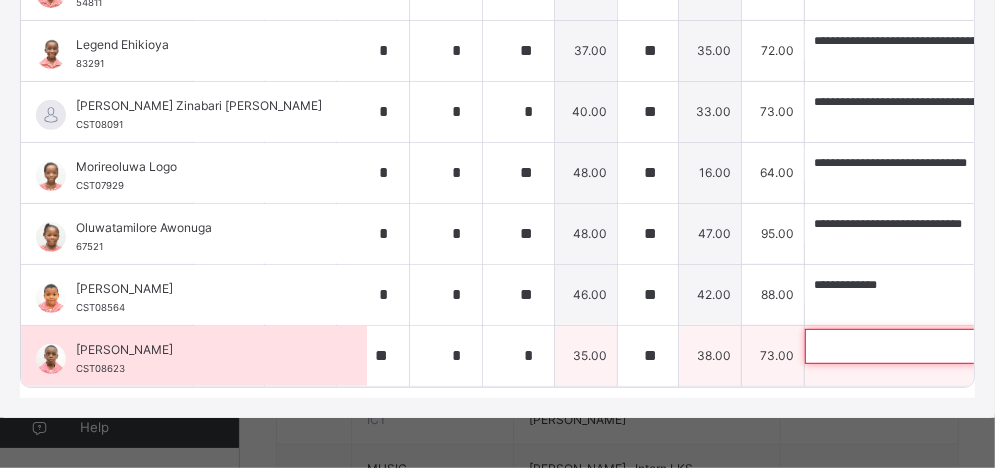click at bounding box center (935, 346) 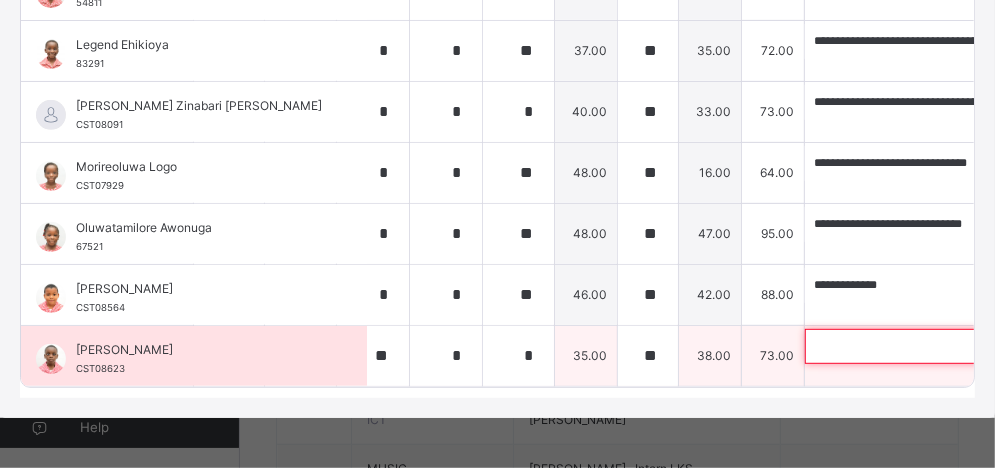 paste on "**********" 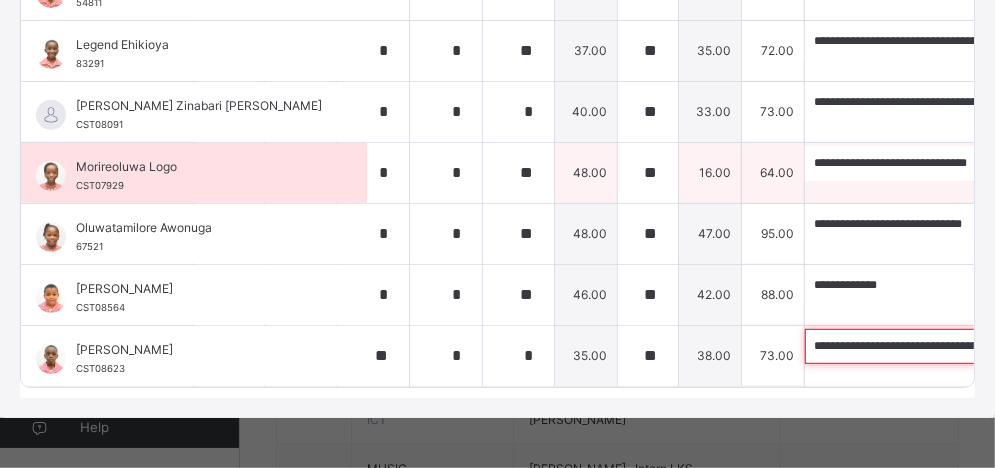 scroll, scrollTop: 0, scrollLeft: 96, axis: horizontal 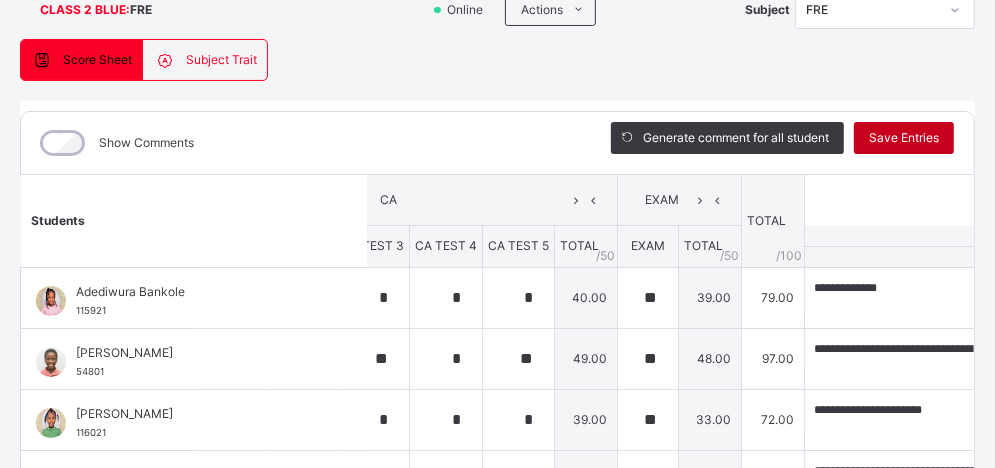 type on "**********" 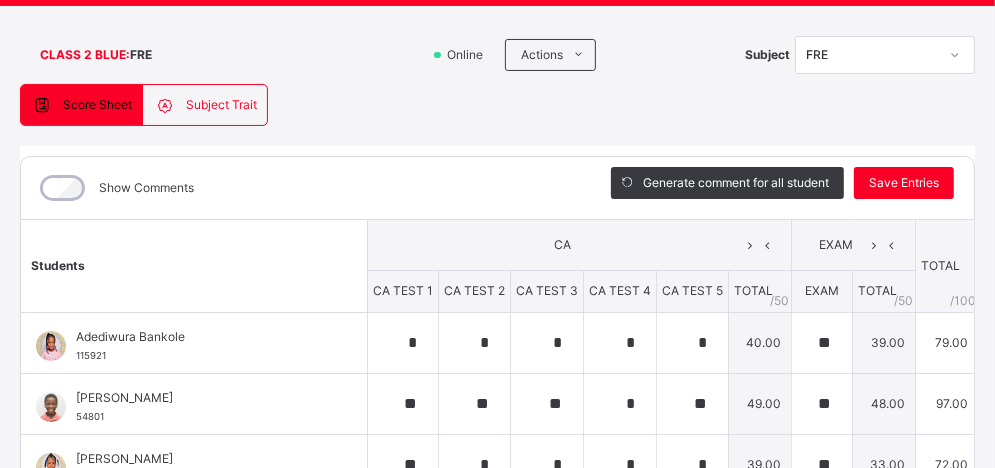 scroll, scrollTop: 0, scrollLeft: 0, axis: both 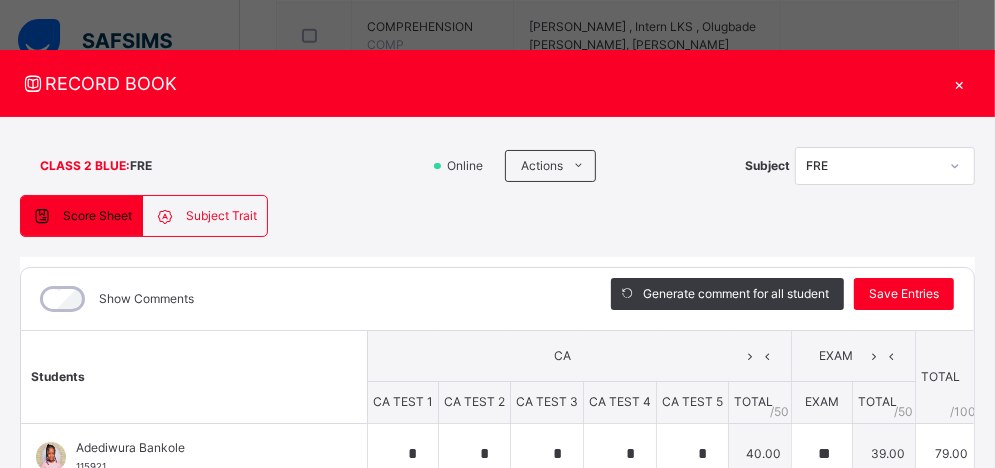 click on "×" at bounding box center [960, 83] 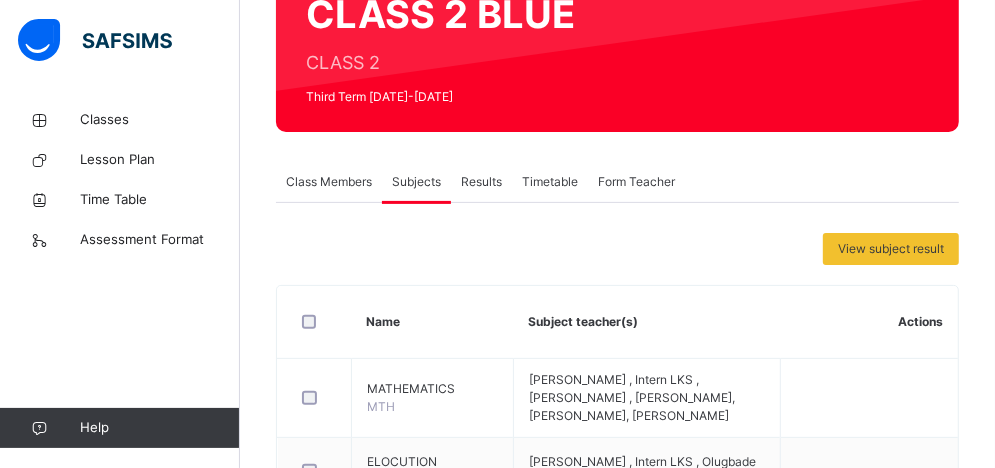 scroll, scrollTop: 209, scrollLeft: 0, axis: vertical 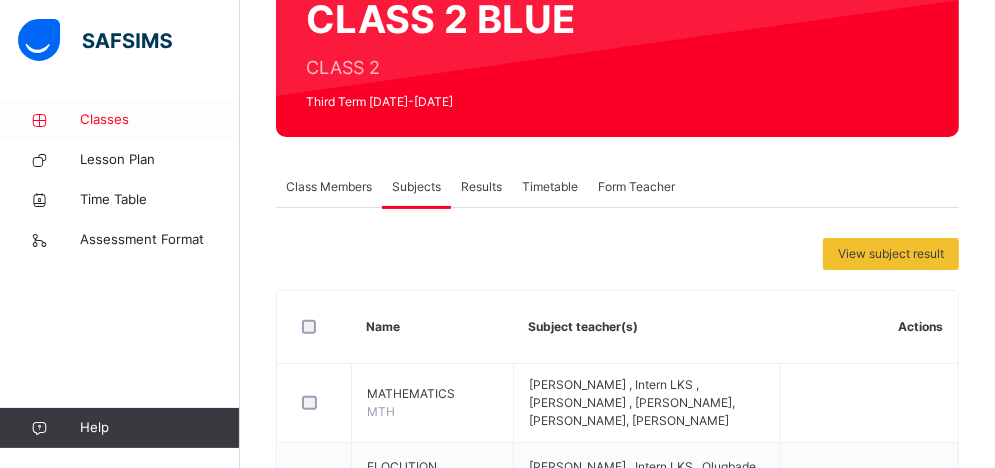 click on "Classes" at bounding box center [160, 120] 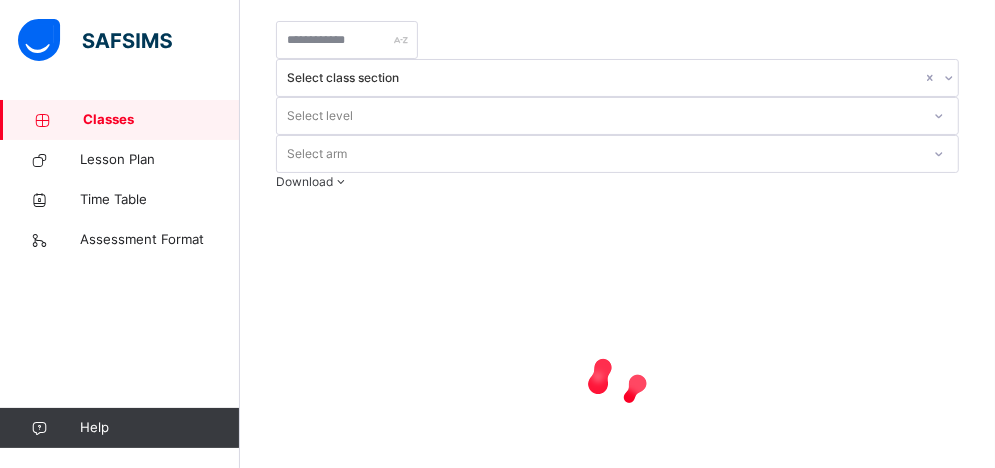 click on "Classes" at bounding box center (161, 120) 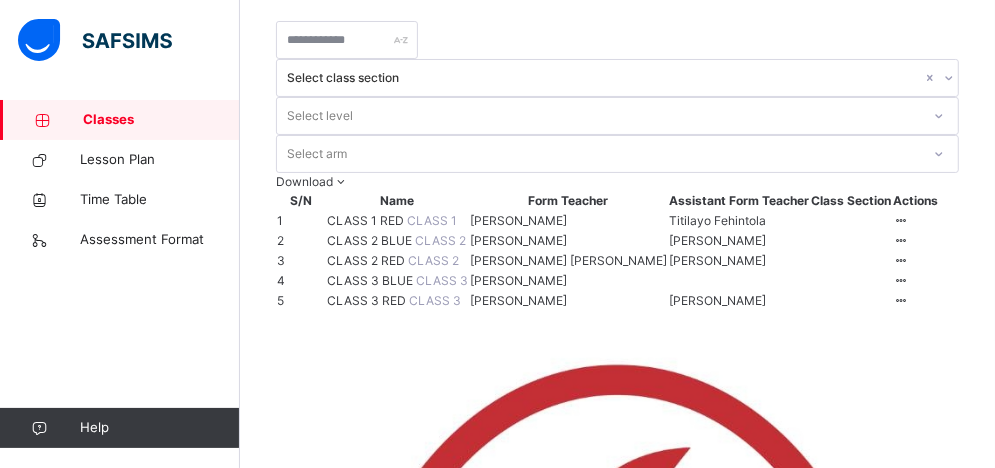 scroll, scrollTop: 209, scrollLeft: 0, axis: vertical 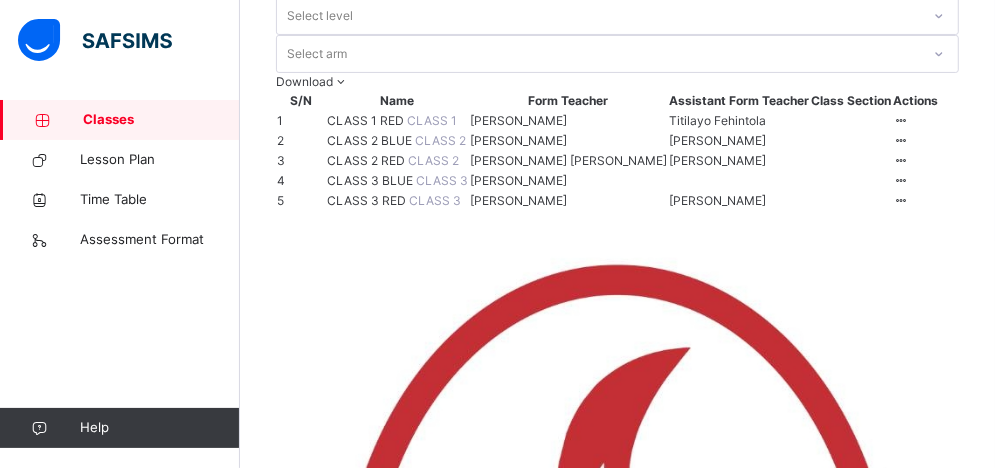 click on "CLASS 2   RED" at bounding box center [367, 160] 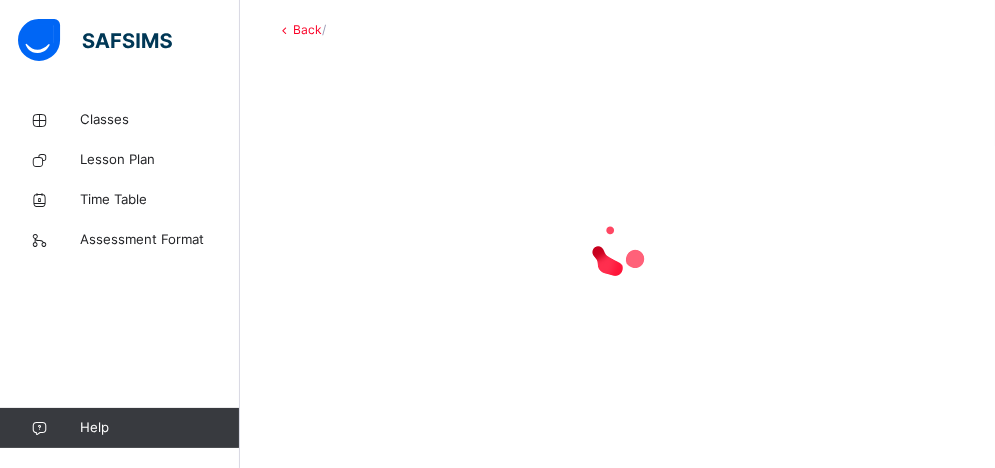 click at bounding box center [617, 249] 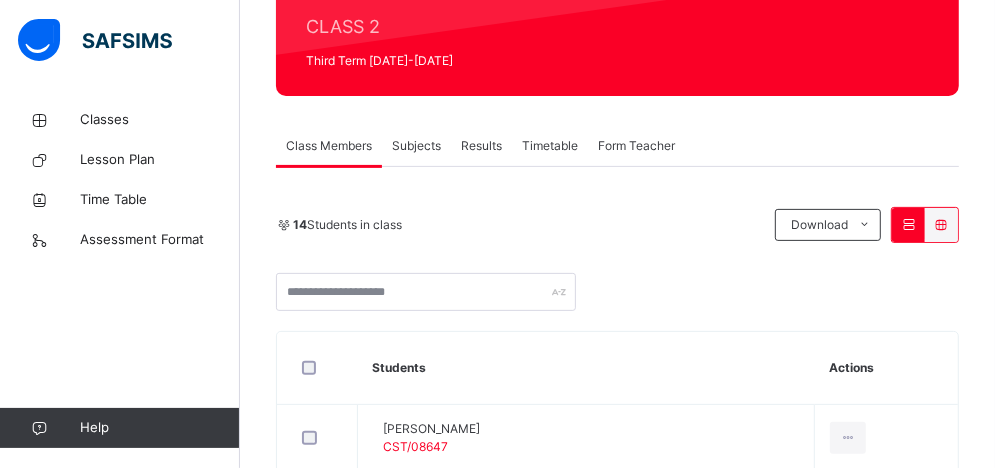 scroll, scrollTop: 251, scrollLeft: 0, axis: vertical 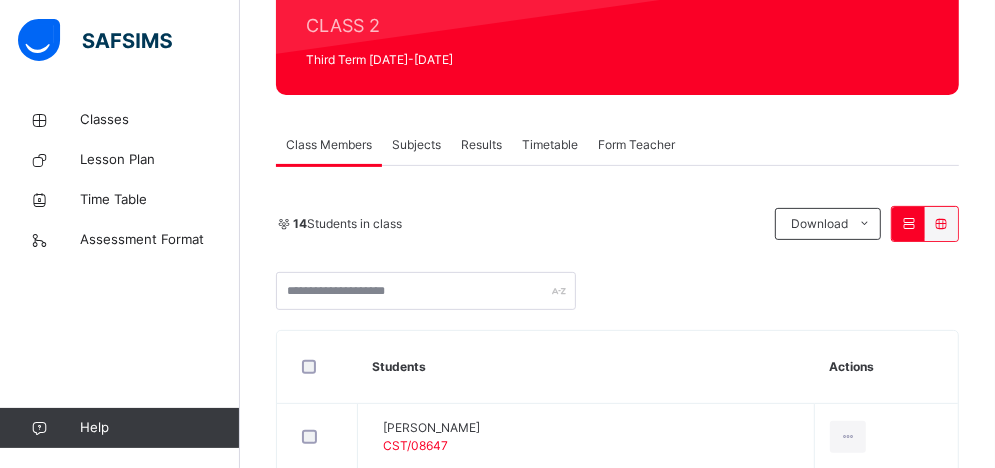 click on "Subjects" at bounding box center [416, 145] 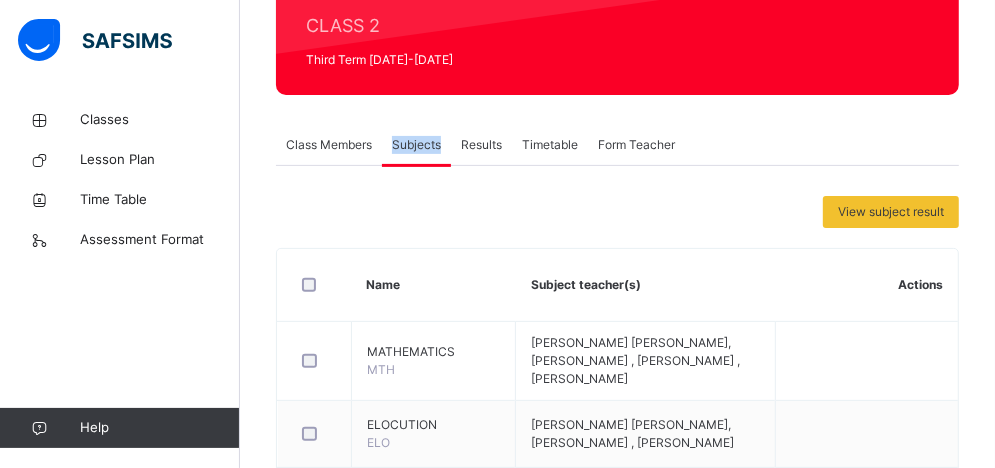 click on "Subjects" at bounding box center [416, 145] 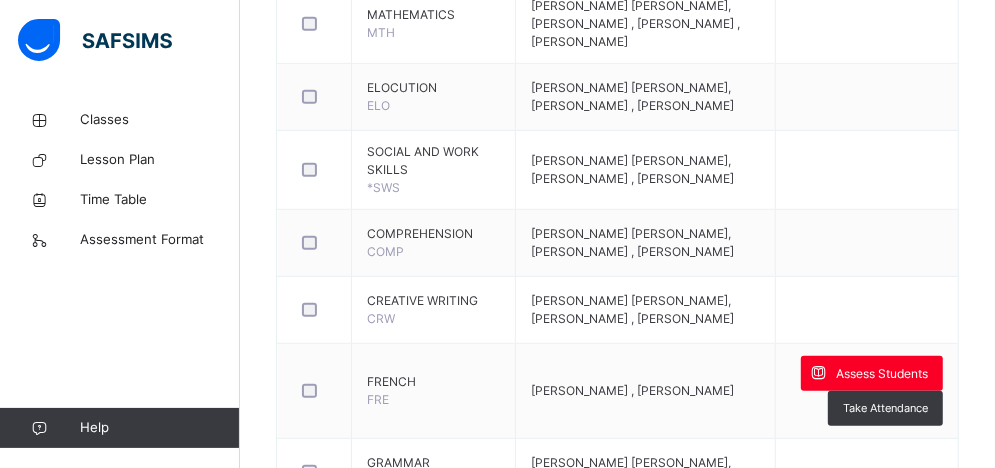 scroll, scrollTop: 591, scrollLeft: 0, axis: vertical 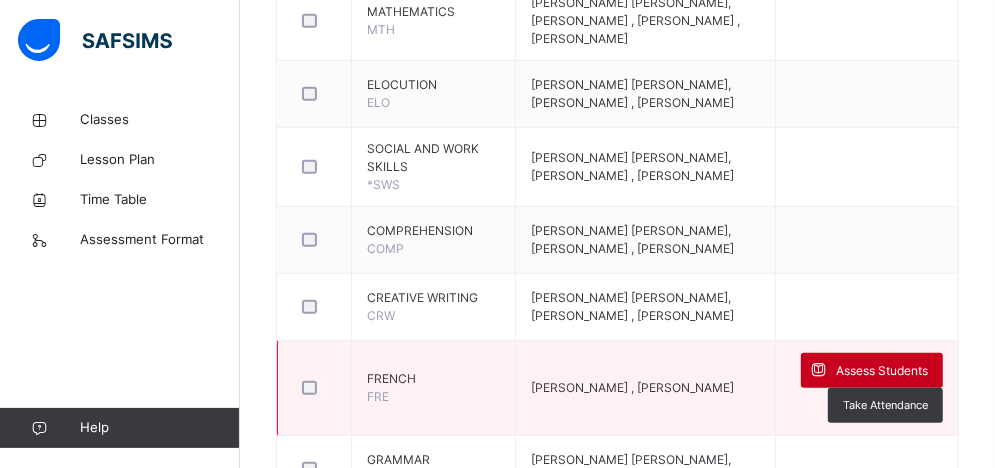 click on "Assess Students" at bounding box center (882, 371) 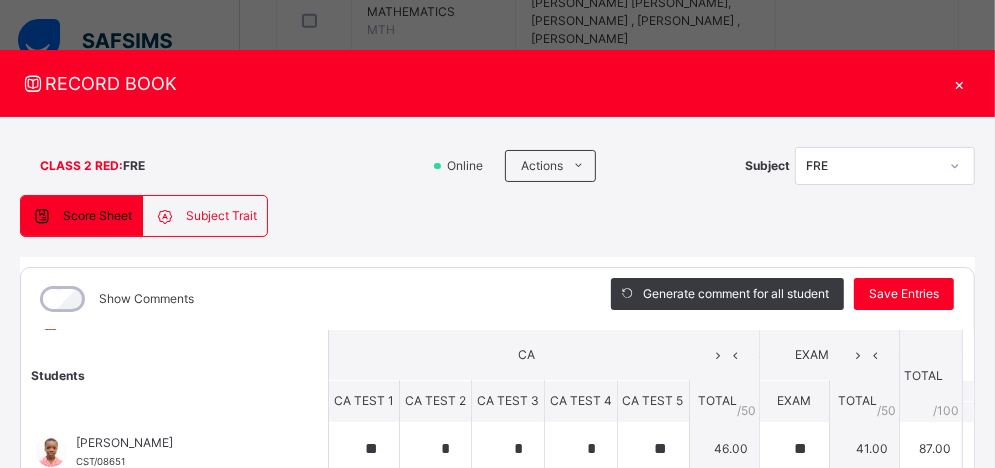 scroll, scrollTop: 250, scrollLeft: 0, axis: vertical 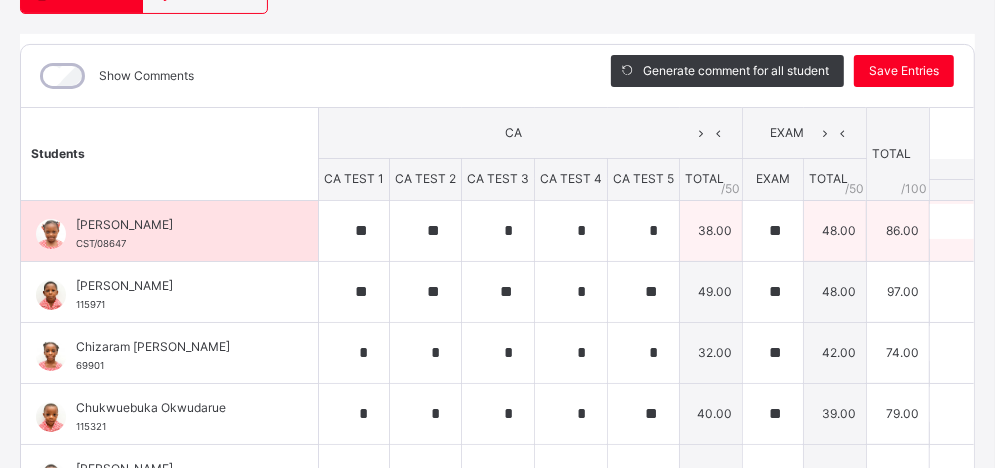 click on "0 / 250" at bounding box center [1083, 248] 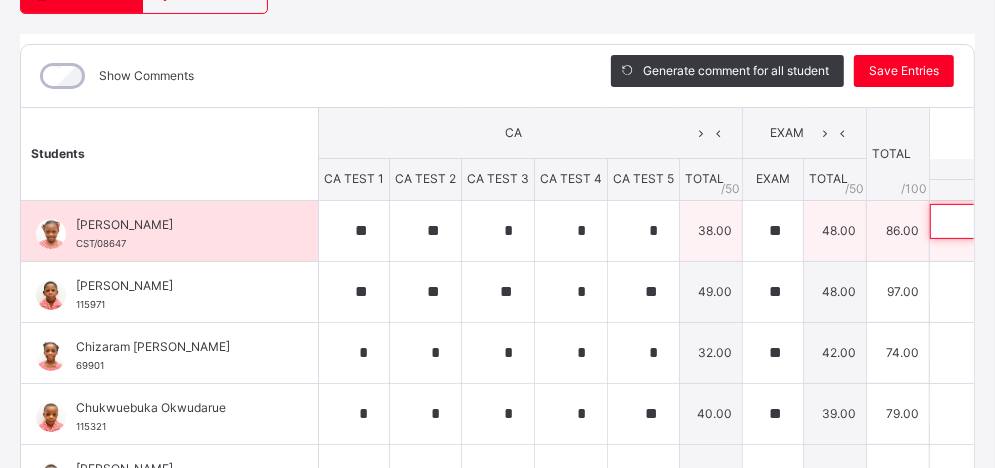 click at bounding box center [1060, 221] 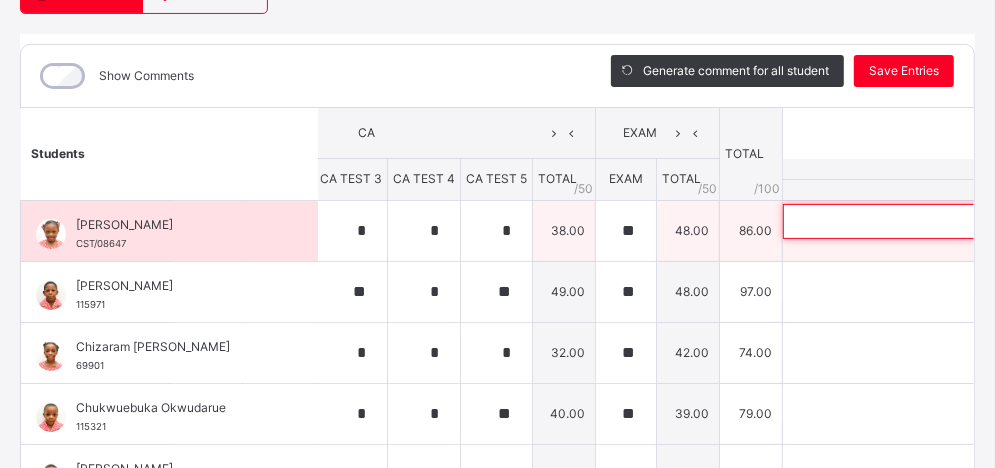 scroll, scrollTop: 0, scrollLeft: 150, axis: horizontal 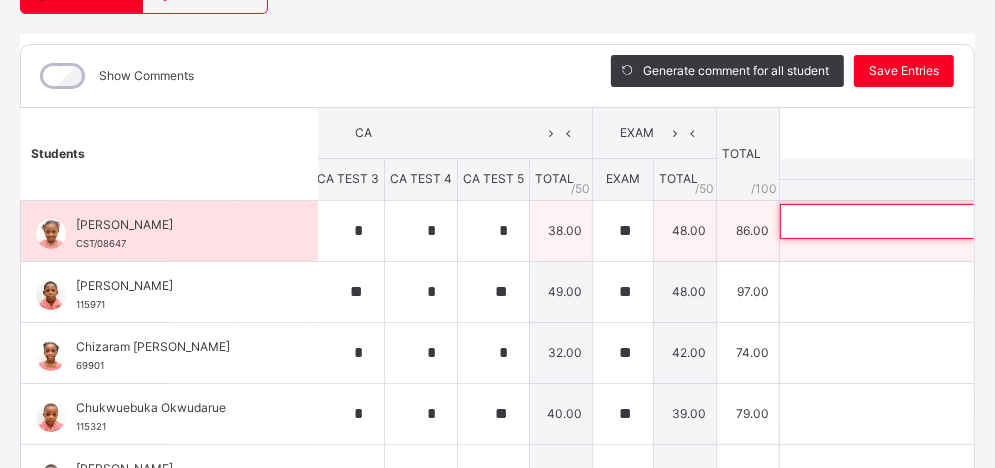 click at bounding box center [910, 221] 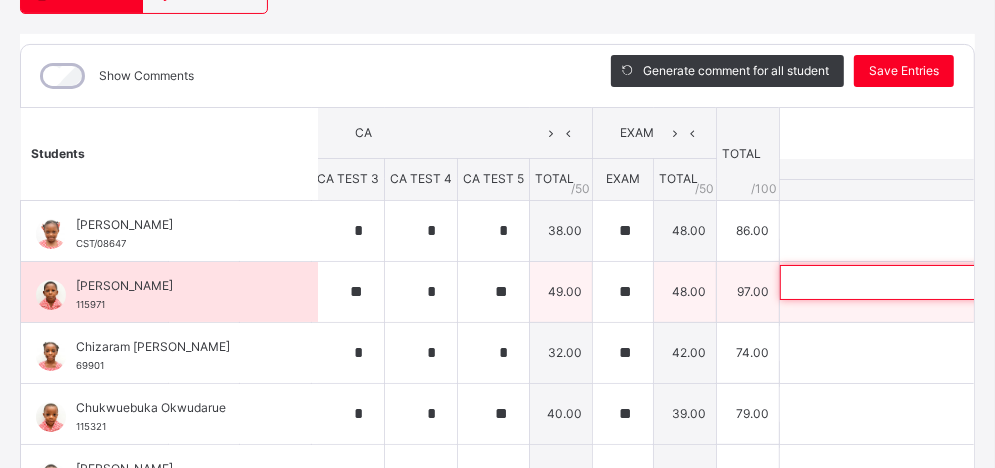 click at bounding box center [910, 282] 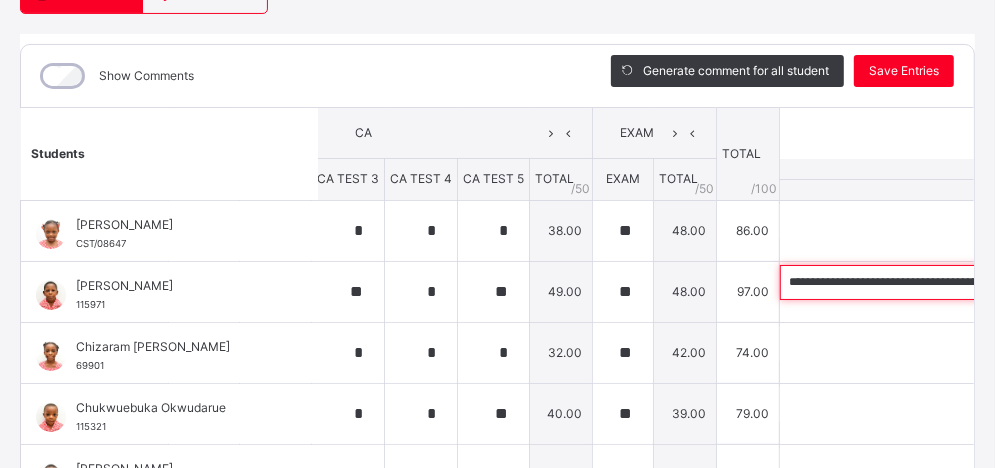 scroll, scrollTop: 0, scrollLeft: 57, axis: horizontal 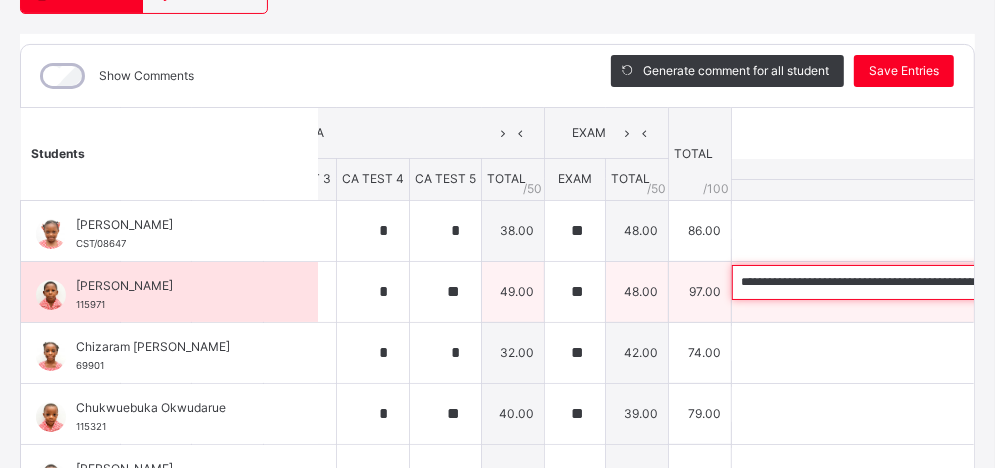 click on "**********" at bounding box center (862, 282) 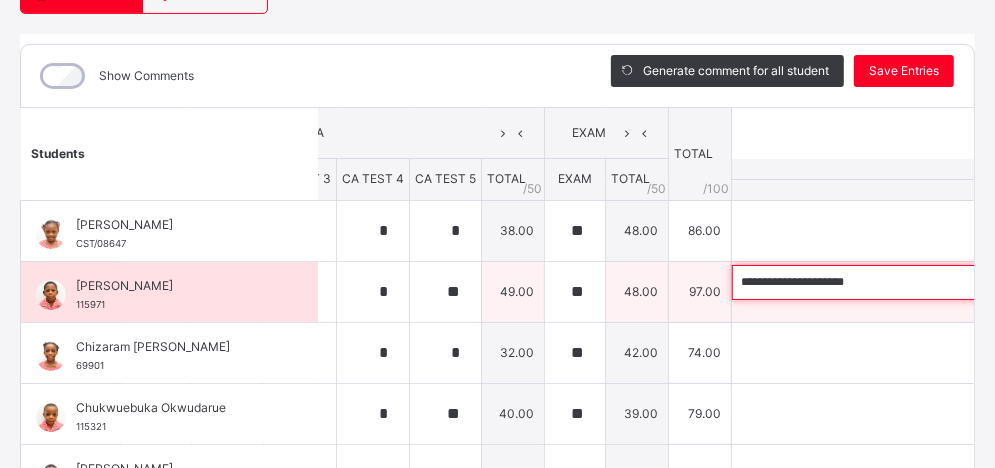 paste on "**********" 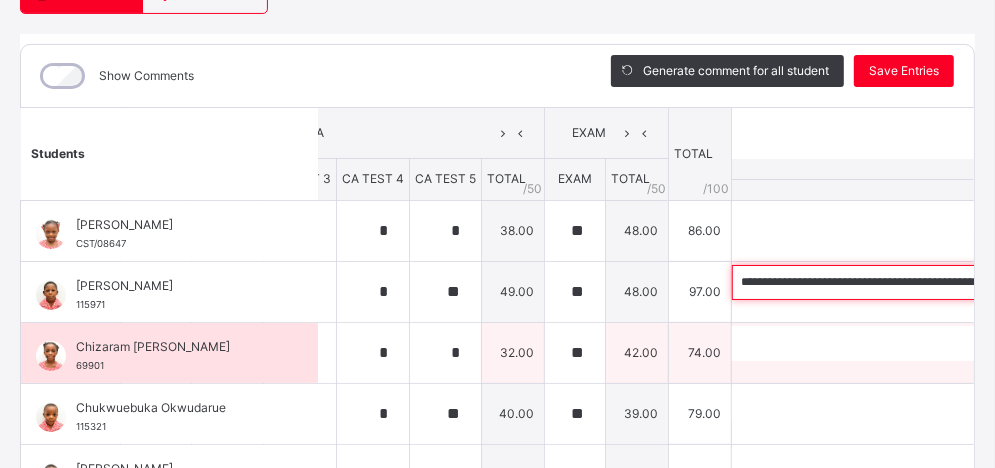 scroll, scrollTop: 111, scrollLeft: 198, axis: both 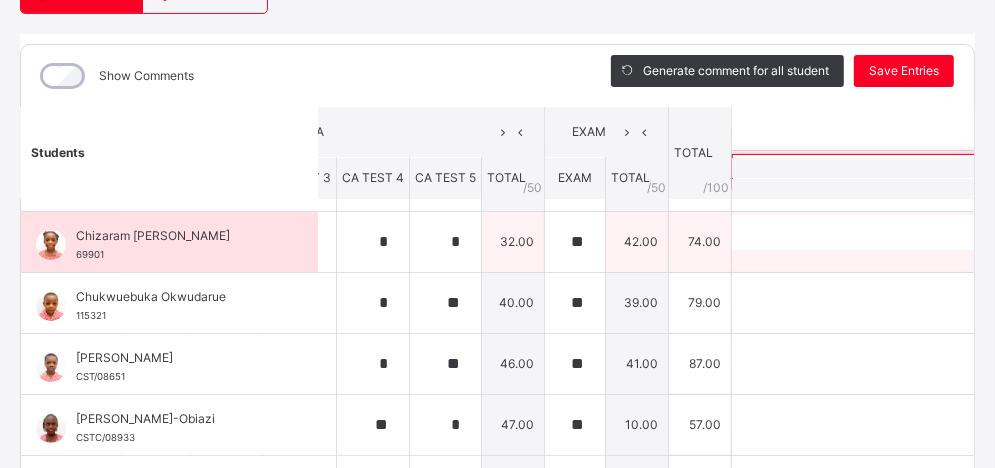 type on "**********" 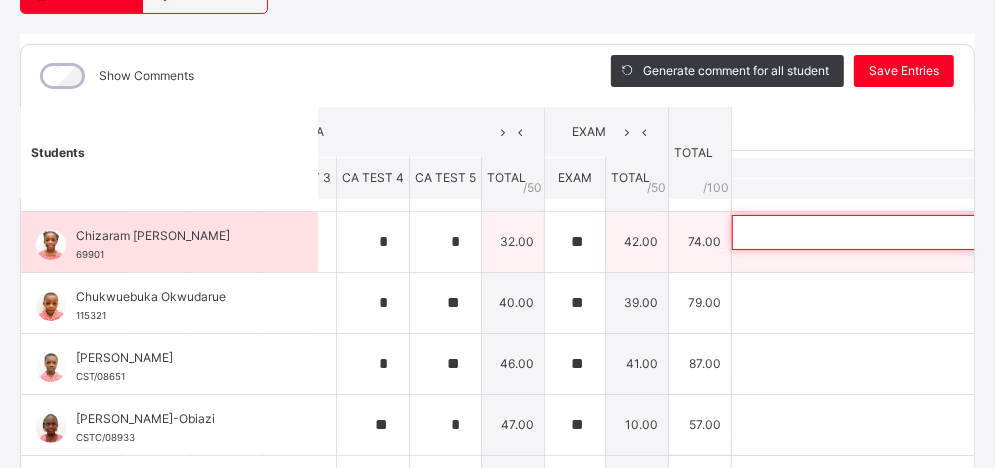 click at bounding box center (862, 232) 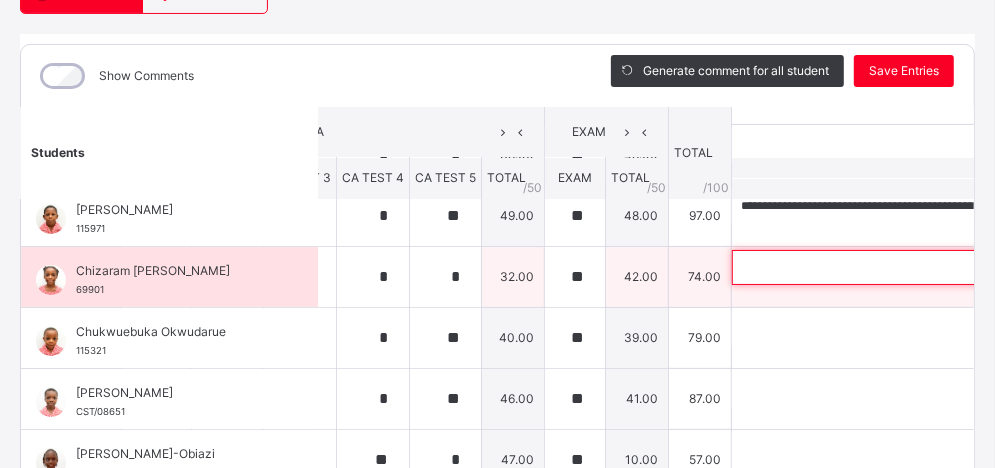 scroll, scrollTop: 75, scrollLeft: 198, axis: both 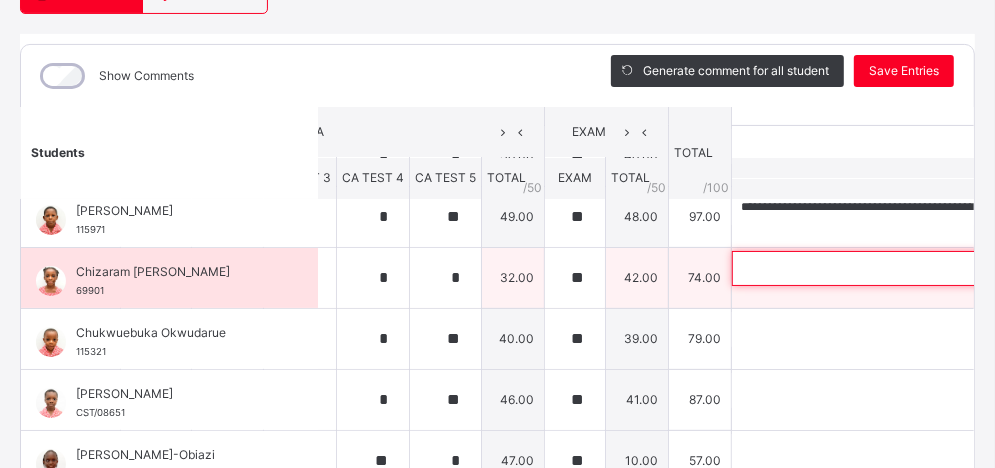 click at bounding box center [862, 268] 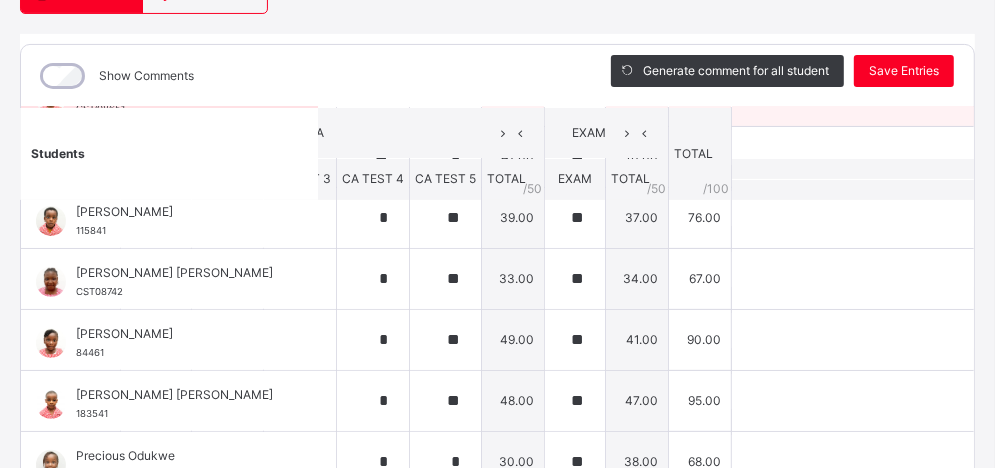scroll, scrollTop: 453, scrollLeft: 198, axis: both 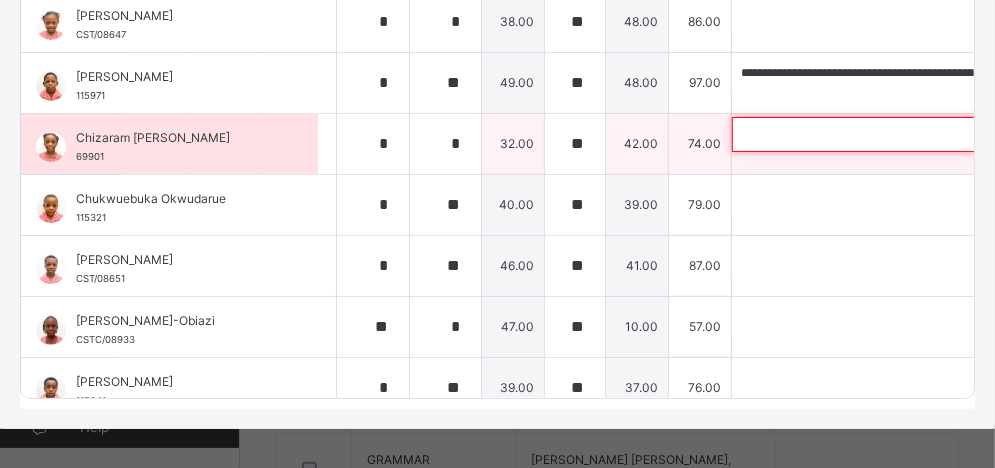 paste on "**********" 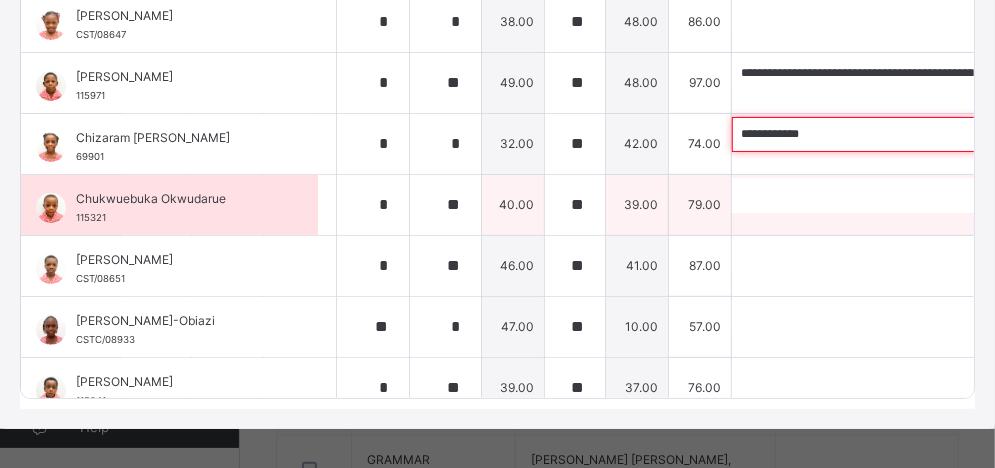 type on "**********" 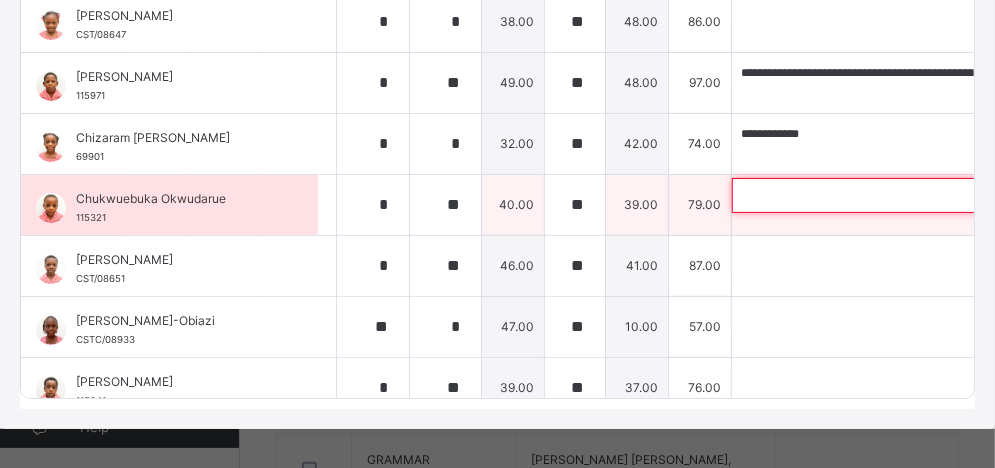 click at bounding box center (862, 195) 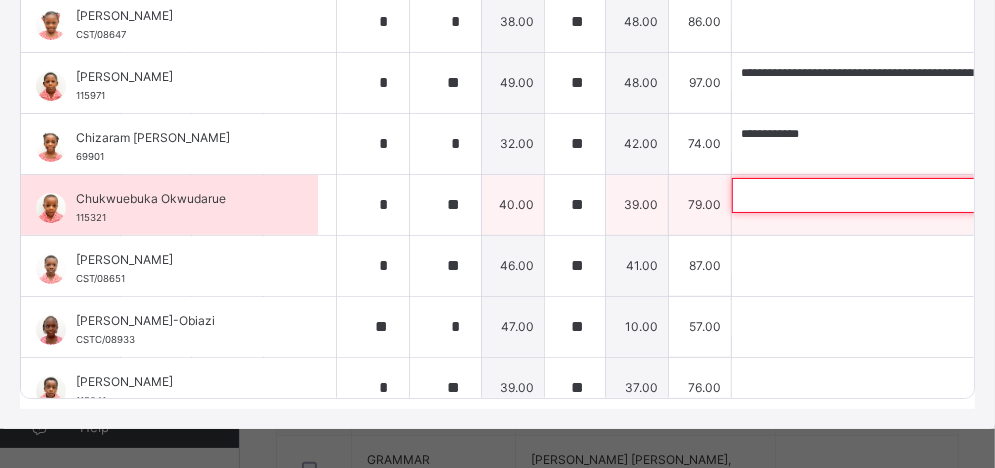 click at bounding box center (862, 195) 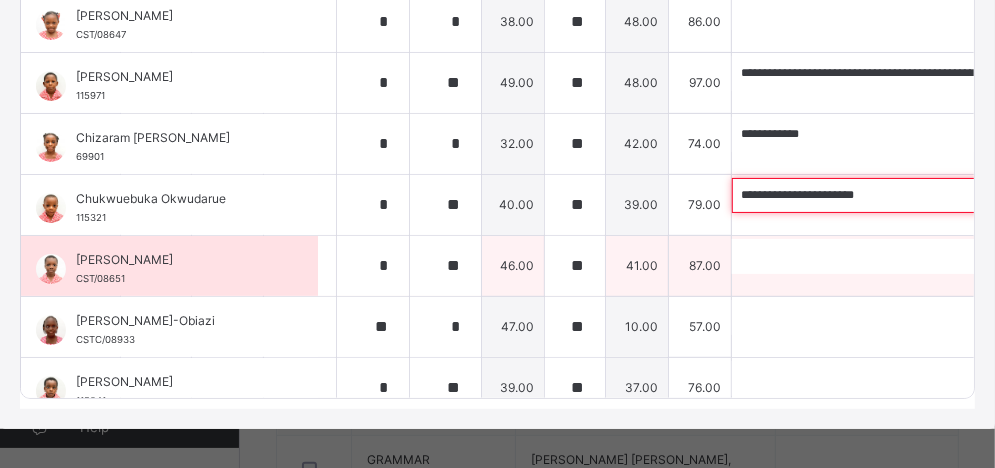 type on "**********" 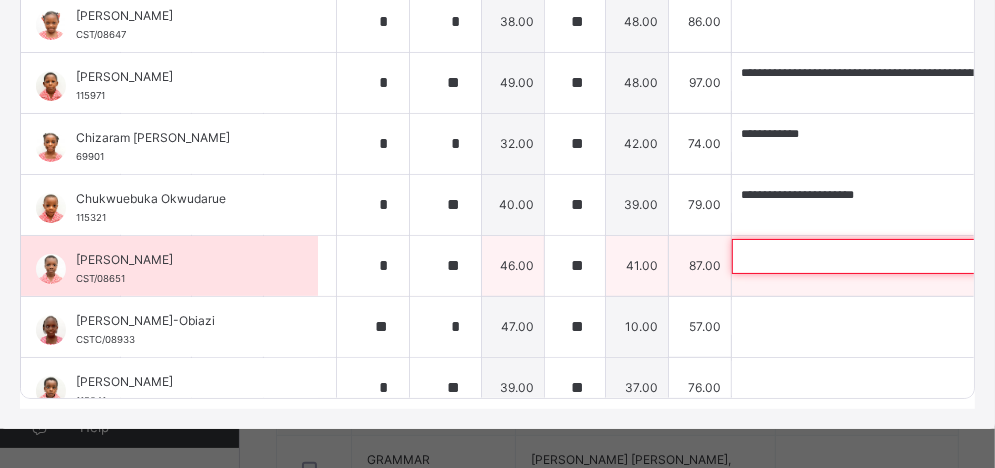 click at bounding box center [862, 256] 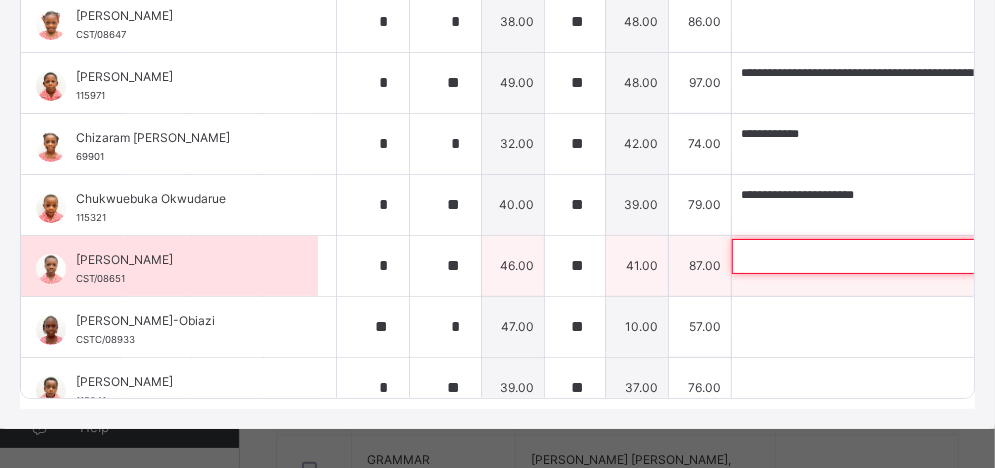 click at bounding box center (862, 256) 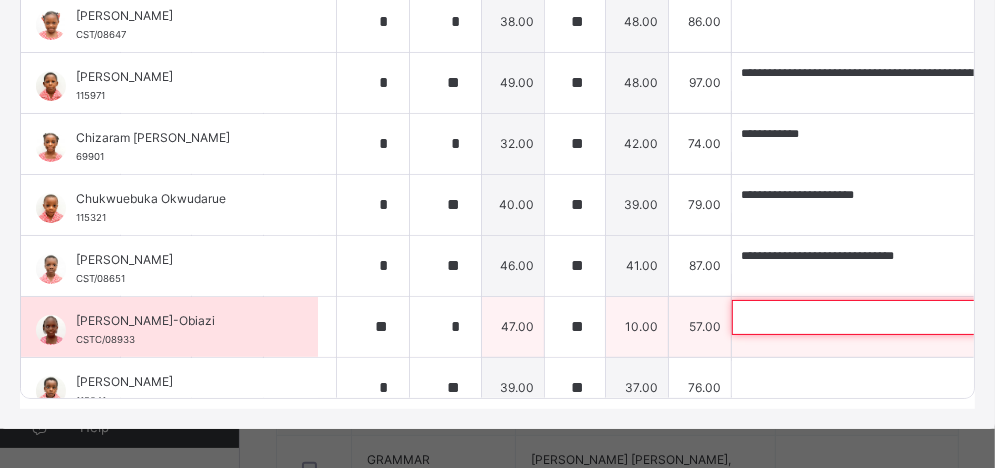 click at bounding box center [862, 317] 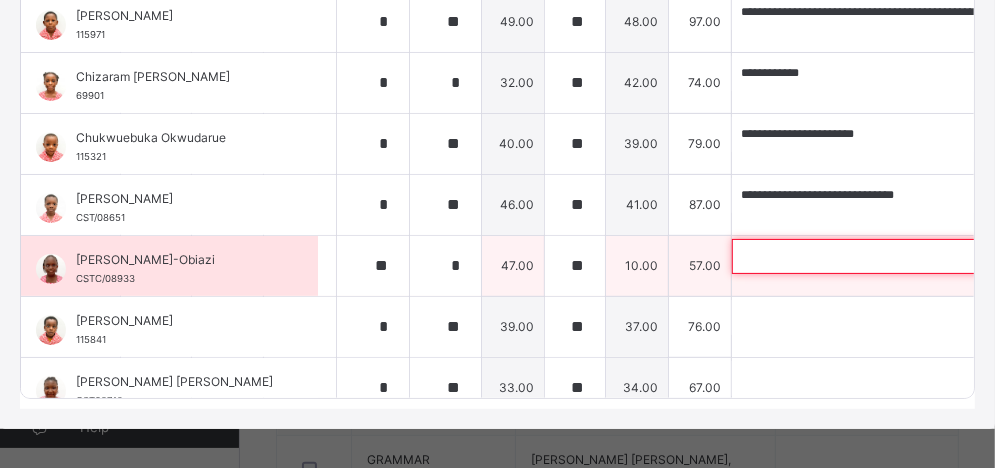 scroll, scrollTop: 68, scrollLeft: 198, axis: both 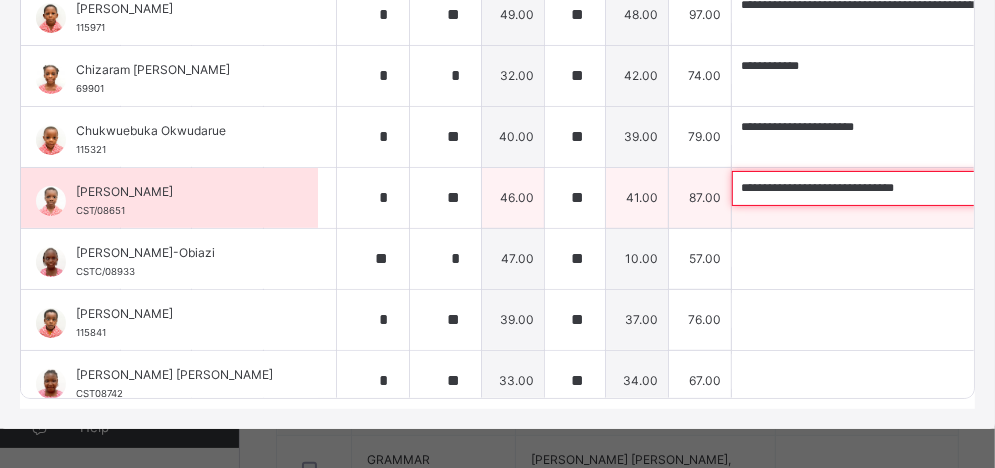 click on "**********" at bounding box center (862, 188) 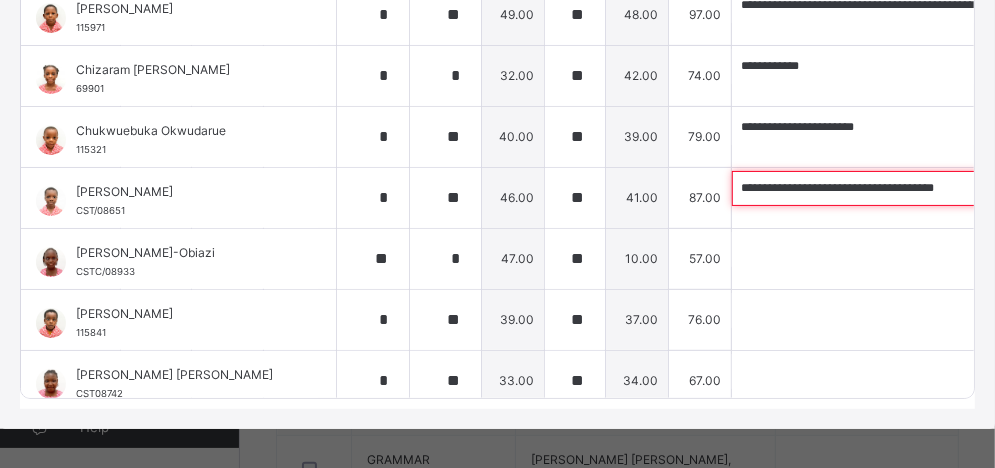 type on "**********" 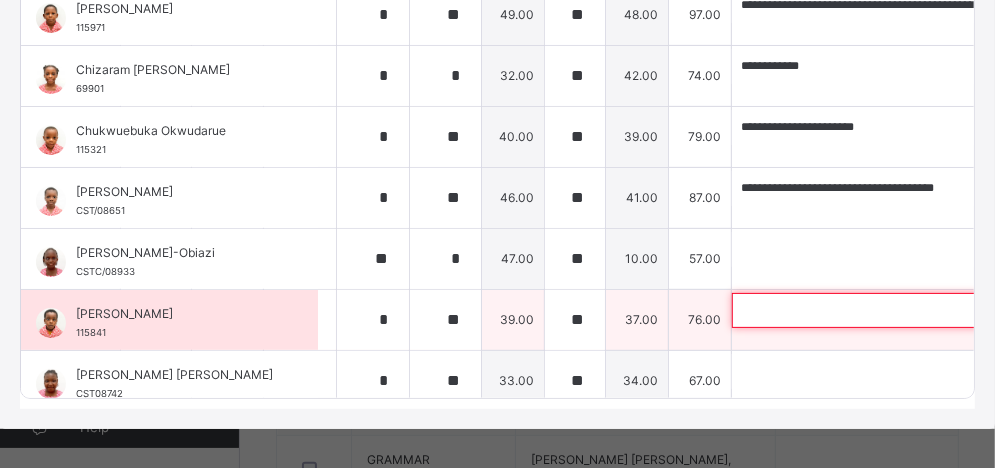 click at bounding box center [862, 310] 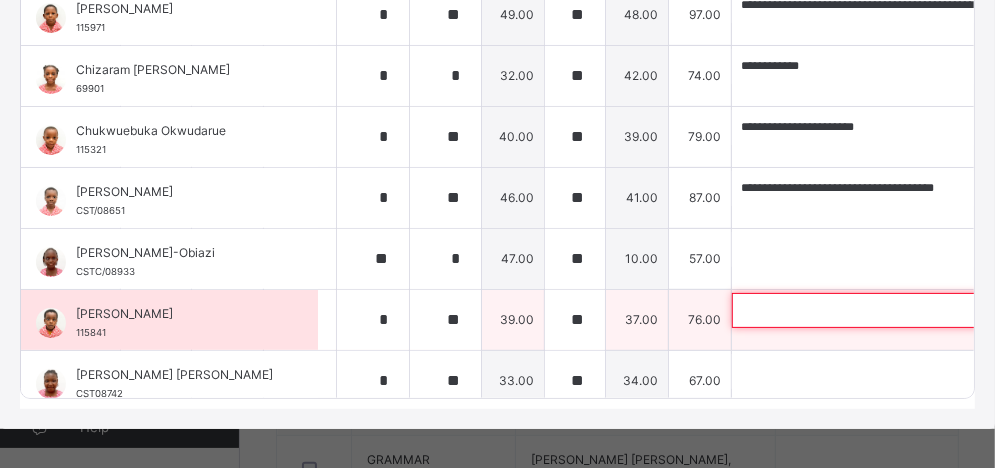 paste on "**********" 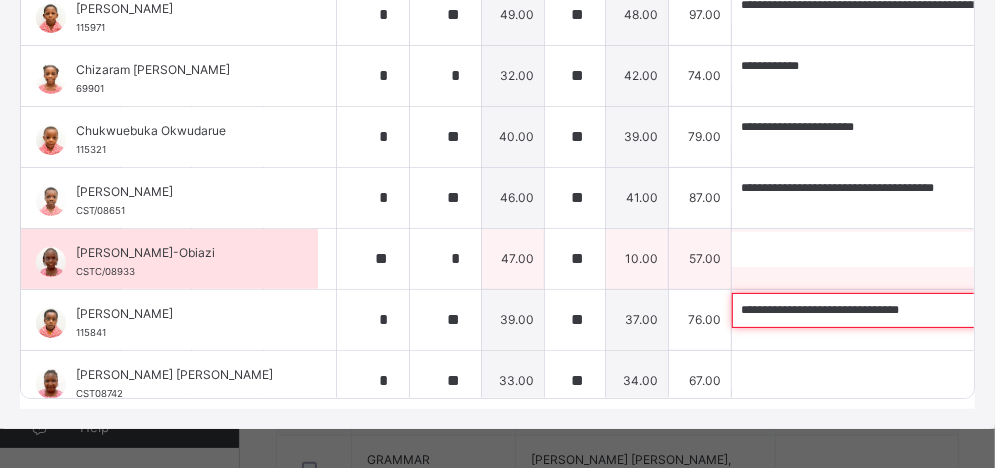 type on "**********" 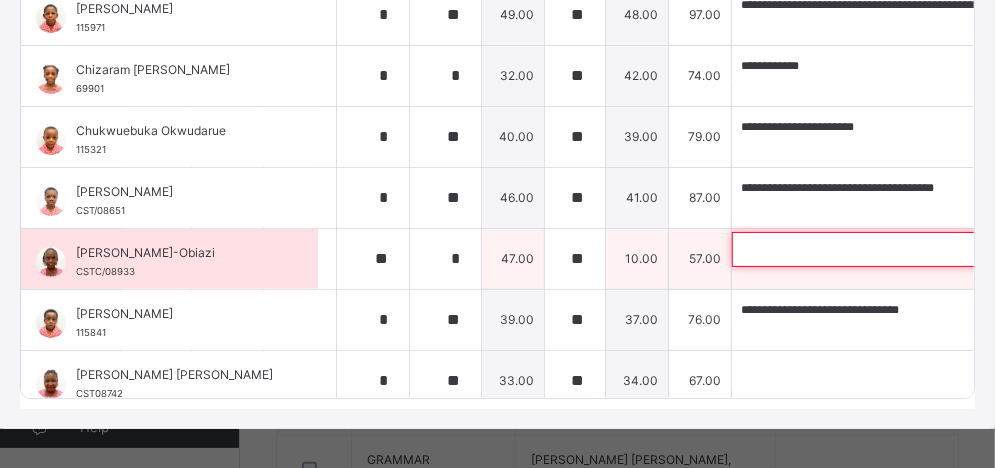click at bounding box center [862, 249] 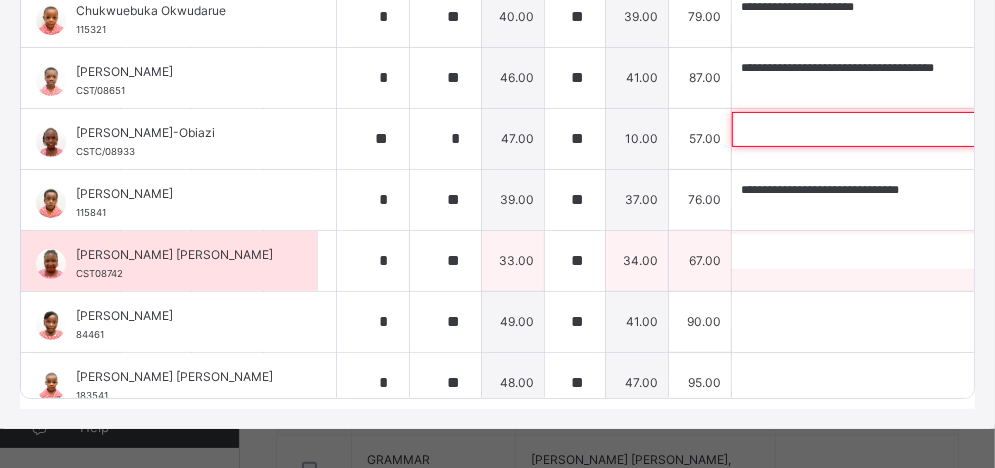 scroll, scrollTop: 453, scrollLeft: 198, axis: both 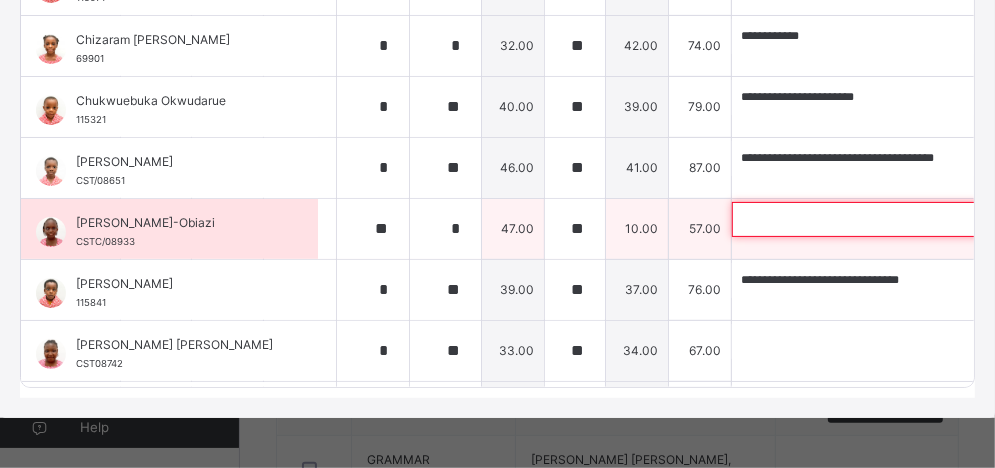 click at bounding box center [862, 219] 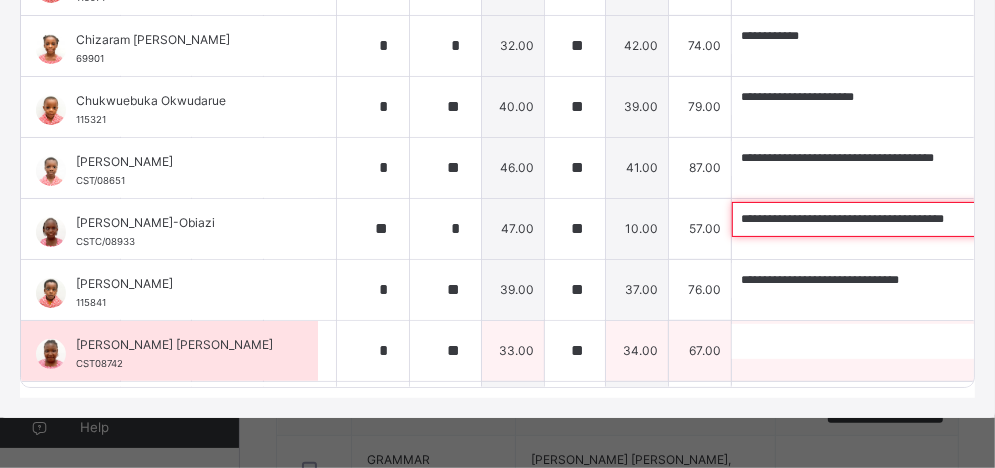 type on "**********" 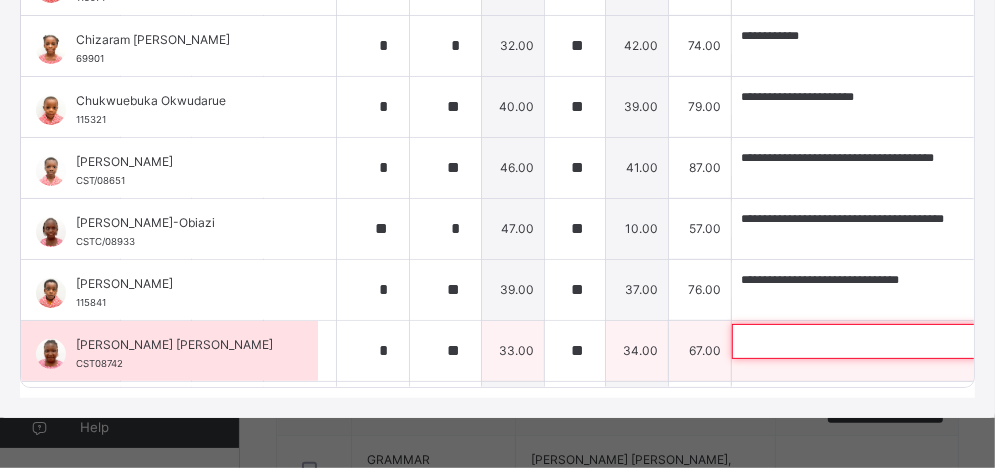 click at bounding box center [862, 341] 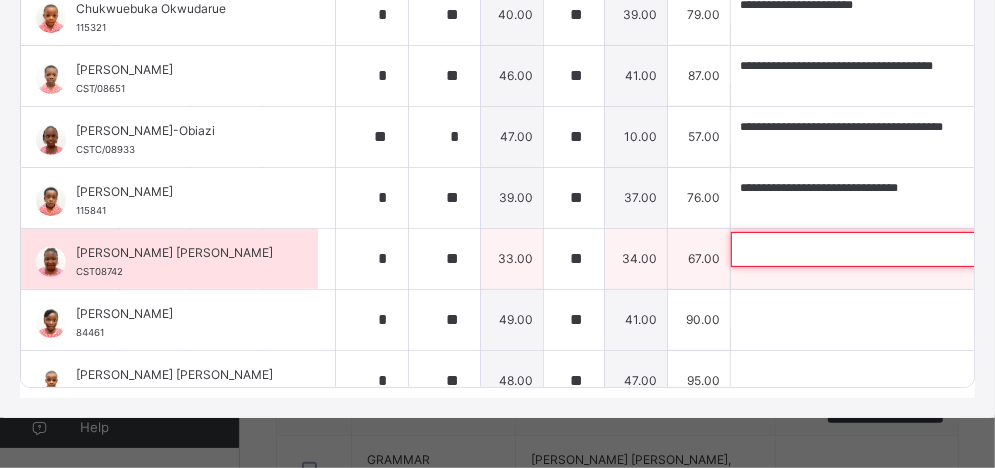 scroll, scrollTop: 182, scrollLeft: 199, axis: both 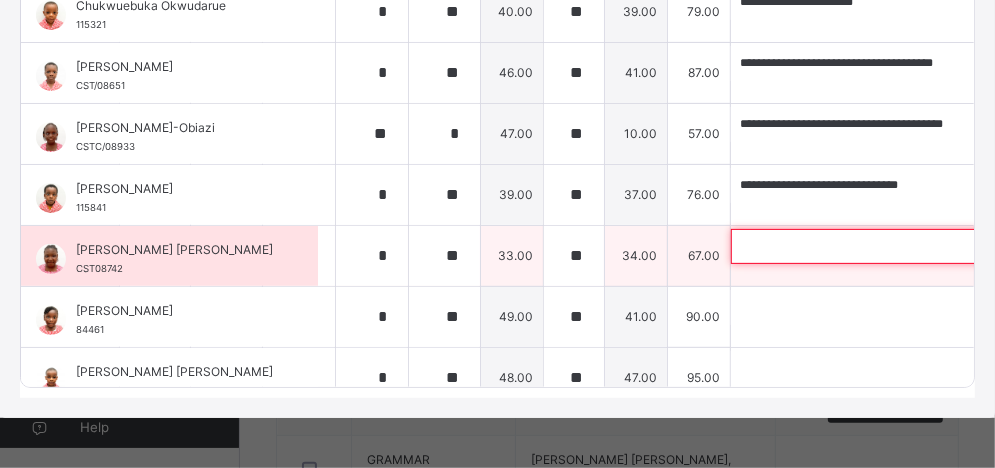 paste on "**********" 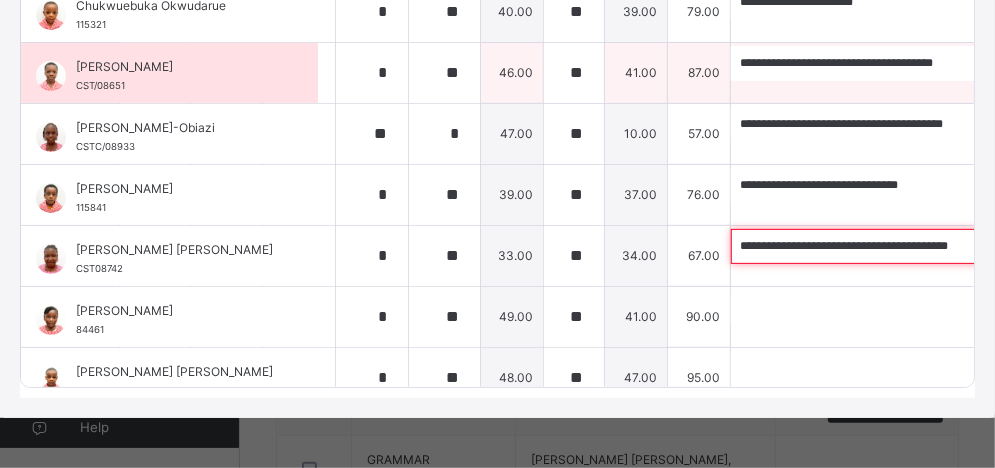scroll, scrollTop: 0, scrollLeft: 199, axis: horizontal 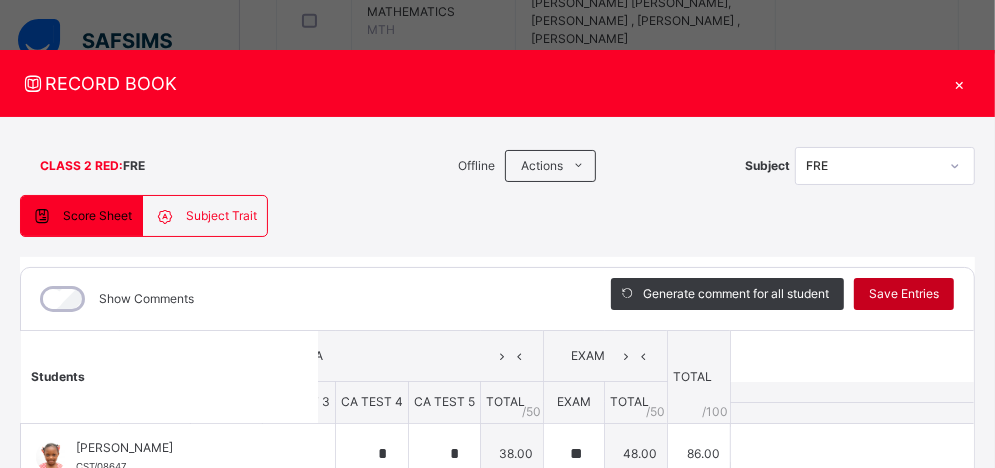 type on "**********" 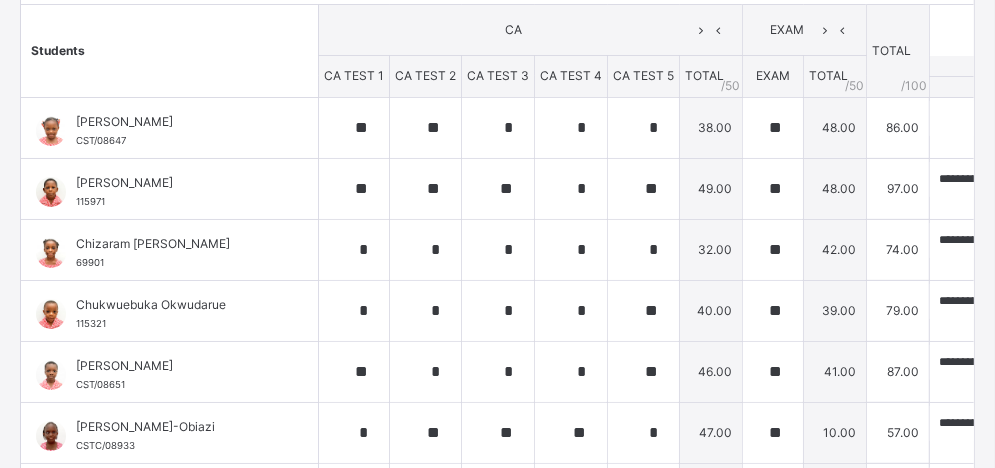 scroll, scrollTop: 359, scrollLeft: 0, axis: vertical 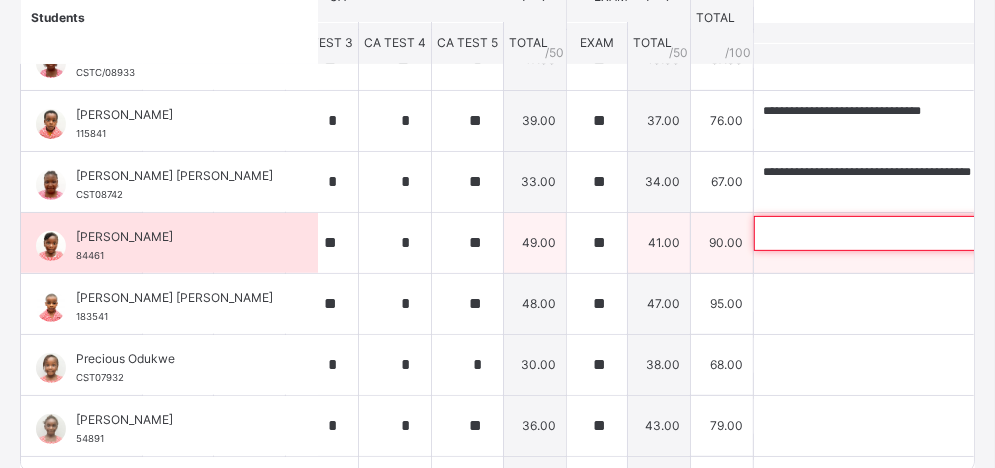 click at bounding box center [884, 233] 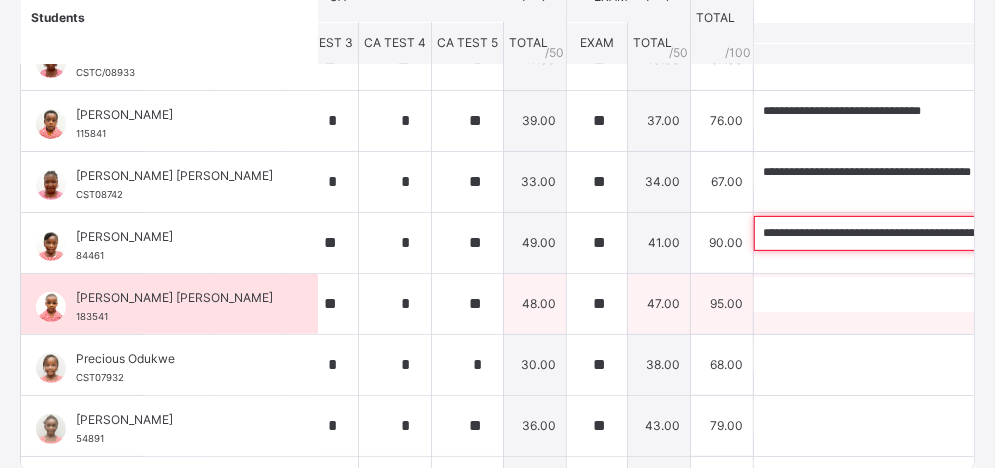scroll, scrollTop: 0, scrollLeft: 85, axis: horizontal 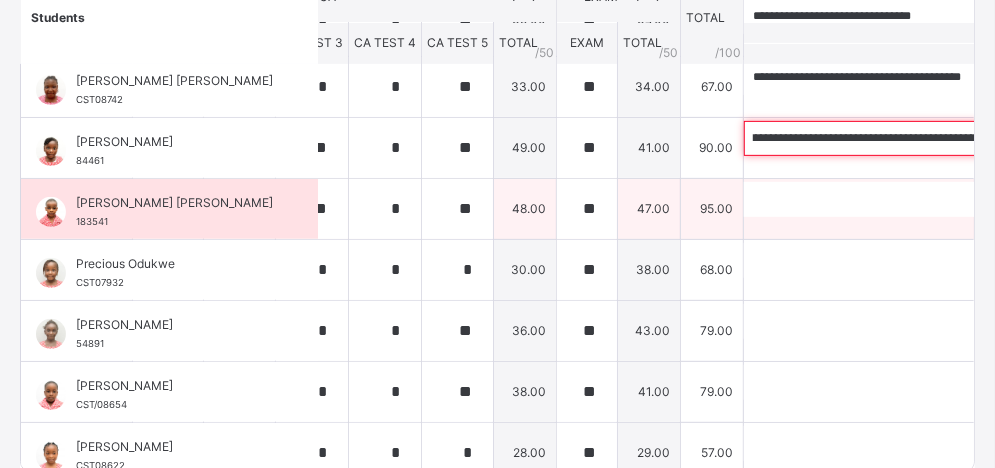 type on "**********" 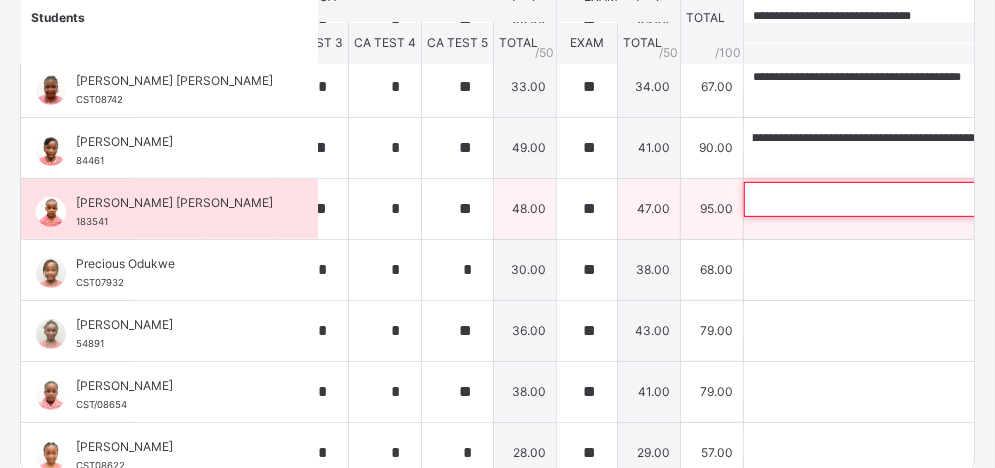 scroll, scrollTop: 0, scrollLeft: 0, axis: both 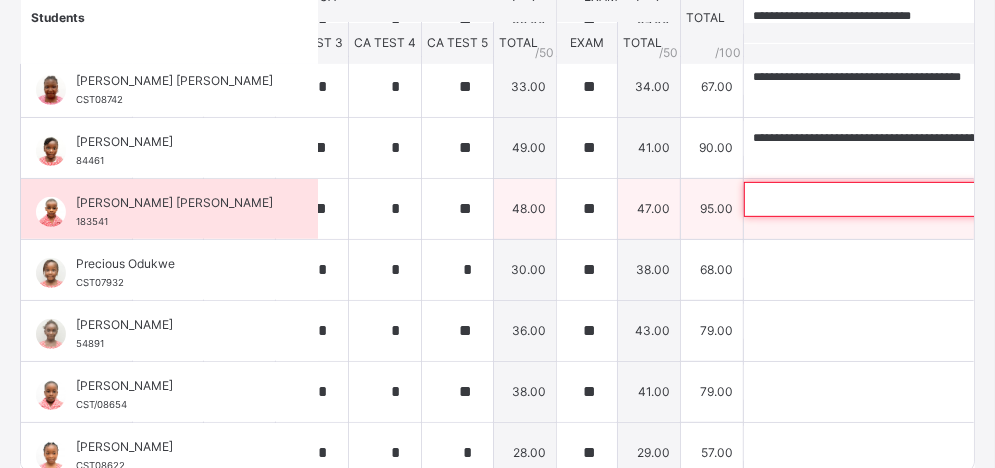 click at bounding box center [874, 199] 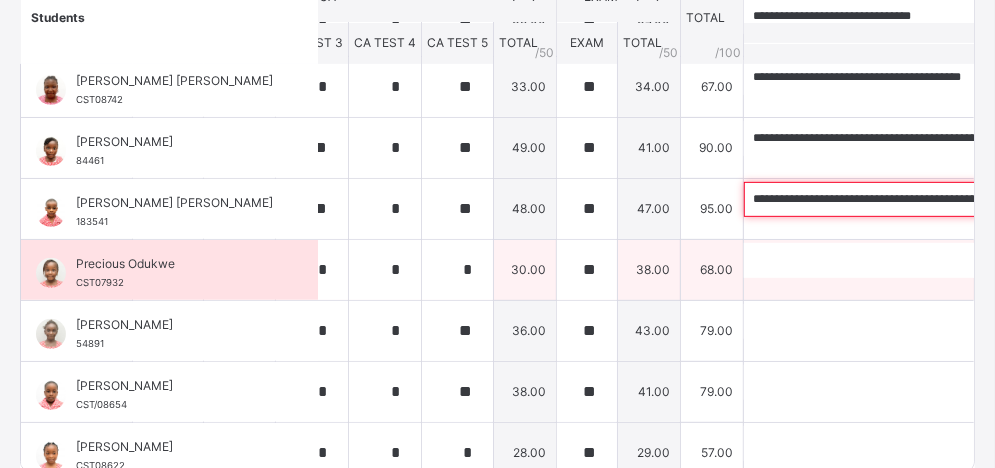 scroll, scrollTop: 0, scrollLeft: 185, axis: horizontal 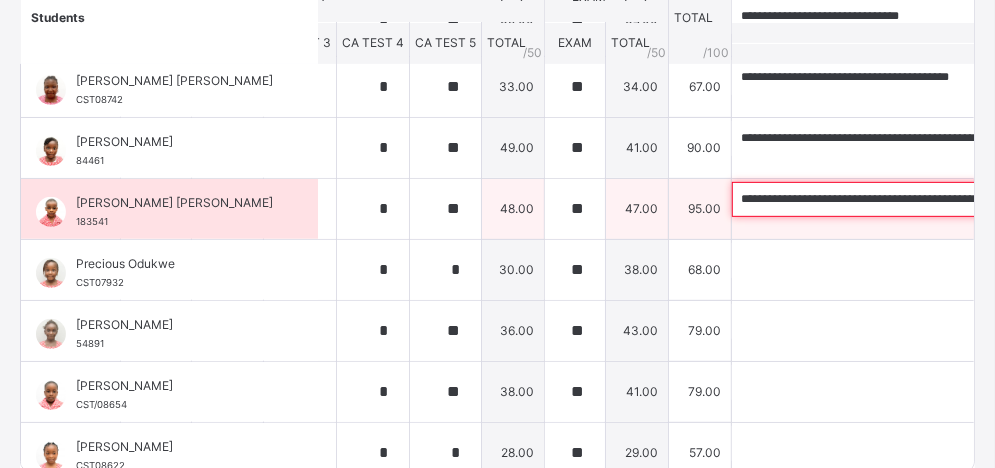 click on "**********" at bounding box center [862, 199] 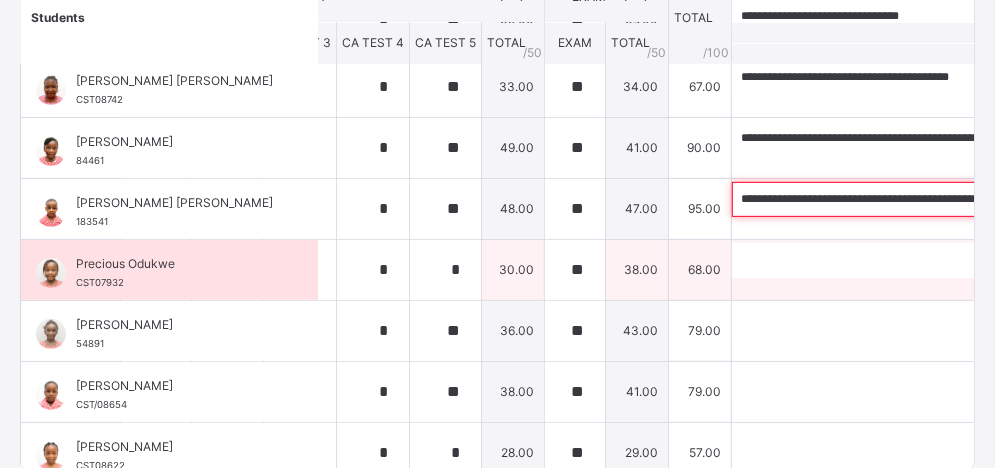 type on "**********" 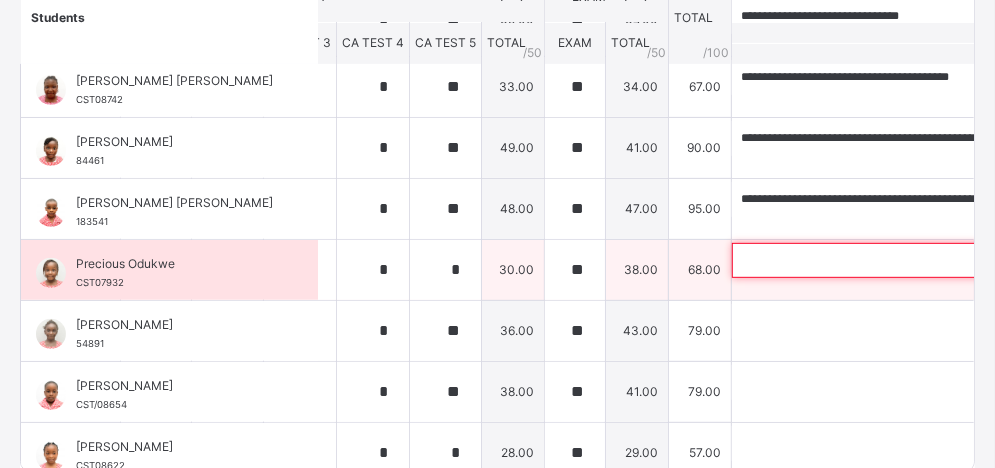 click at bounding box center [862, 260] 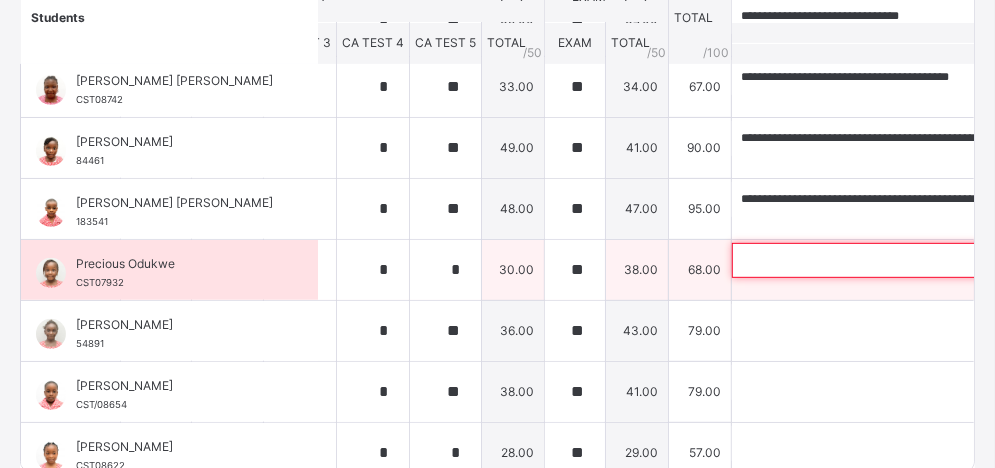 click at bounding box center (862, 260) 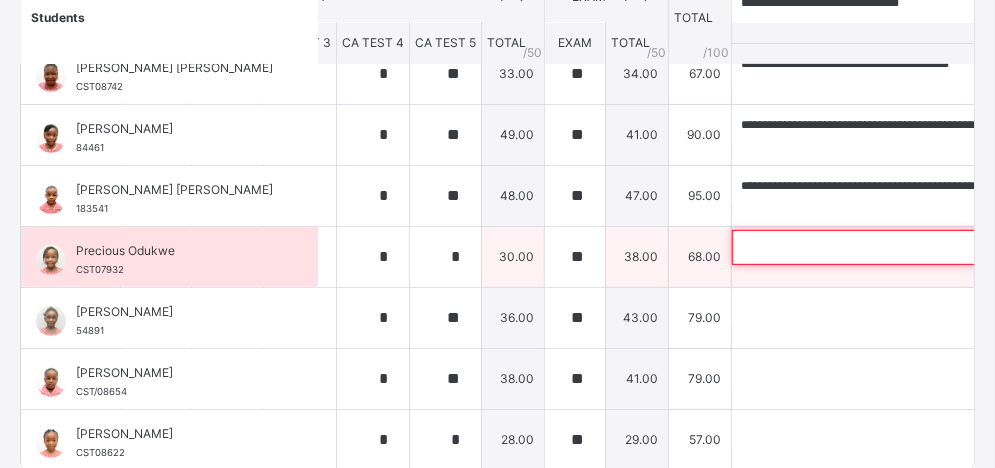click at bounding box center (862, 247) 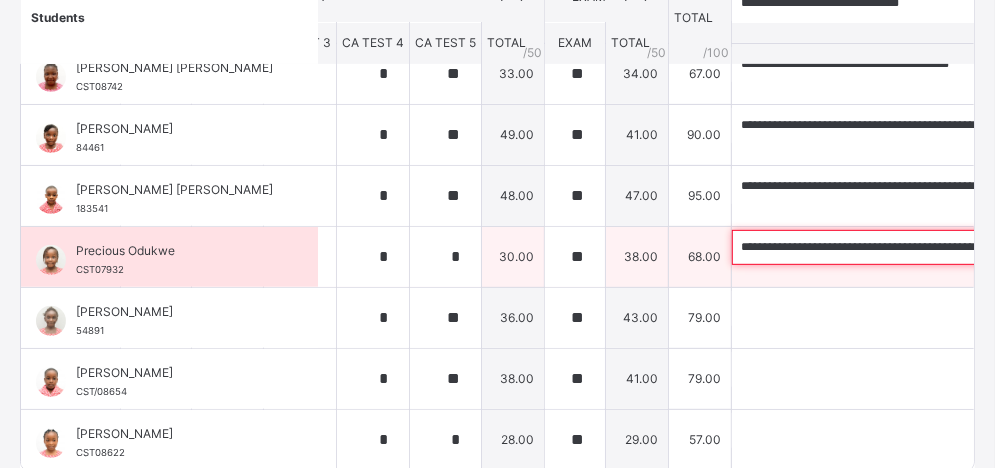 scroll, scrollTop: 0, scrollLeft: 3, axis: horizontal 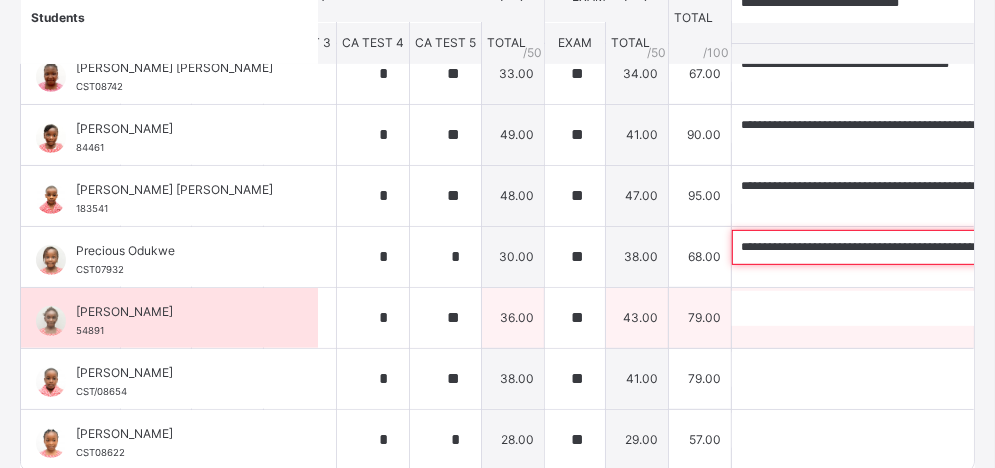 type on "**********" 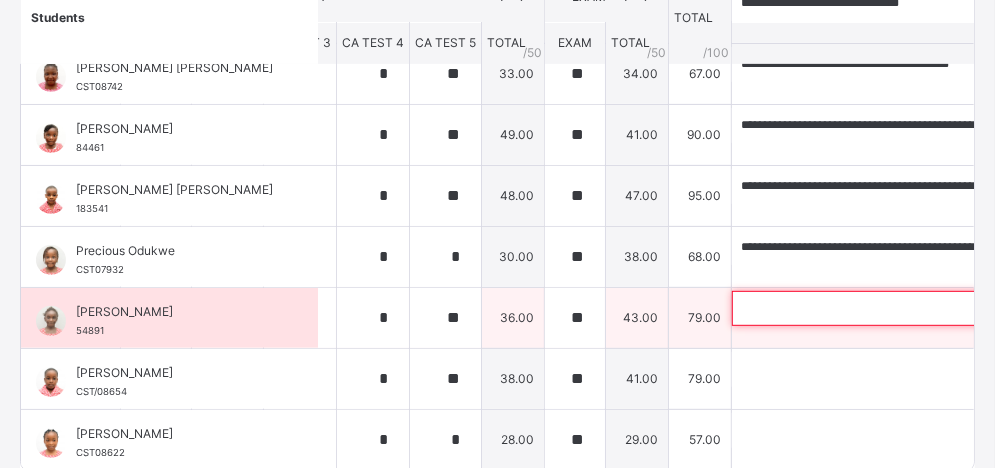 scroll, scrollTop: 0, scrollLeft: 0, axis: both 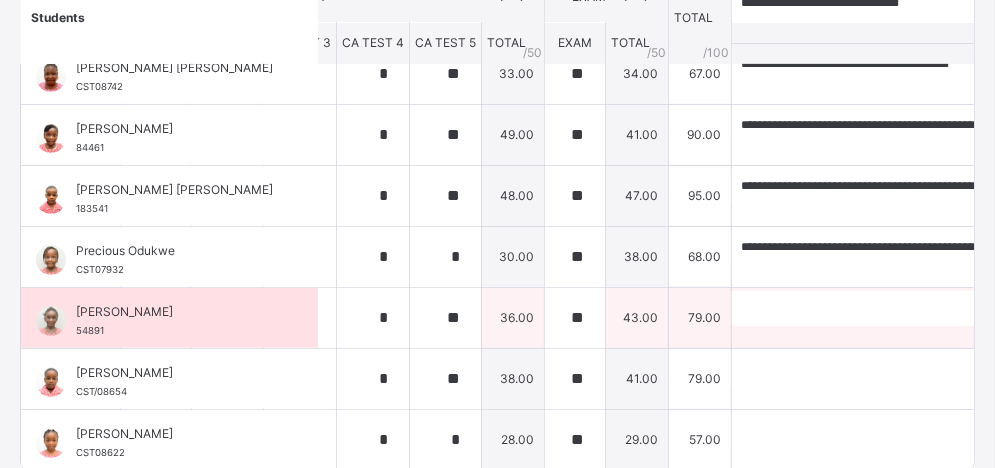 click at bounding box center (862, 308) 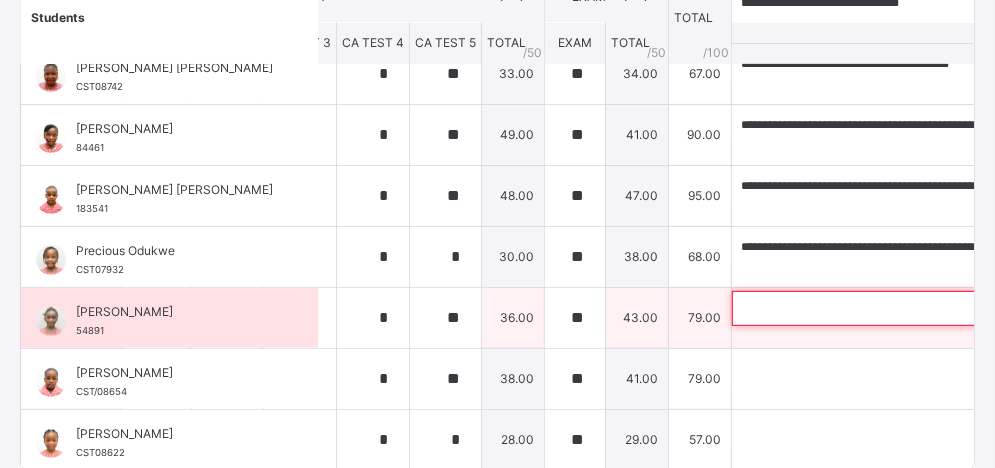click at bounding box center (862, 308) 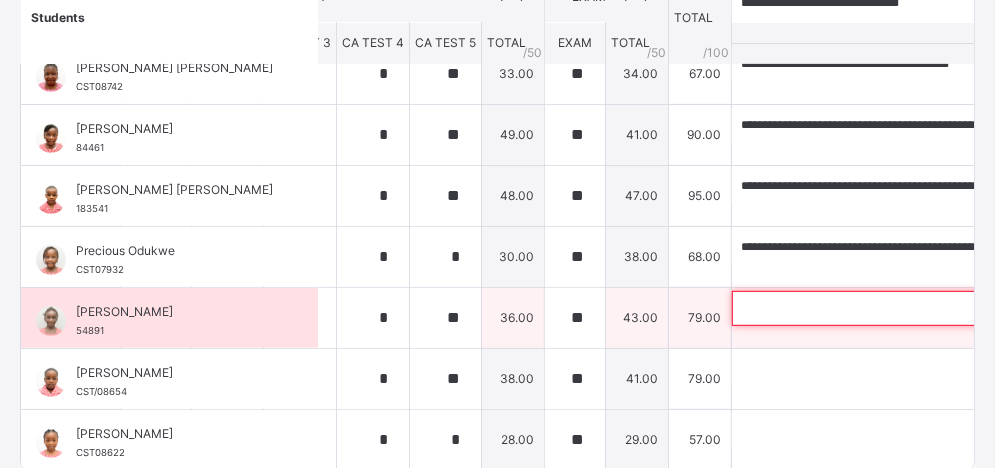 paste on "**********" 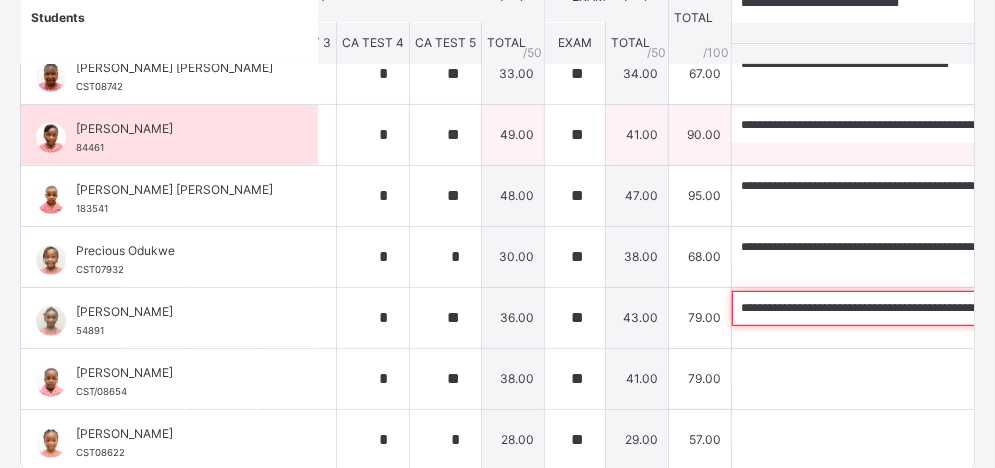 scroll, scrollTop: 0, scrollLeft: 51, axis: horizontal 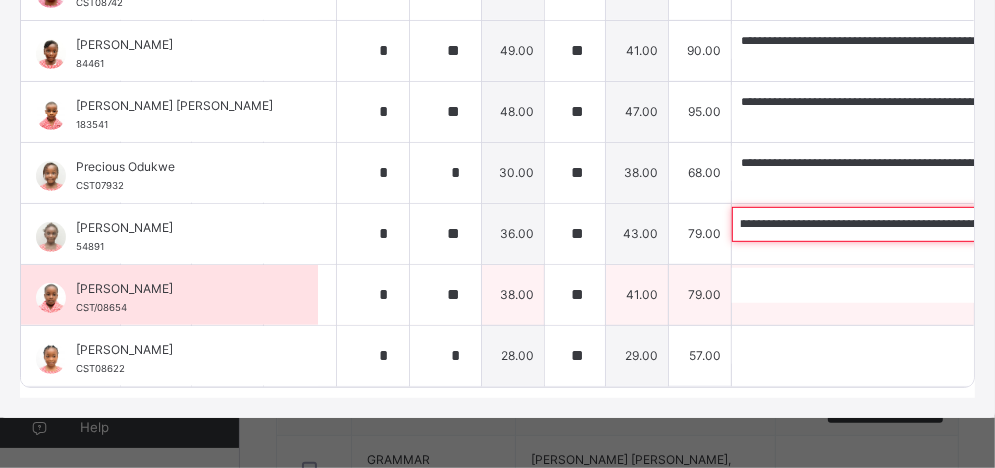type on "**********" 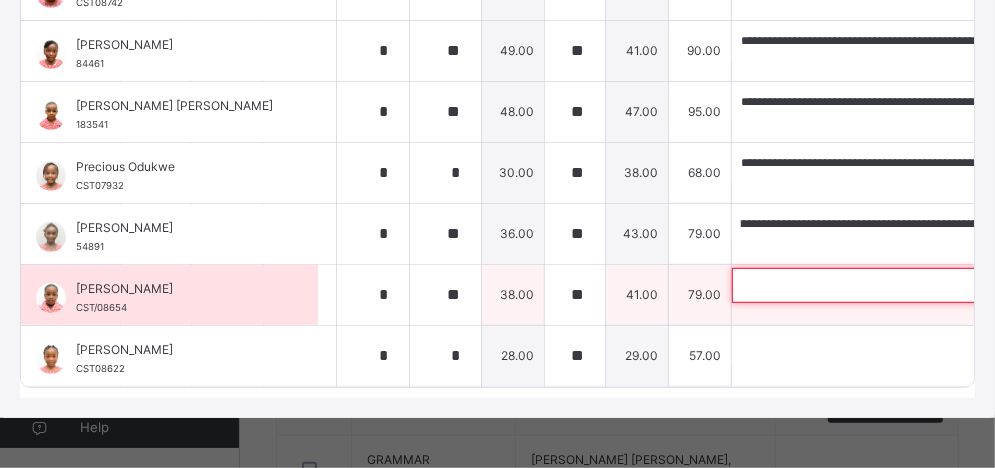 scroll, scrollTop: 0, scrollLeft: 0, axis: both 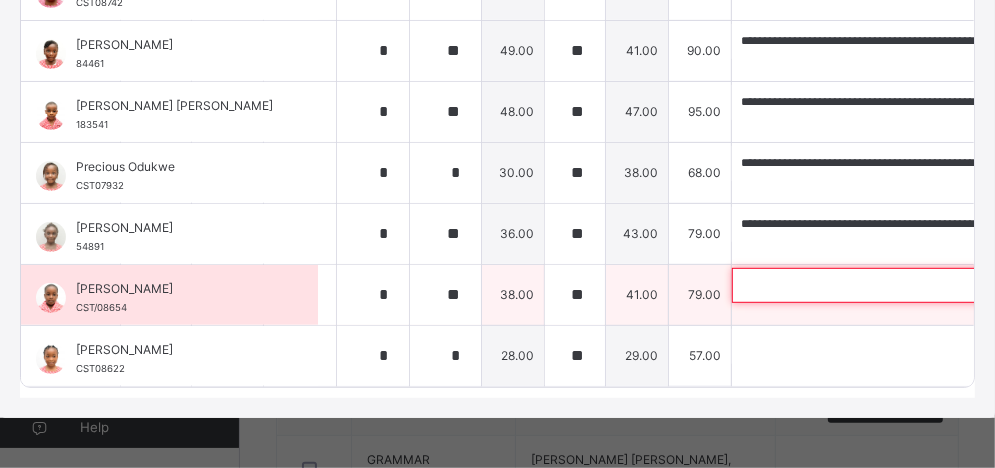click at bounding box center [862, 285] 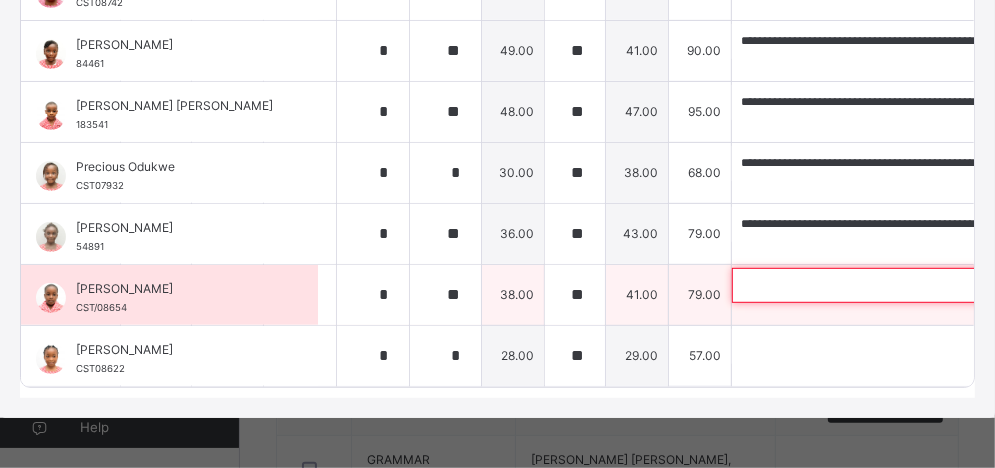 paste on "**********" 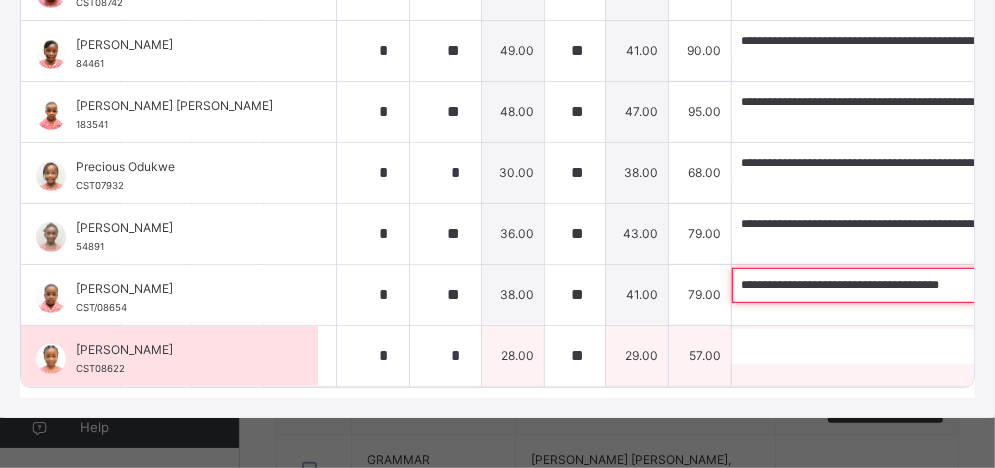 type on "**********" 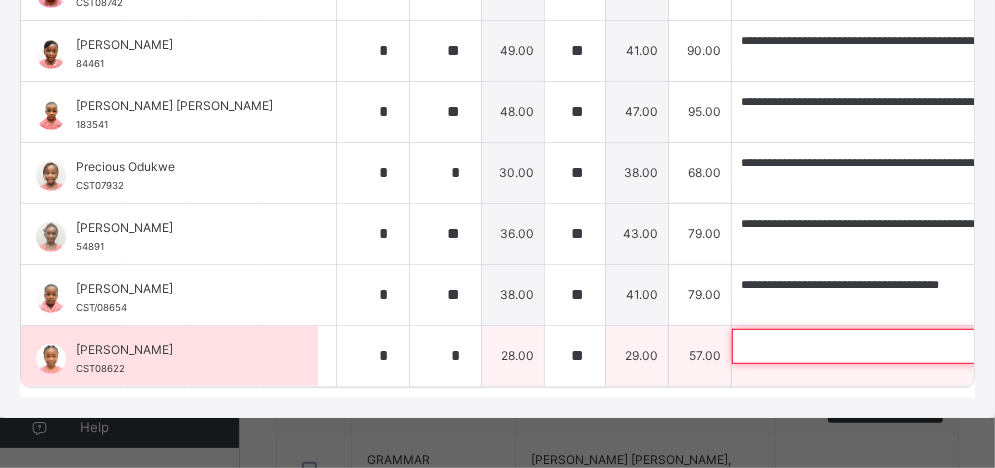 click at bounding box center [862, 346] 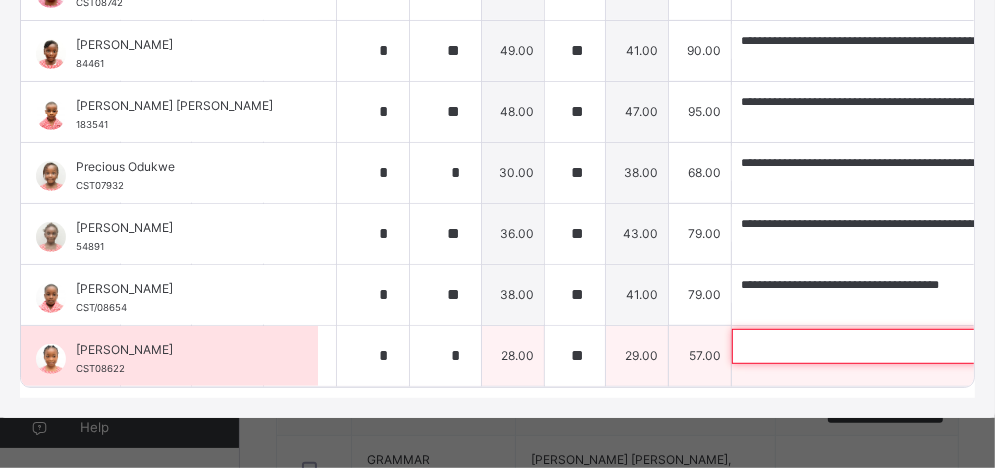 paste on "**********" 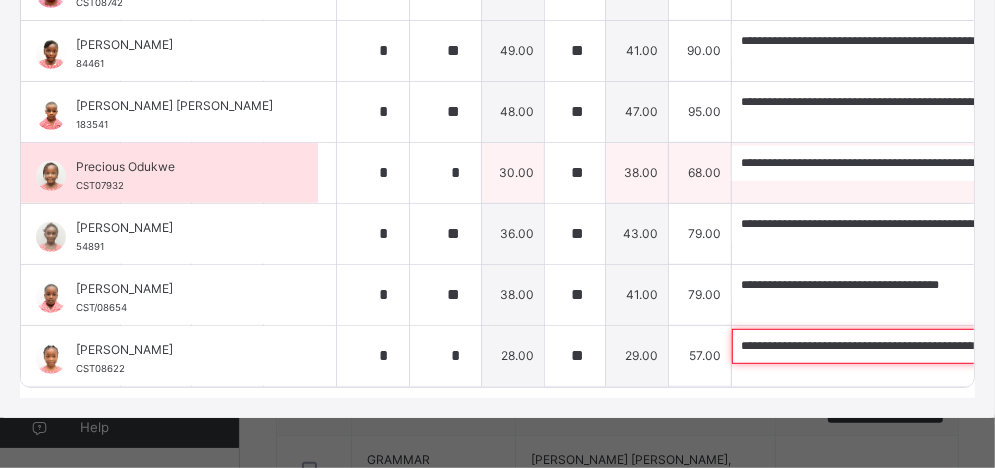 scroll, scrollTop: 0, scrollLeft: 96, axis: horizontal 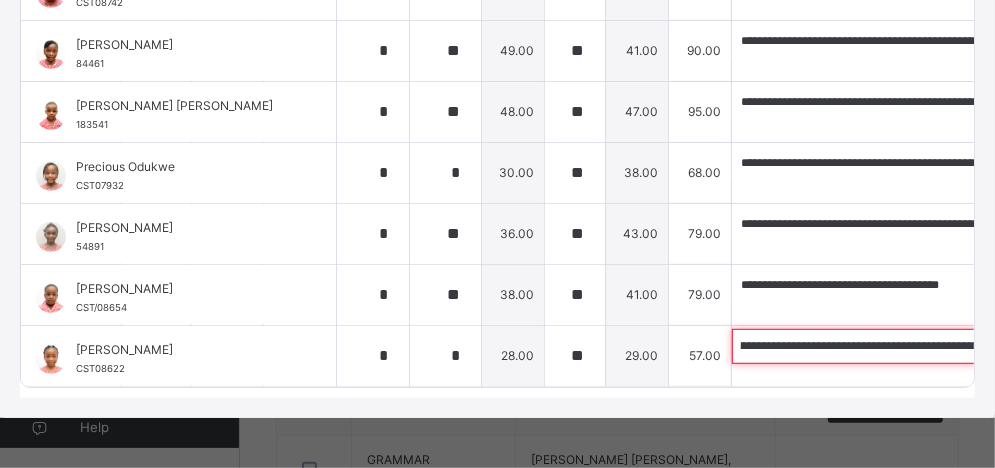 type on "**********" 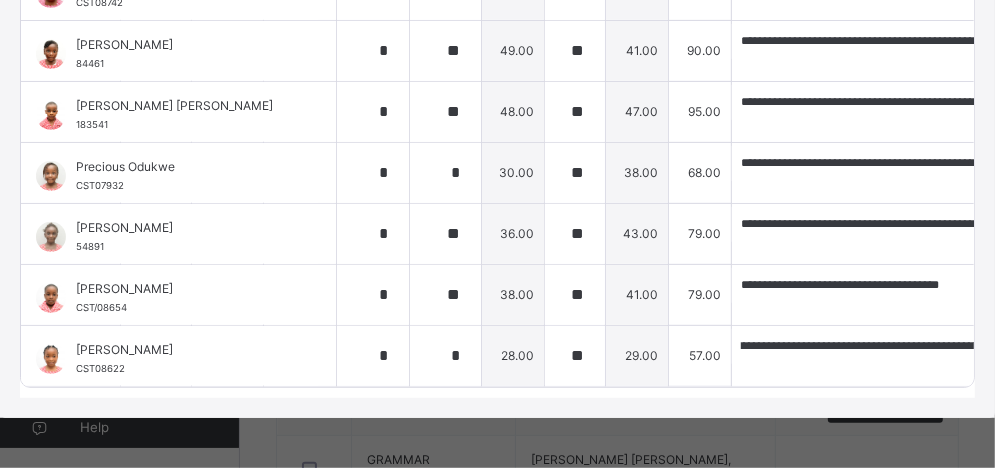 scroll, scrollTop: 0, scrollLeft: 0, axis: both 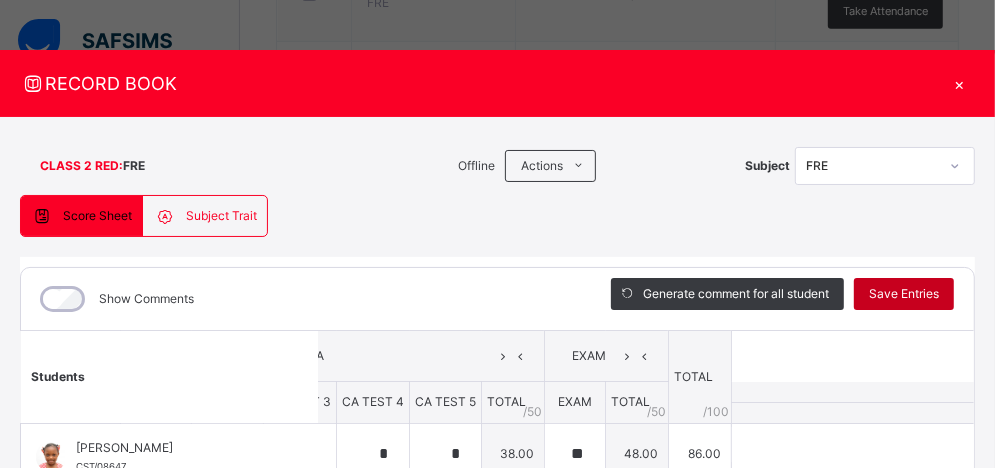 click on "Save Entries" at bounding box center [904, 294] 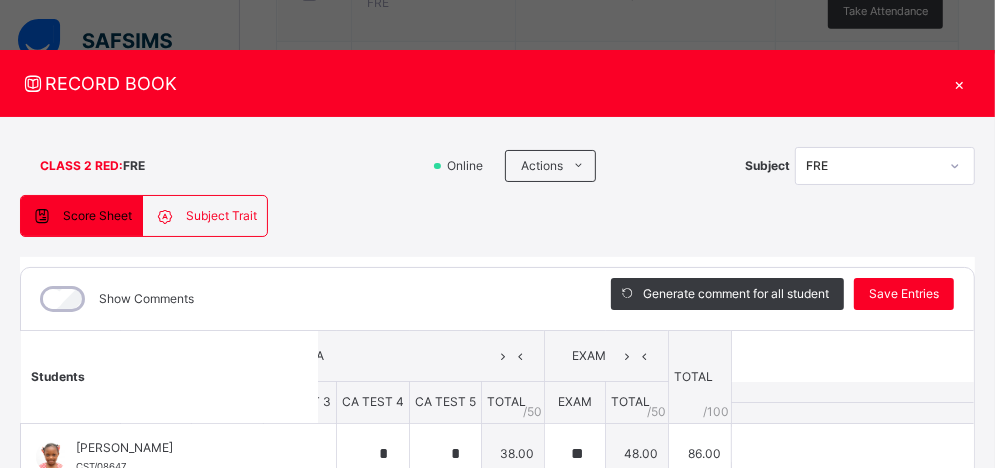 click on "**********" at bounding box center [497, 518] 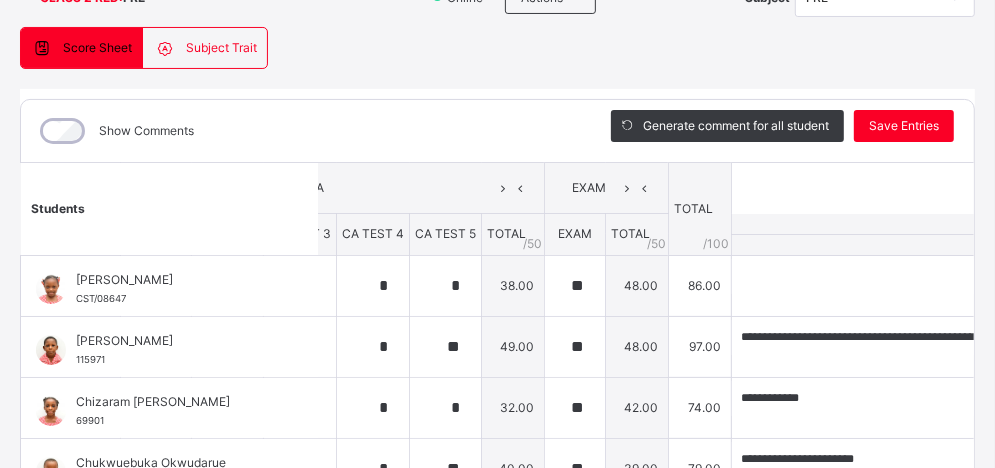 scroll, scrollTop: 171, scrollLeft: 0, axis: vertical 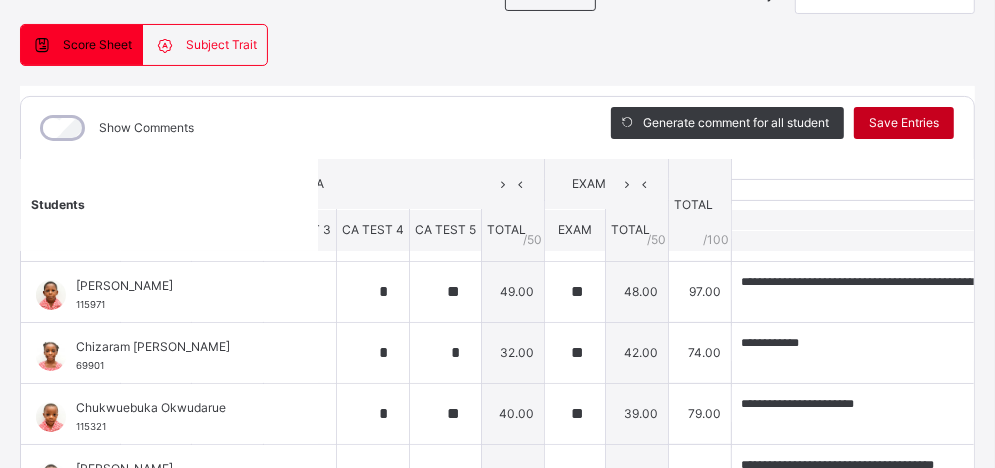 click on "Save Entries" at bounding box center [904, 123] 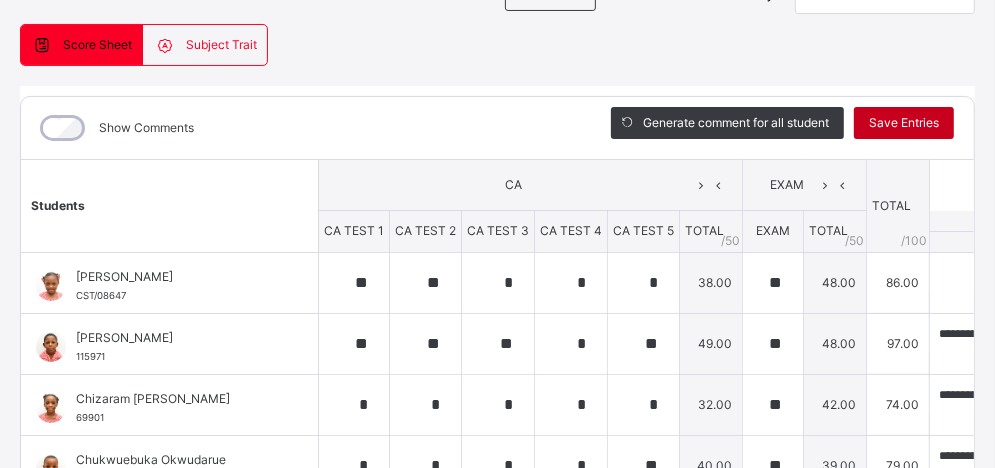 click on "Save Entries" at bounding box center [904, 123] 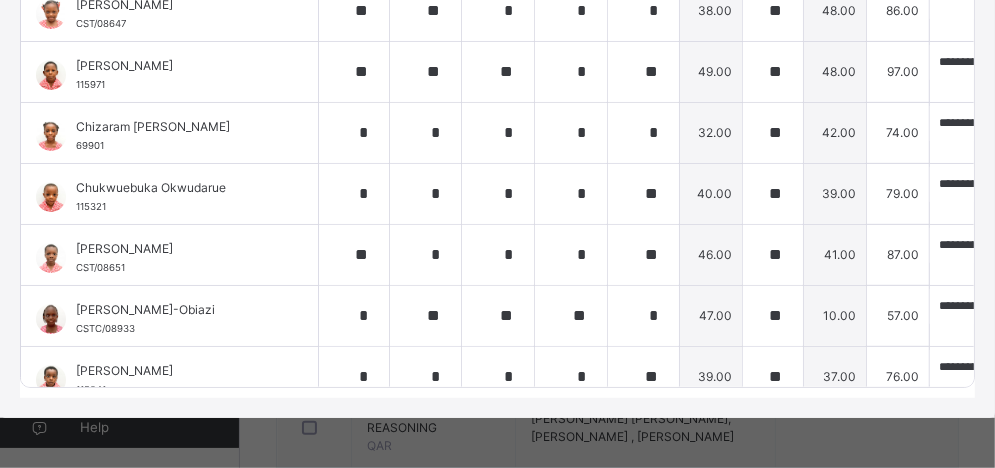 scroll, scrollTop: 455, scrollLeft: 0, axis: vertical 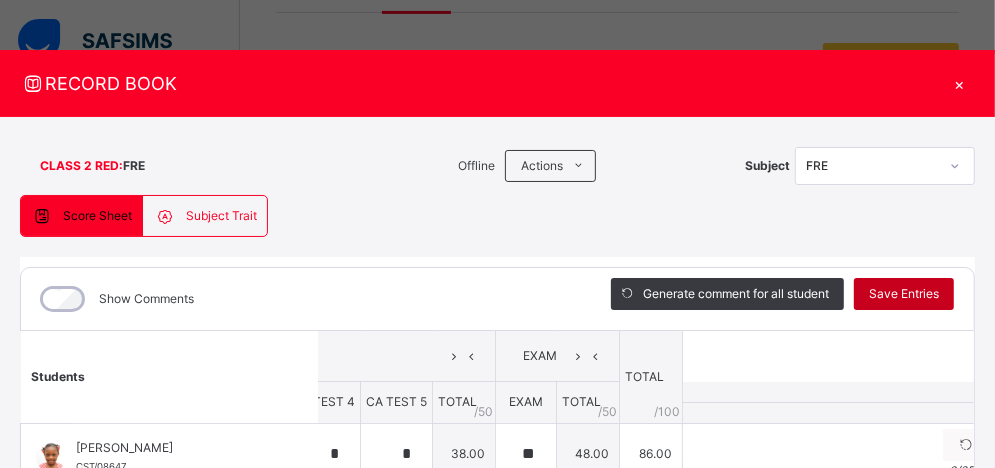 click on "Save Entries" at bounding box center (904, 294) 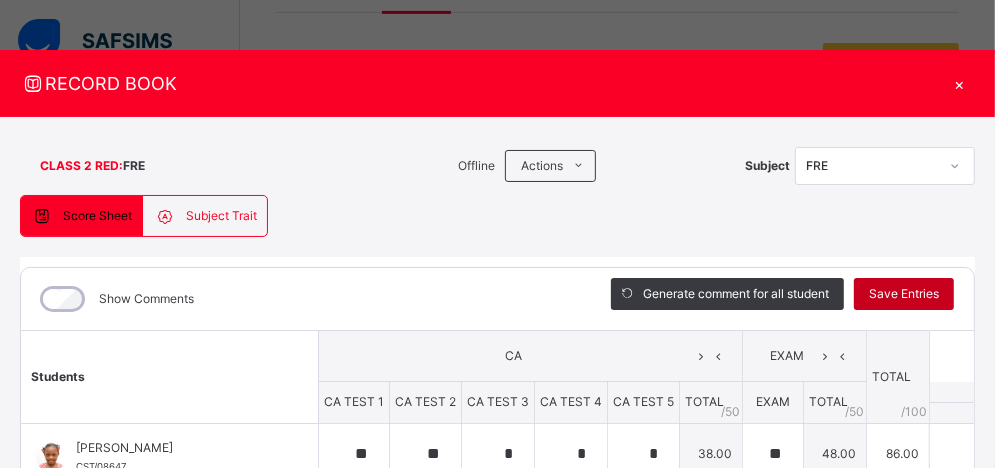 click on "Save Entries" at bounding box center (904, 294) 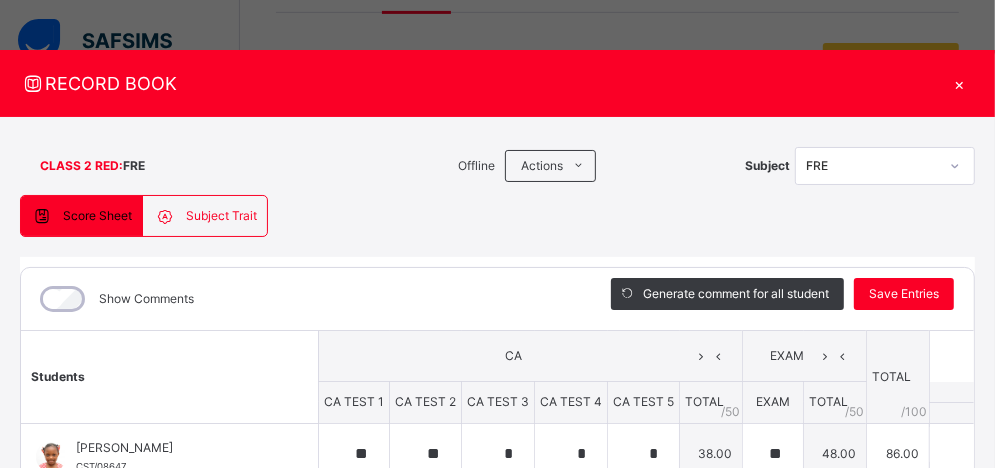 click on "×" at bounding box center [960, 83] 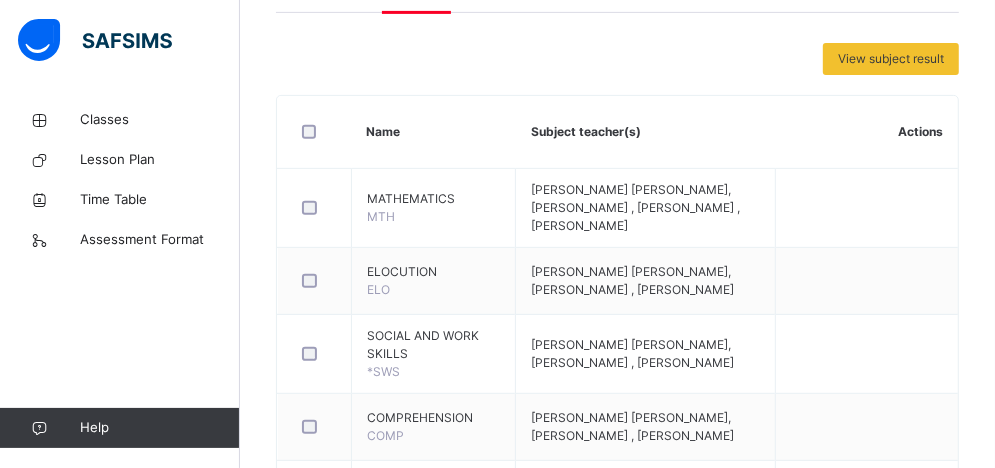 scroll, scrollTop: 0, scrollLeft: 0, axis: both 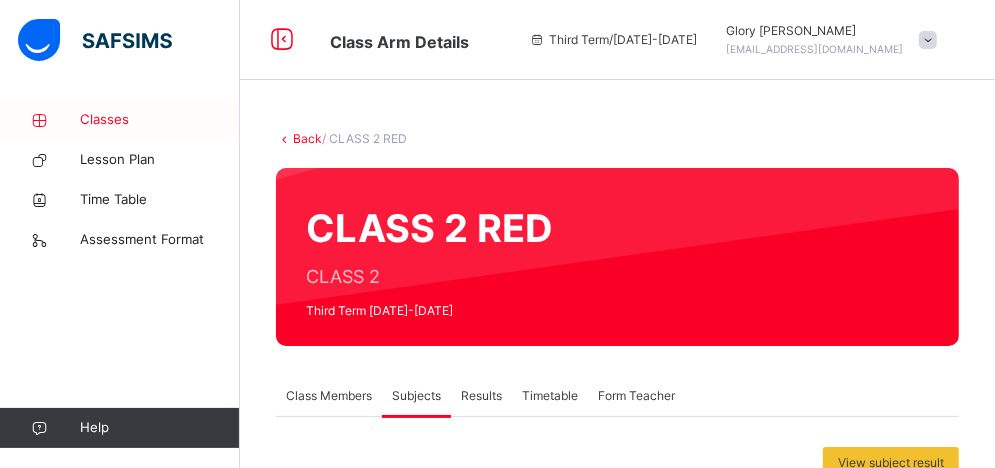click on "Classes" at bounding box center [160, 120] 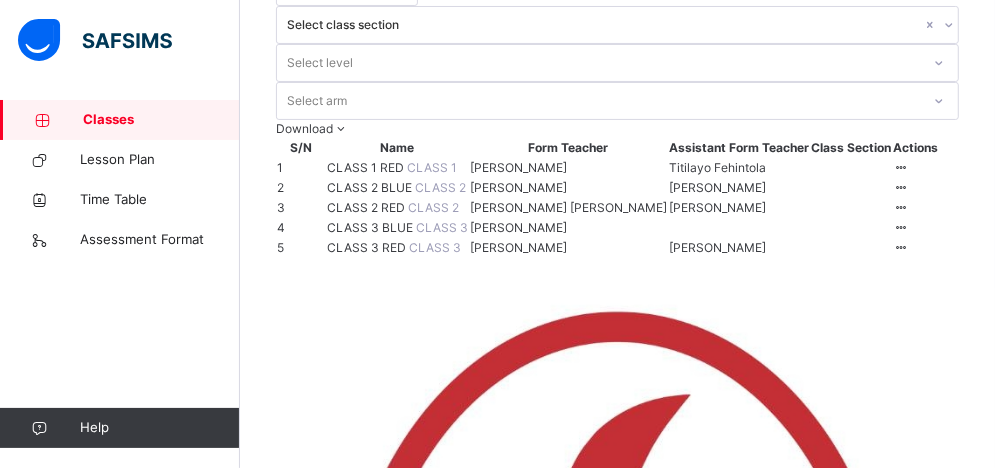 scroll, scrollTop: 165, scrollLeft: 0, axis: vertical 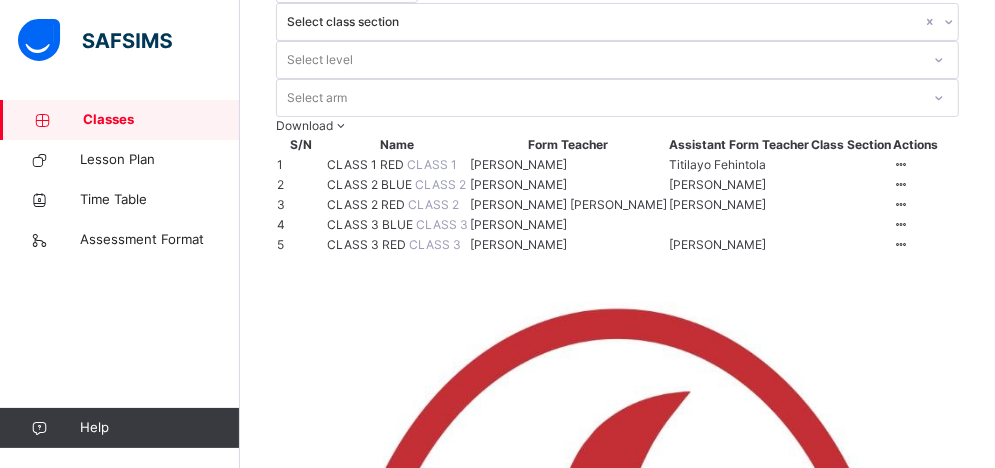 click on "CLASS 2   RED" at bounding box center [367, 204] 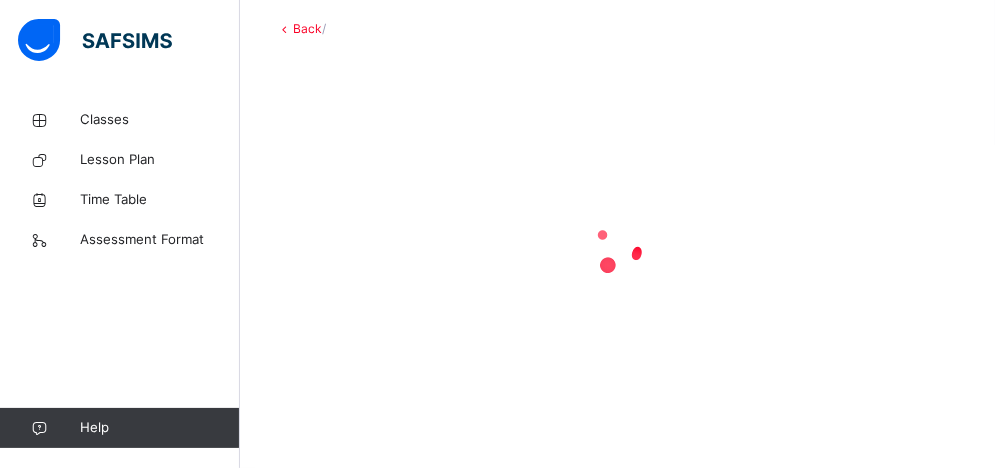 scroll, scrollTop: 109, scrollLeft: 0, axis: vertical 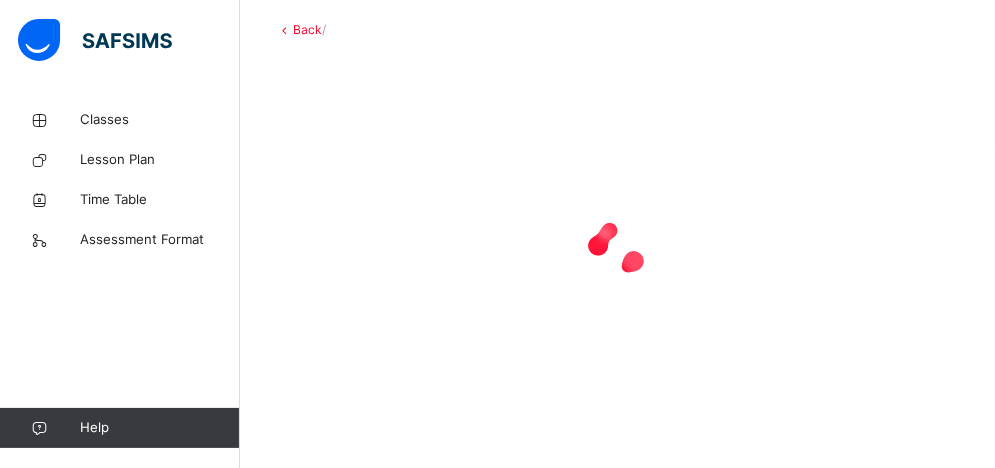 click at bounding box center (617, 249) 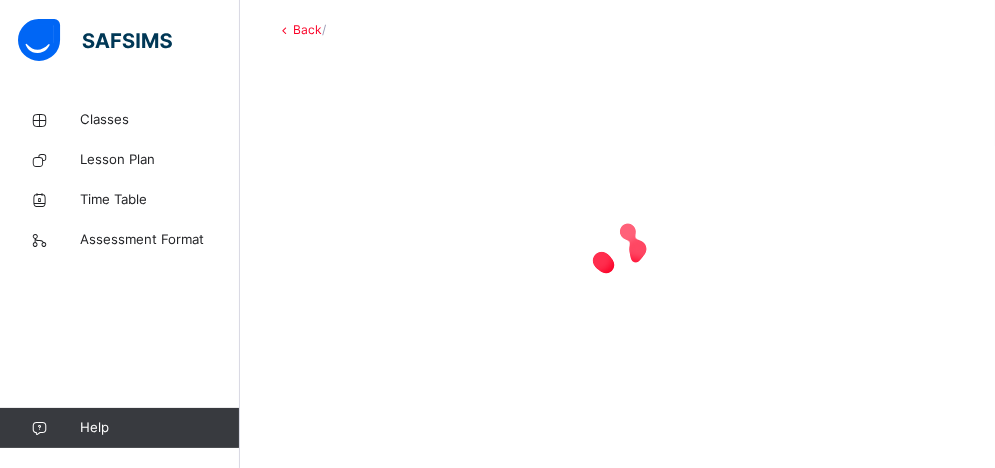 drag, startPoint x: 361, startPoint y: 255, endPoint x: 620, endPoint y: 241, distance: 259.3781 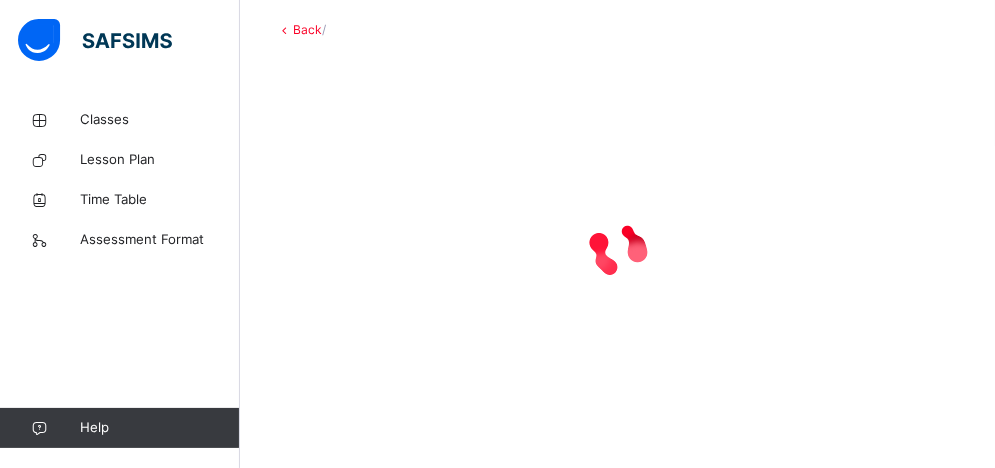 click 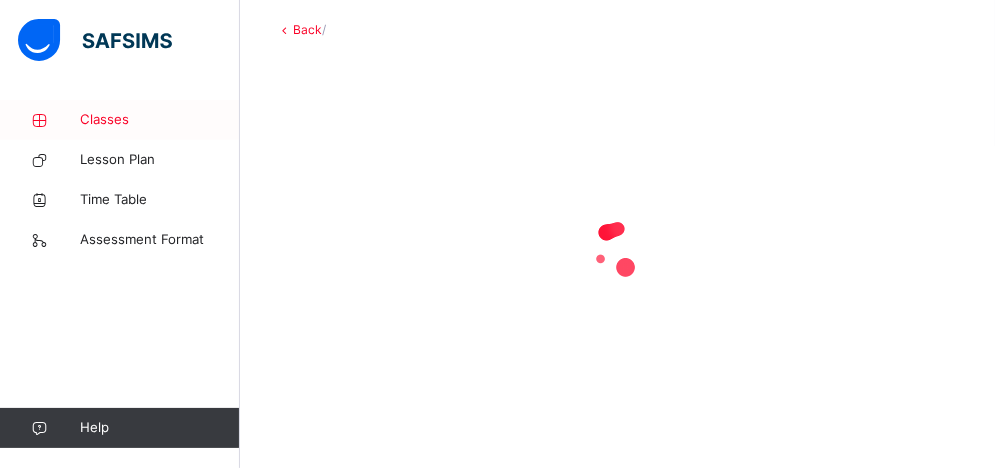 click on "Classes" at bounding box center (160, 120) 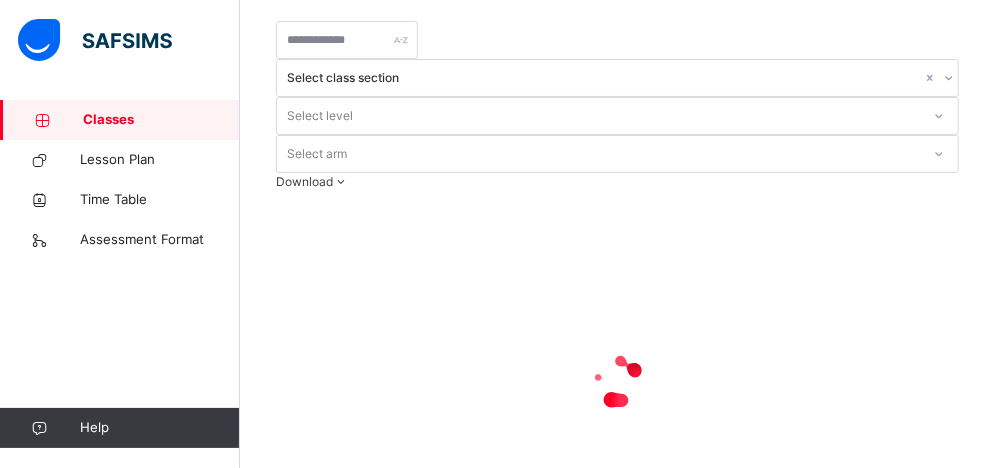 click on "Classes" at bounding box center [161, 120] 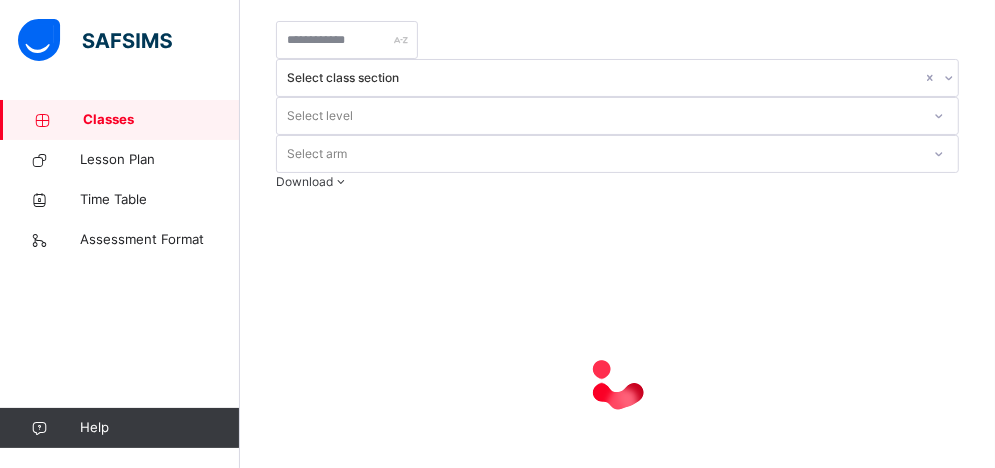 scroll, scrollTop: 0, scrollLeft: 0, axis: both 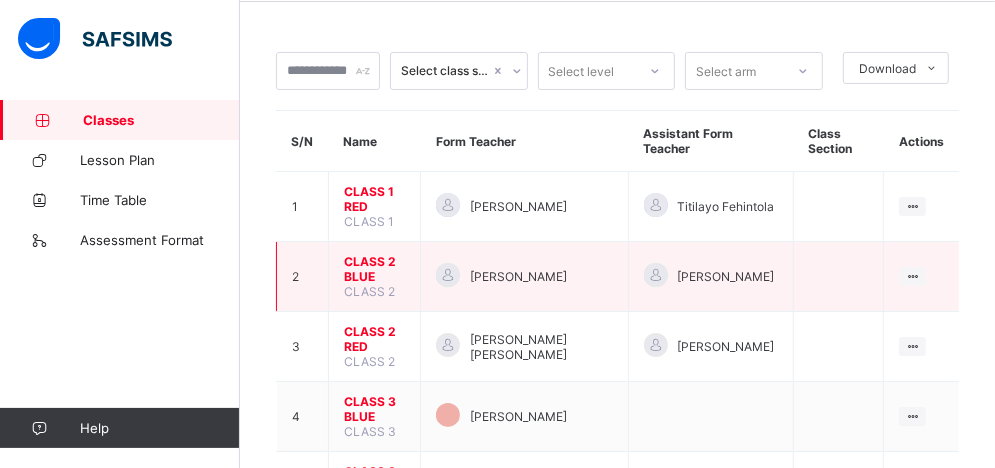 click on "CLASS 2   BLUE" at bounding box center (374, 269) 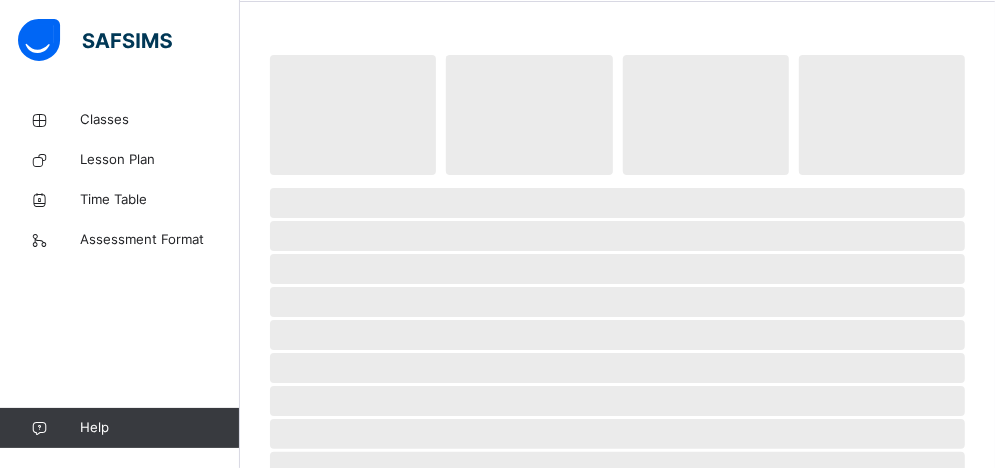 click on "‌" at bounding box center [617, 236] 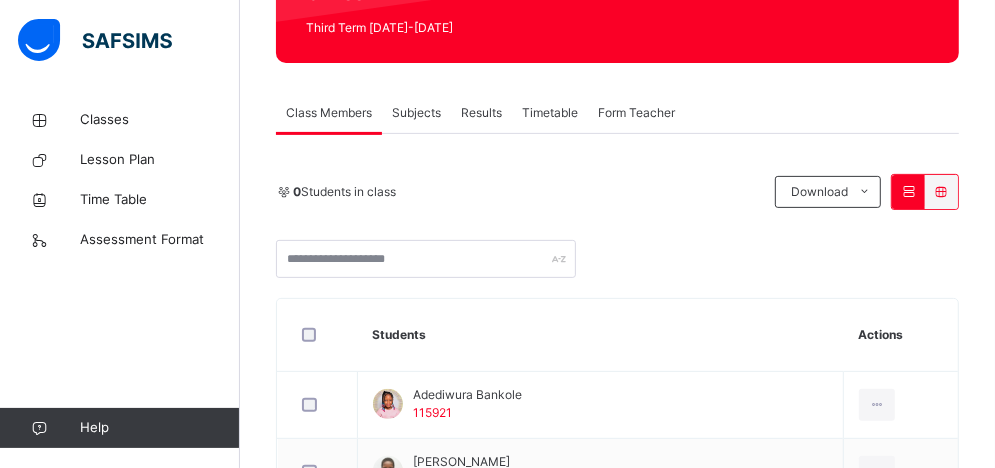 click on "Subjects" at bounding box center [416, 113] 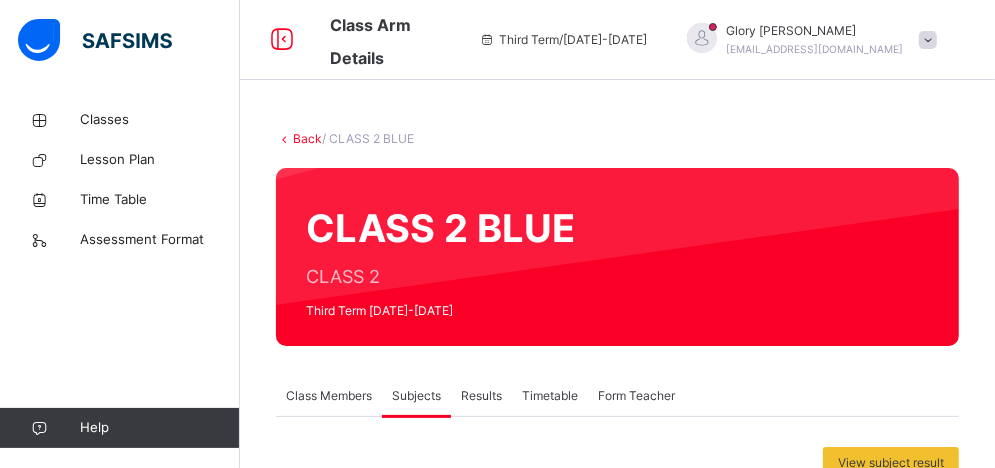 scroll, scrollTop: 153, scrollLeft: 0, axis: vertical 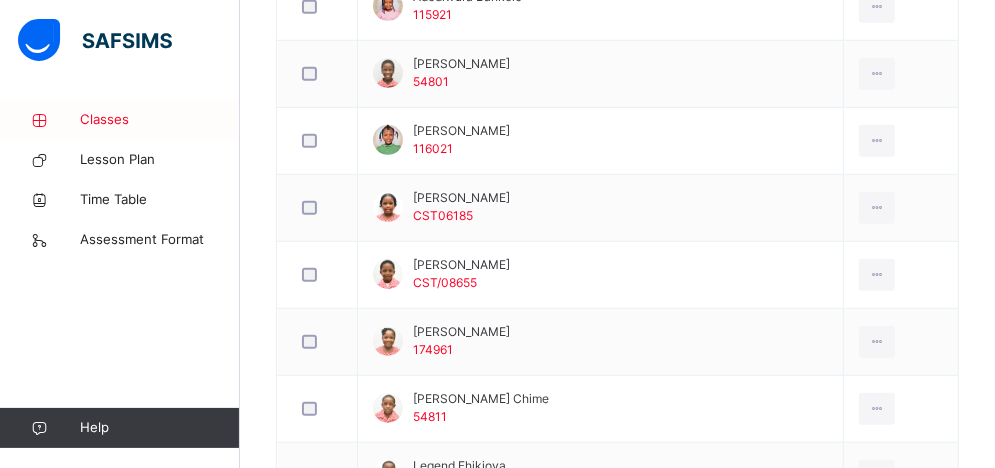 click on "Classes" at bounding box center [160, 120] 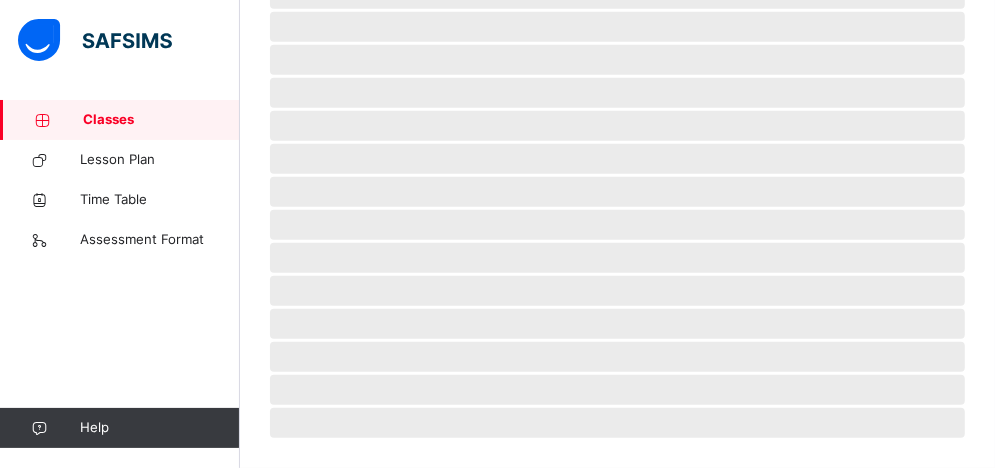 click on "Classes" at bounding box center (161, 120) 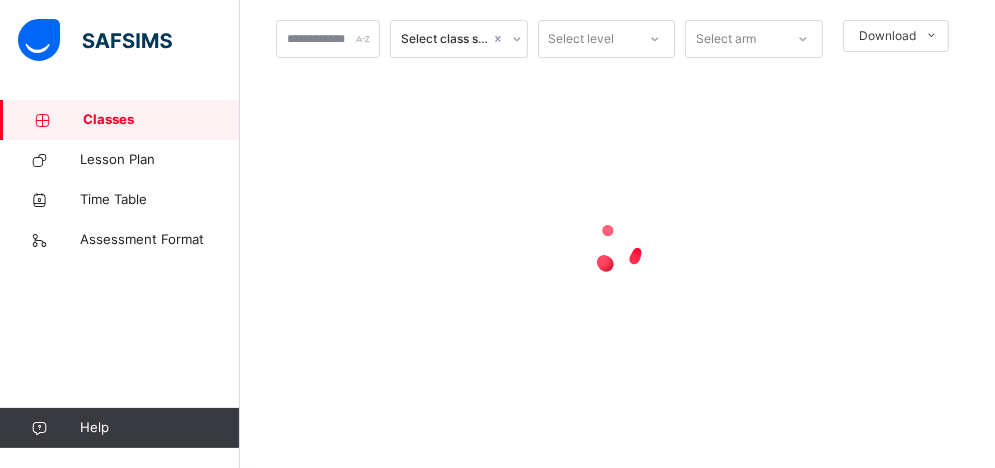 scroll, scrollTop: 109, scrollLeft: 0, axis: vertical 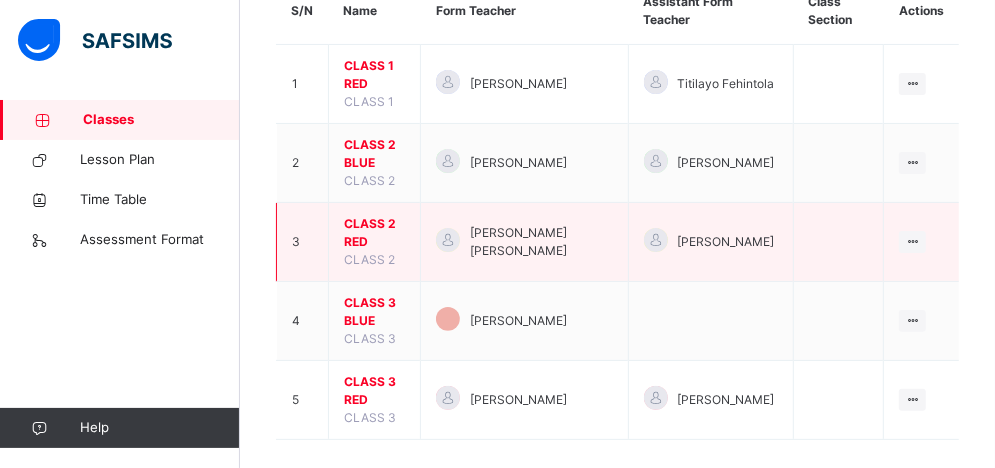 click on "CLASS 2   RED" at bounding box center (374, 233) 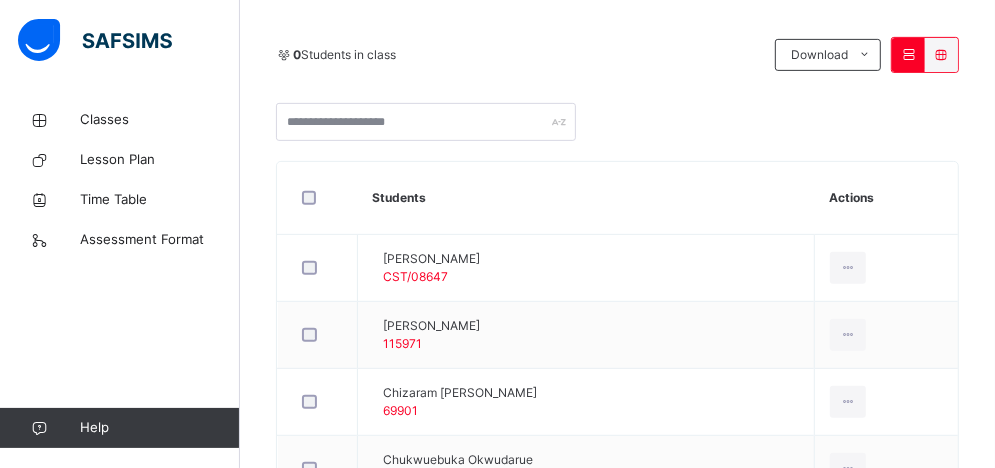 scroll, scrollTop: 264, scrollLeft: 0, axis: vertical 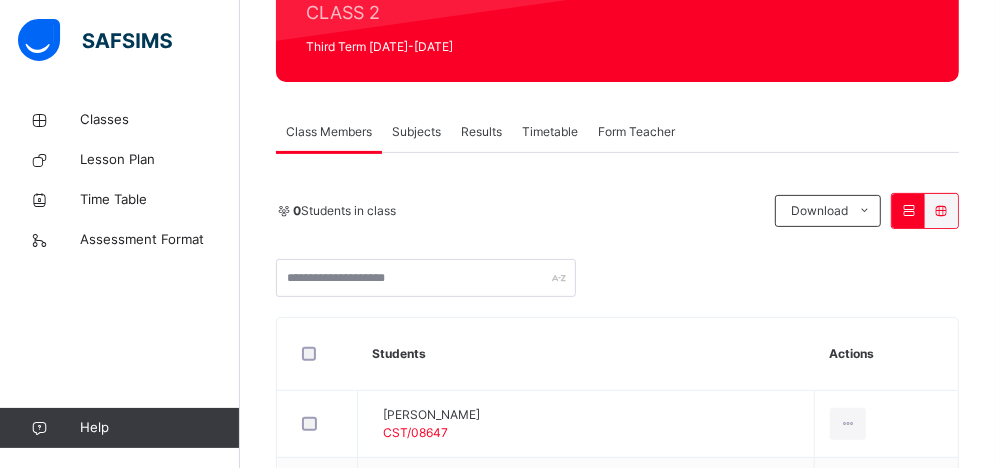 click on "Subjects" at bounding box center (416, 132) 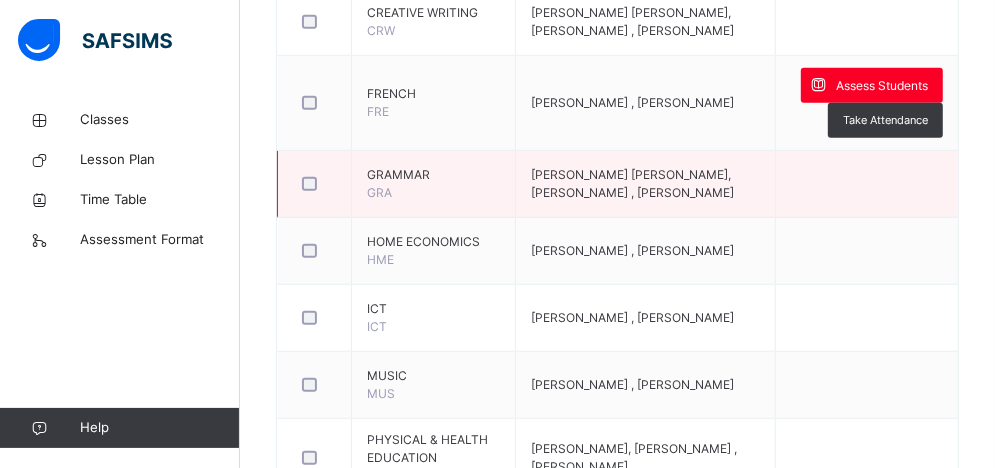 scroll, scrollTop: 800, scrollLeft: 0, axis: vertical 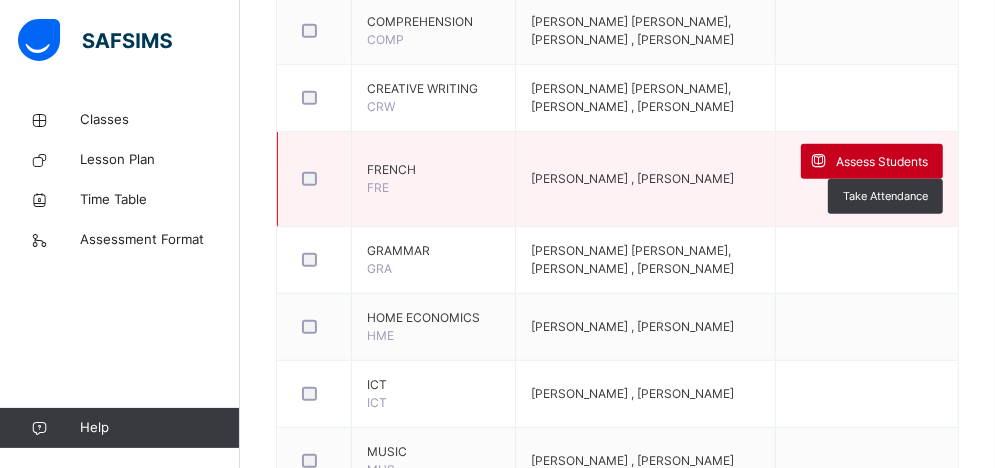 click on "Assess Students" at bounding box center [882, 162] 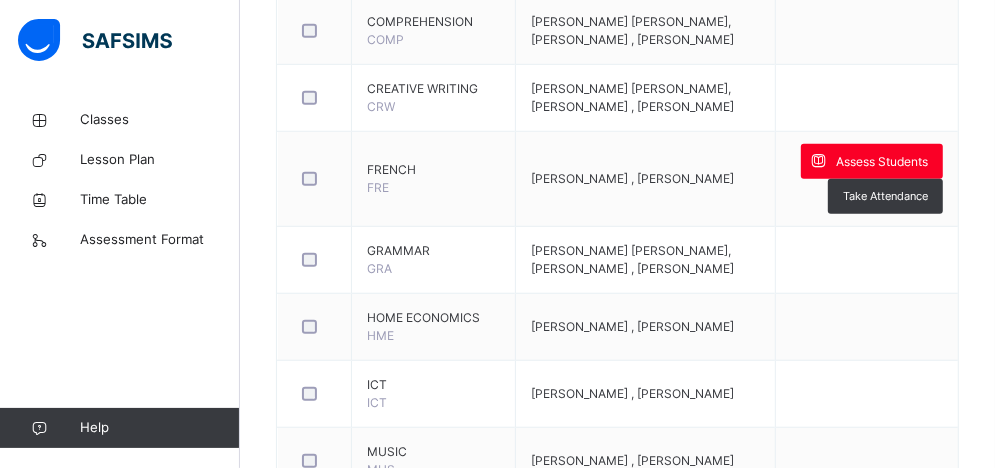 scroll, scrollTop: 232, scrollLeft: 0, axis: vertical 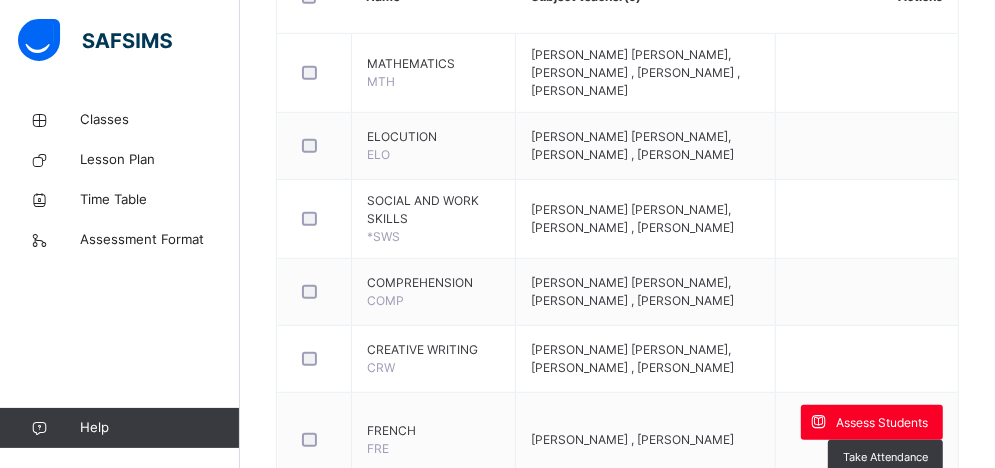 click on "×" at bounding box center [1236, 1503] 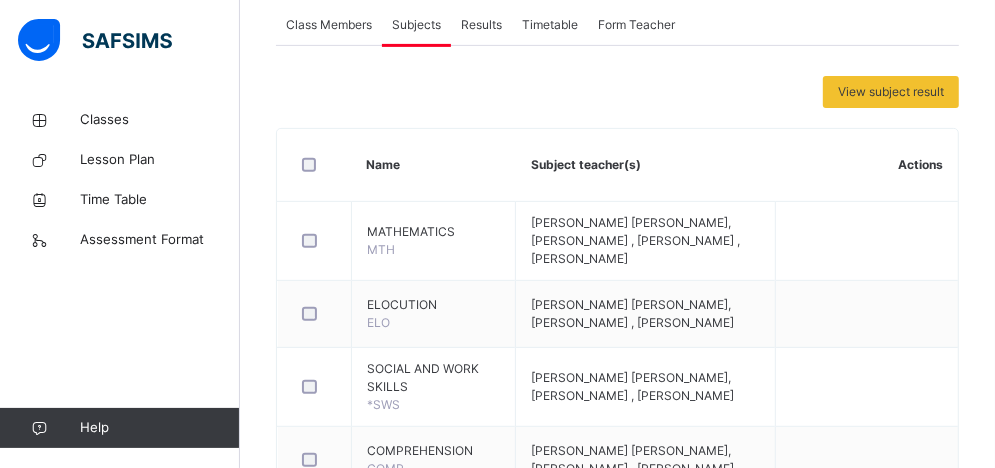 scroll, scrollTop: 366, scrollLeft: 0, axis: vertical 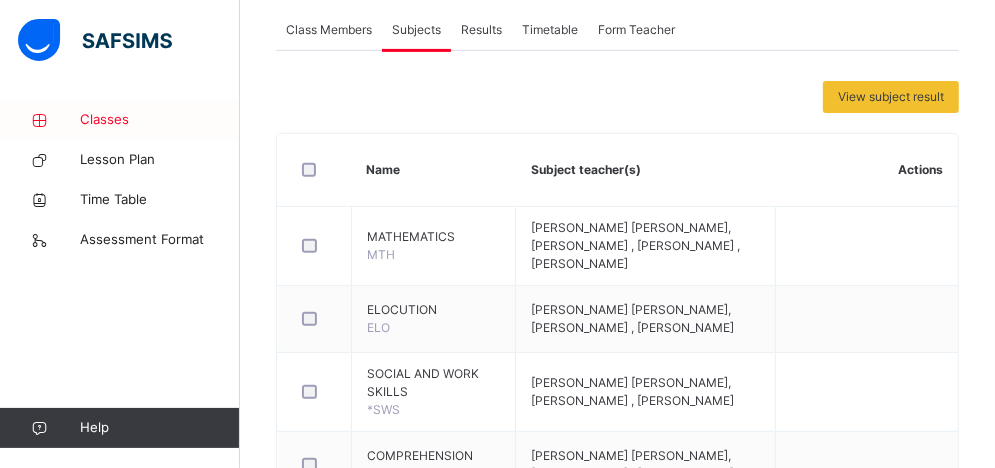 click on "Classes" at bounding box center [160, 120] 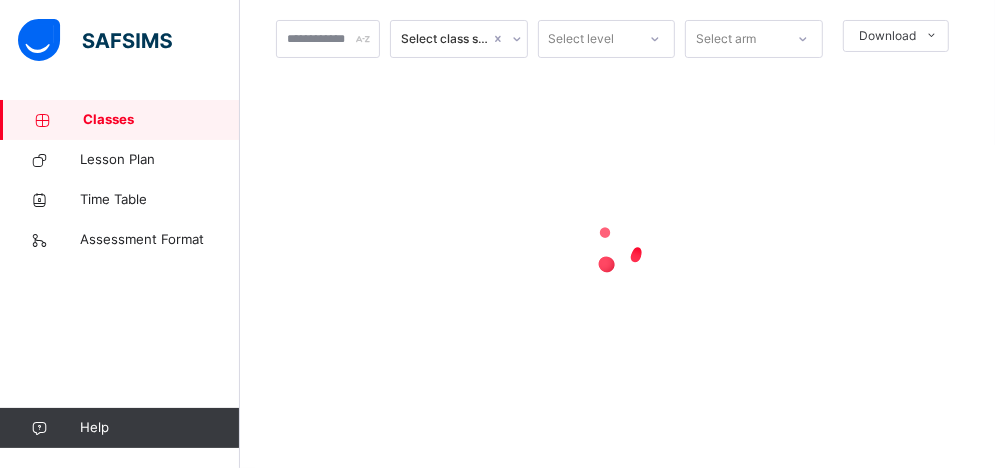 scroll, scrollTop: 109, scrollLeft: 0, axis: vertical 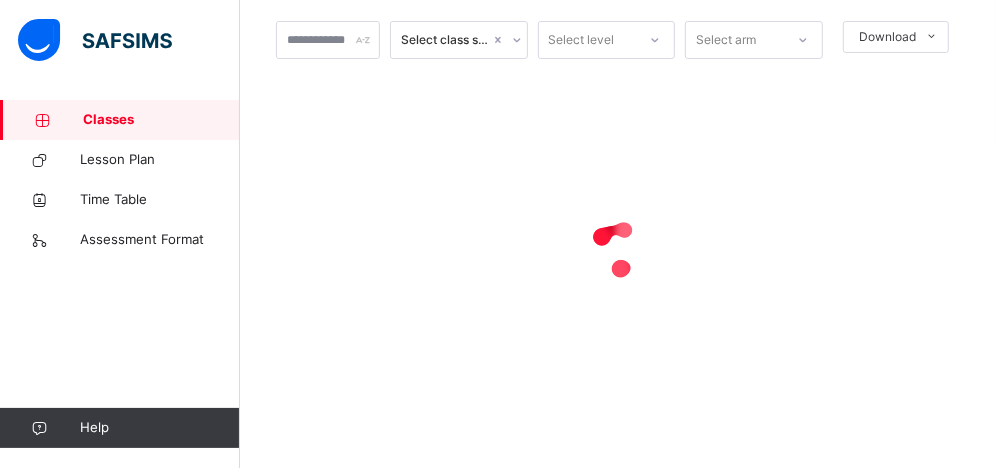 click on "Classes" at bounding box center (161, 120) 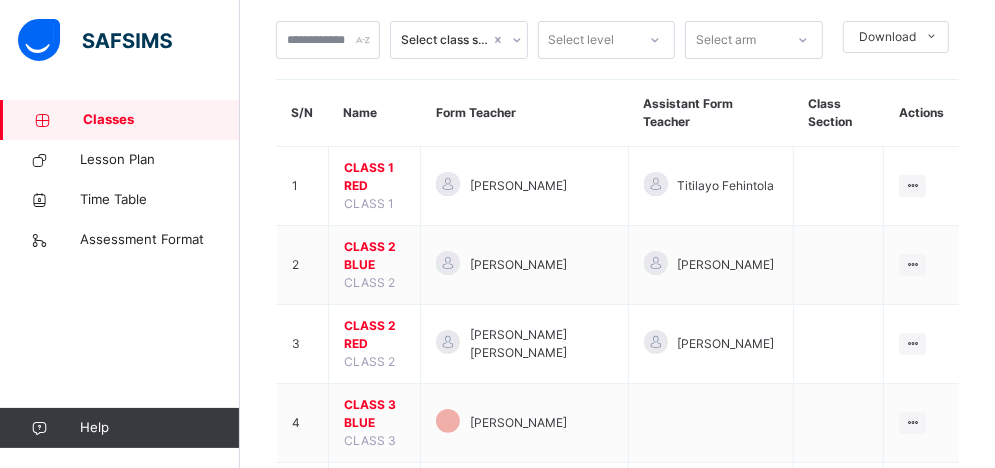 scroll, scrollTop: 211, scrollLeft: 0, axis: vertical 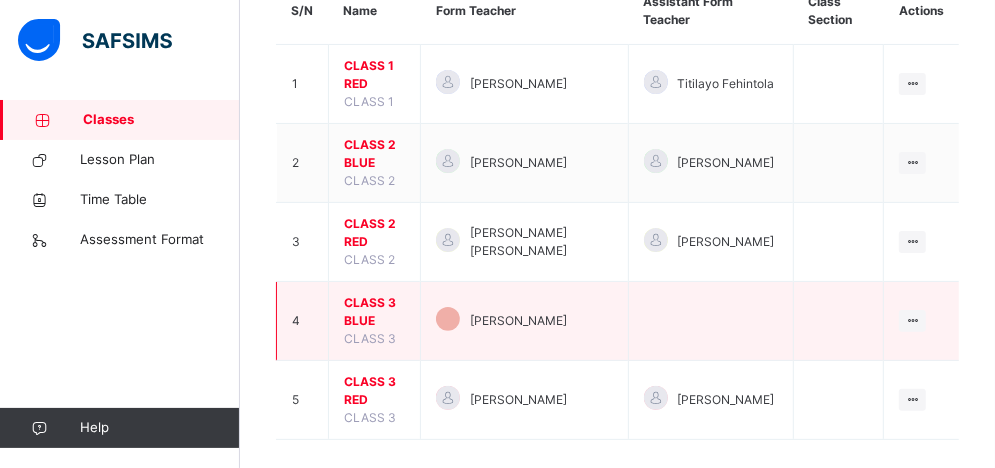 click on "CLASS 3   BLUE" at bounding box center [374, 312] 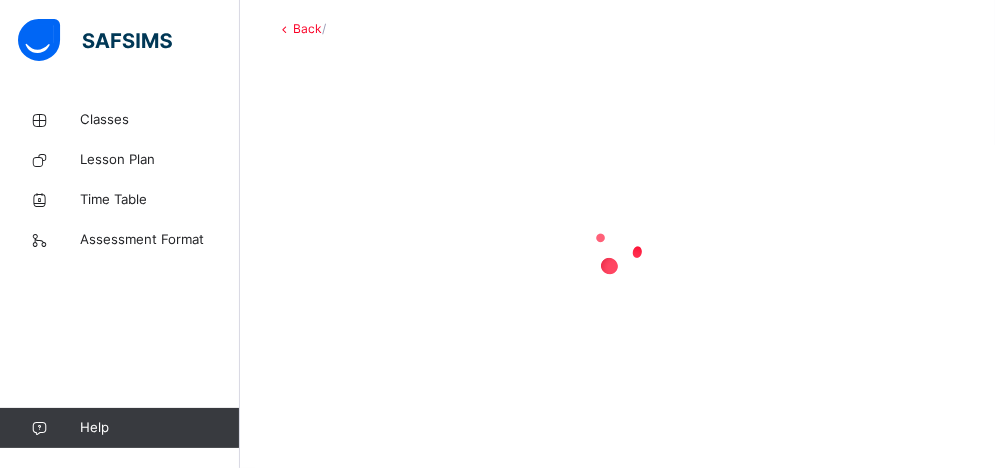 scroll, scrollTop: 109, scrollLeft: 0, axis: vertical 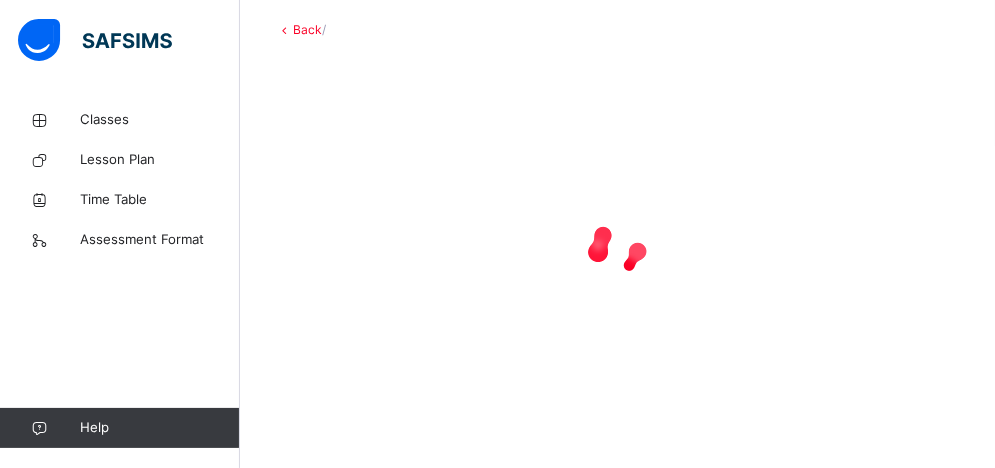 click at bounding box center (617, 249) 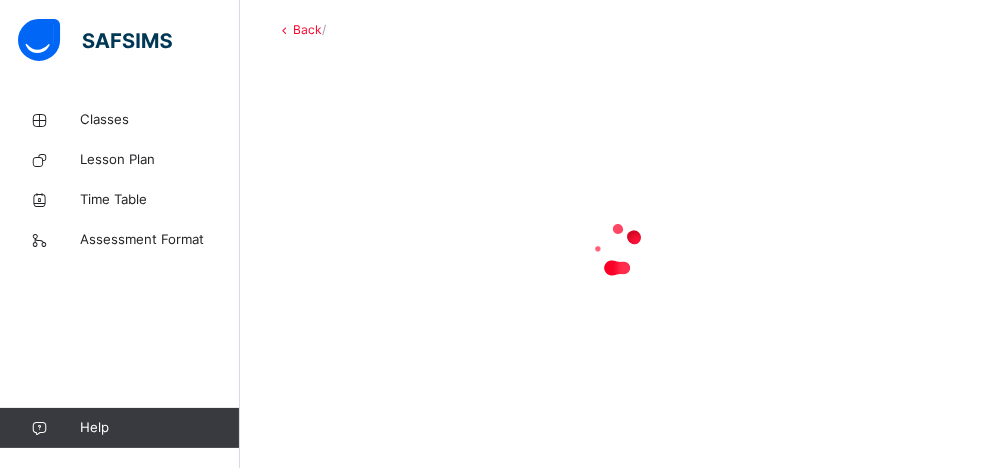 drag, startPoint x: 366, startPoint y: 281, endPoint x: 533, endPoint y: 218, distance: 178.4881 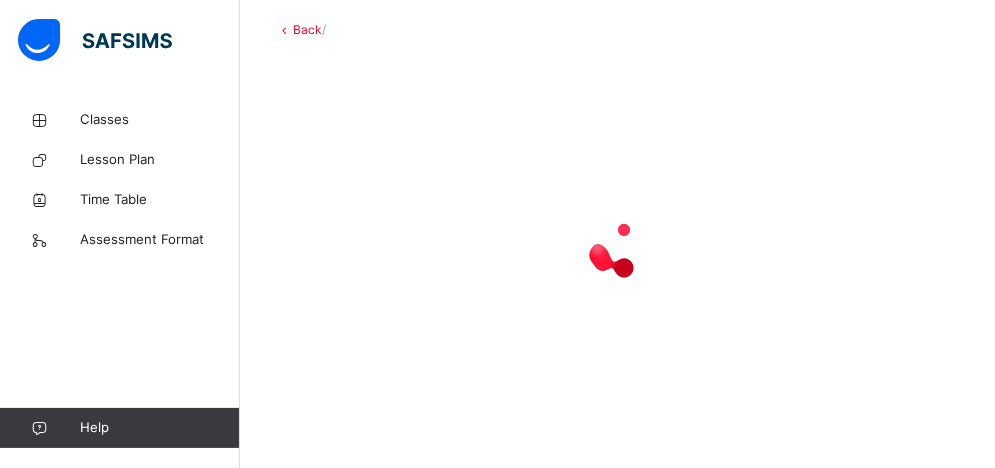 click at bounding box center (617, 249) 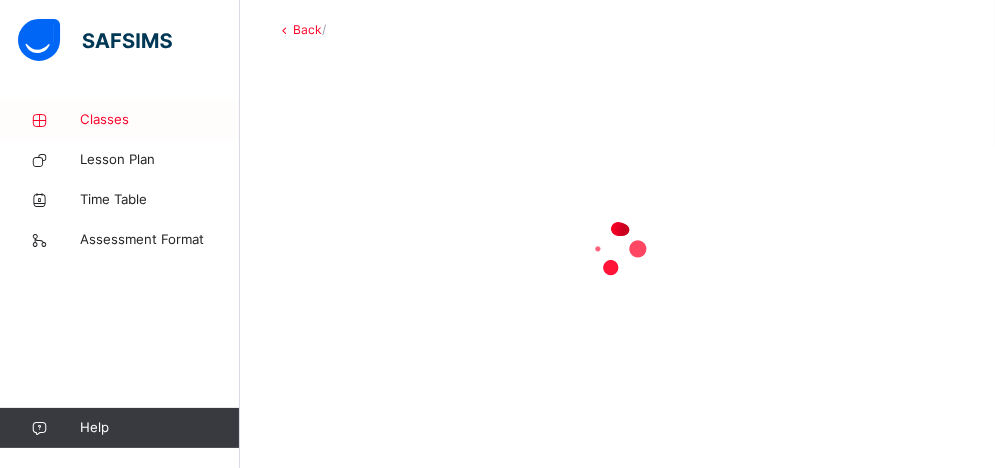 click on "Classes" at bounding box center (160, 120) 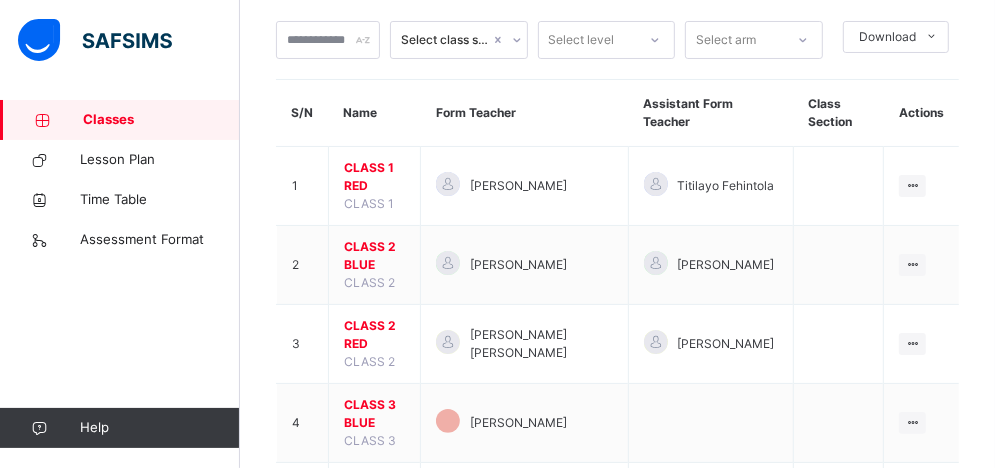 scroll, scrollTop: 211, scrollLeft: 0, axis: vertical 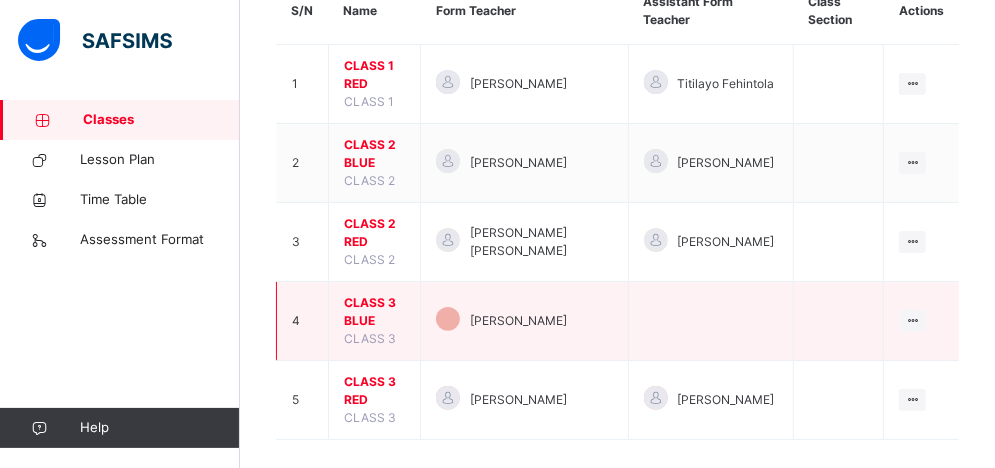 click on "CLASS 3   BLUE" at bounding box center [374, 312] 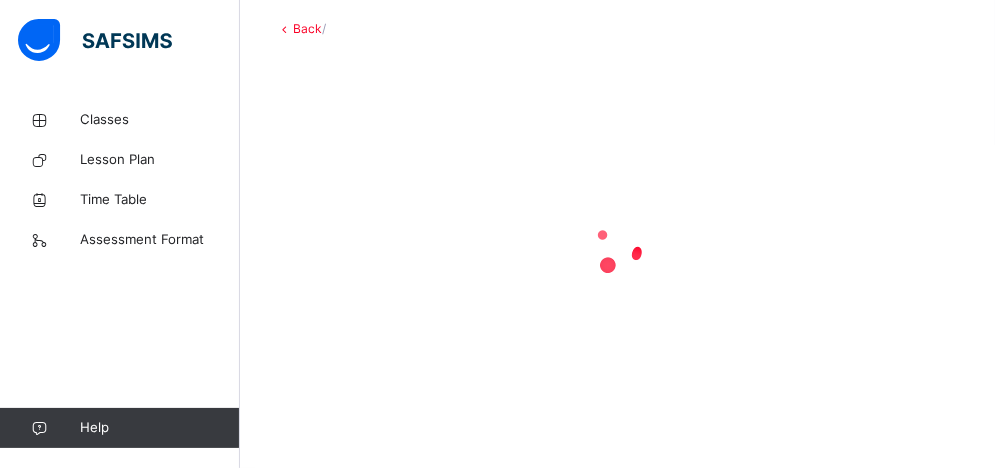 scroll, scrollTop: 109, scrollLeft: 0, axis: vertical 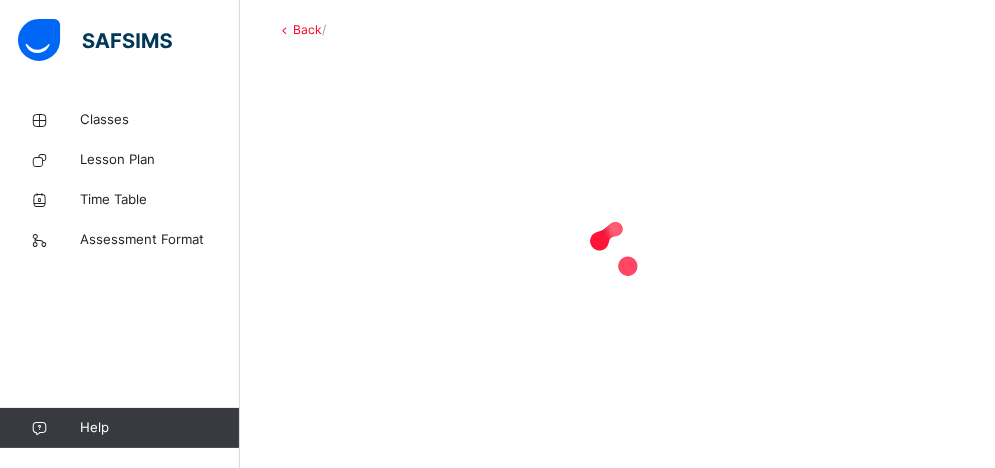 click at bounding box center (617, 249) 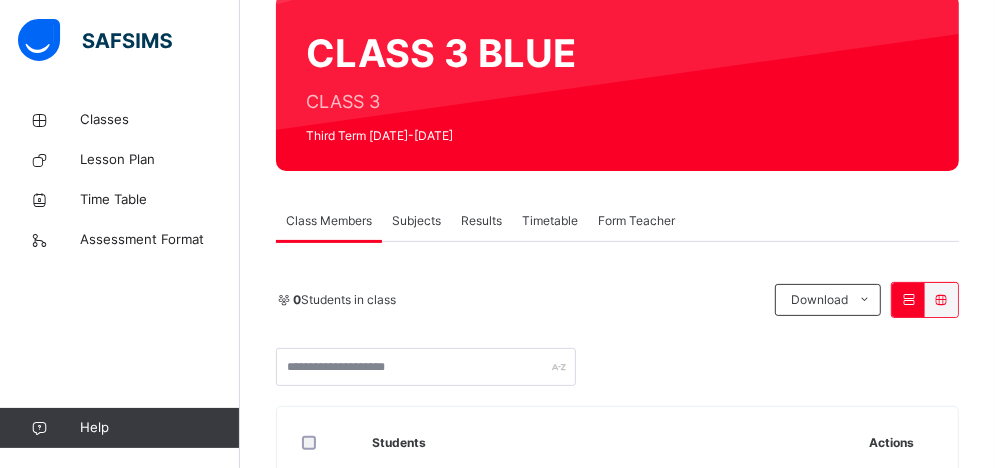 scroll, scrollTop: 174, scrollLeft: 0, axis: vertical 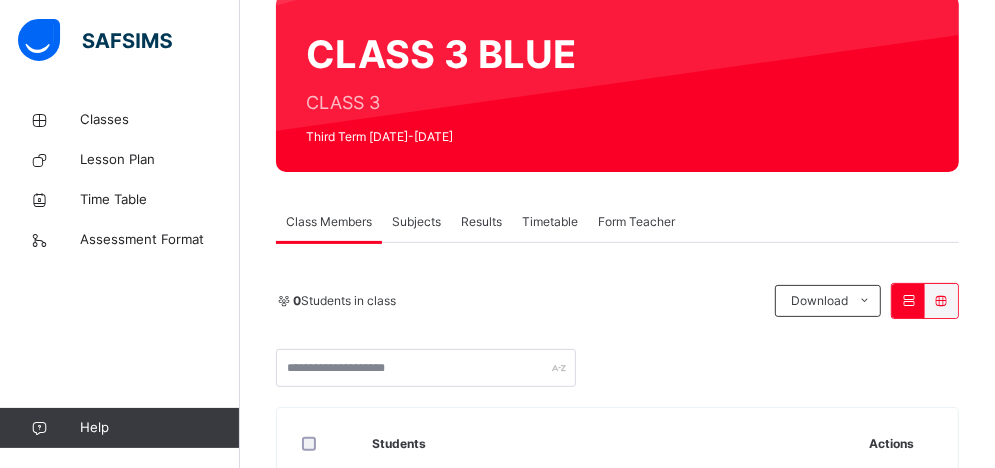 drag, startPoint x: 377, startPoint y: 282, endPoint x: 387, endPoint y: 228, distance: 54.91812 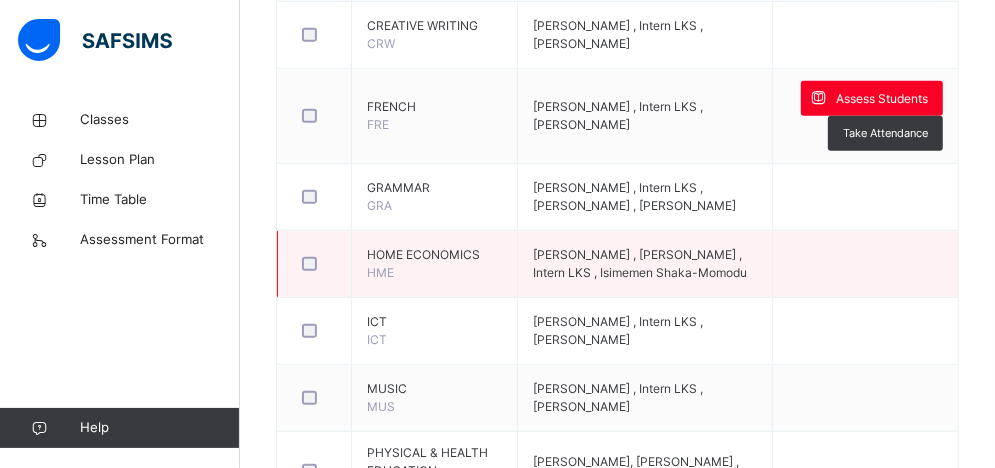 scroll, scrollTop: 866, scrollLeft: 0, axis: vertical 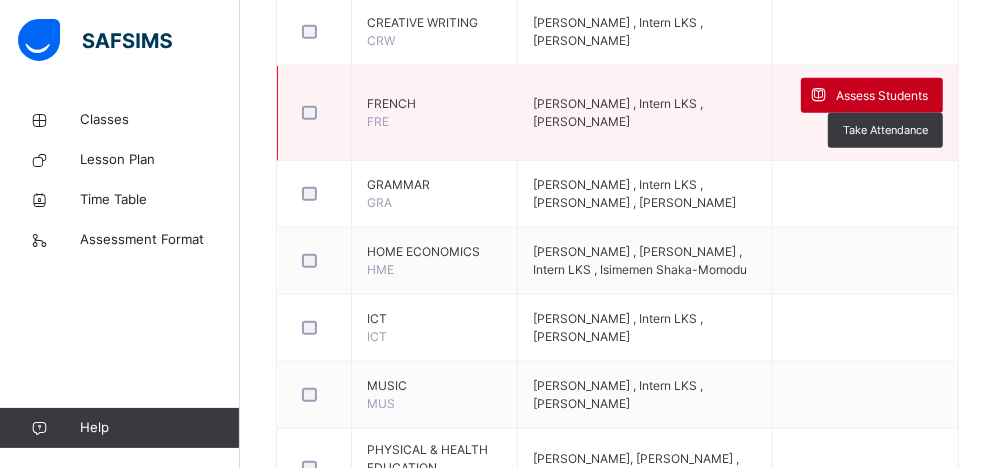 click on "Assess Students" at bounding box center (882, 96) 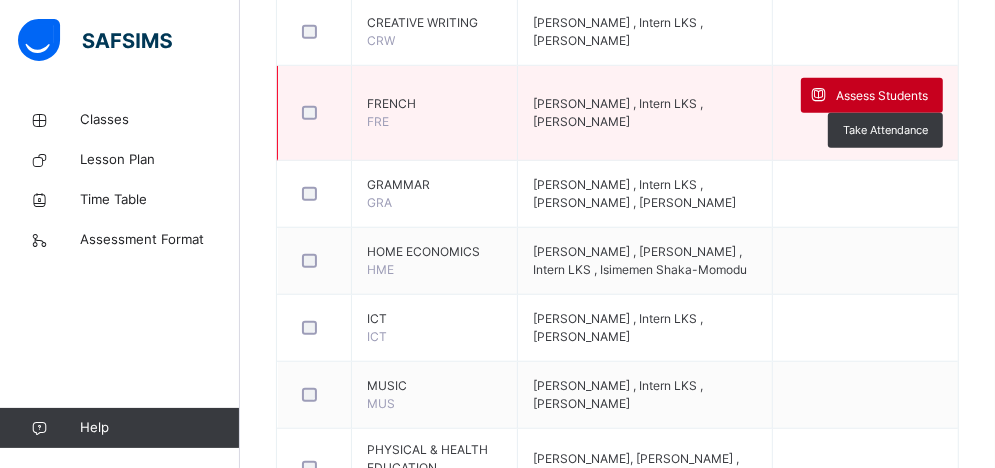 type on "**" 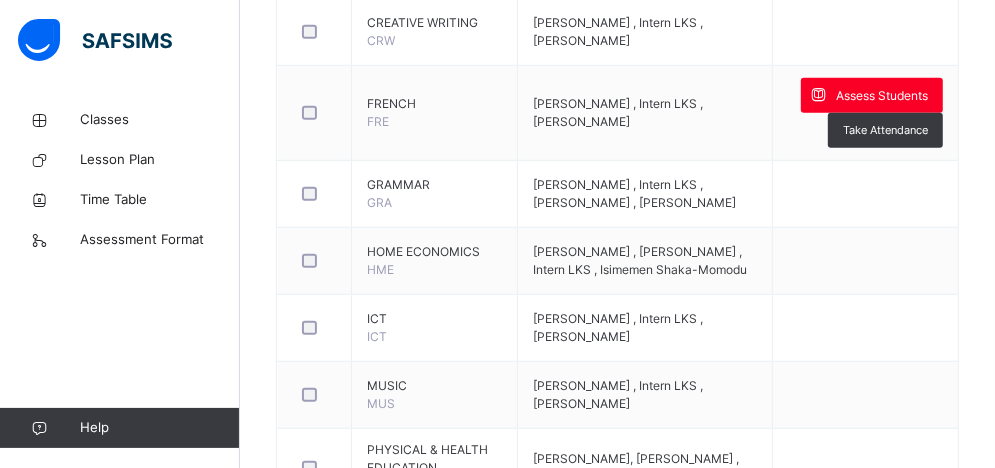 scroll, scrollTop: 0, scrollLeft: 297, axis: horizontal 